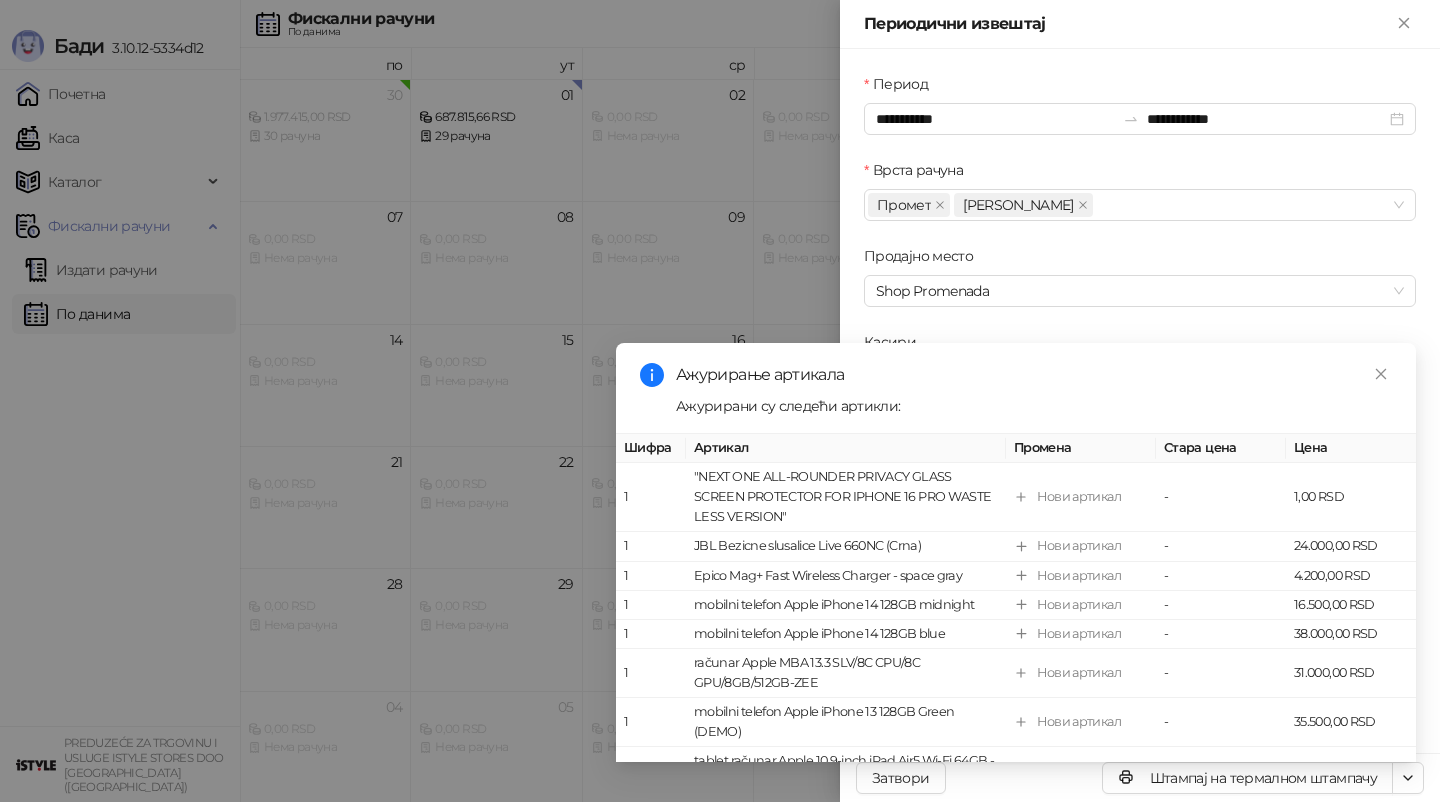 scroll, scrollTop: 0, scrollLeft: 0, axis: both 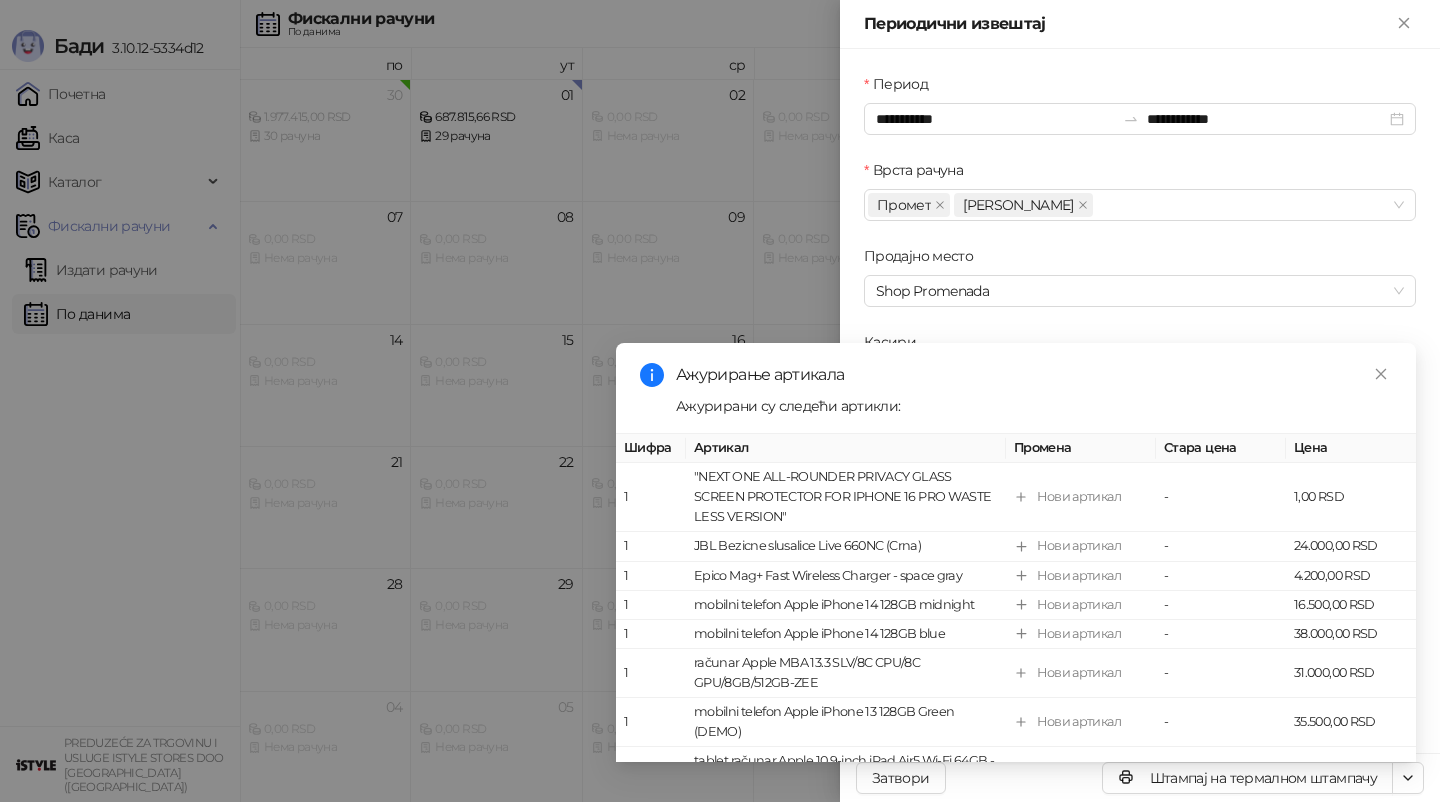 click at bounding box center [720, 401] 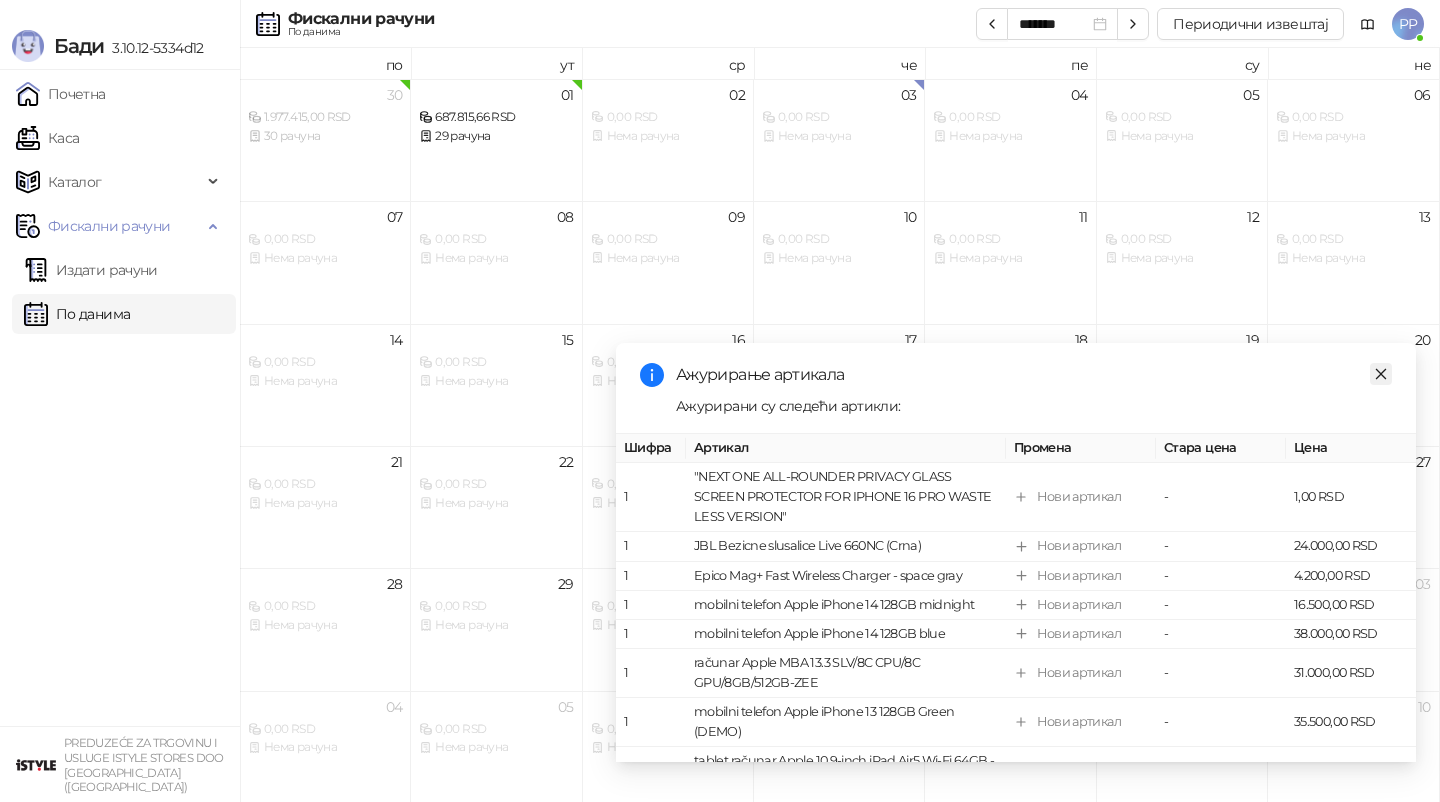 click 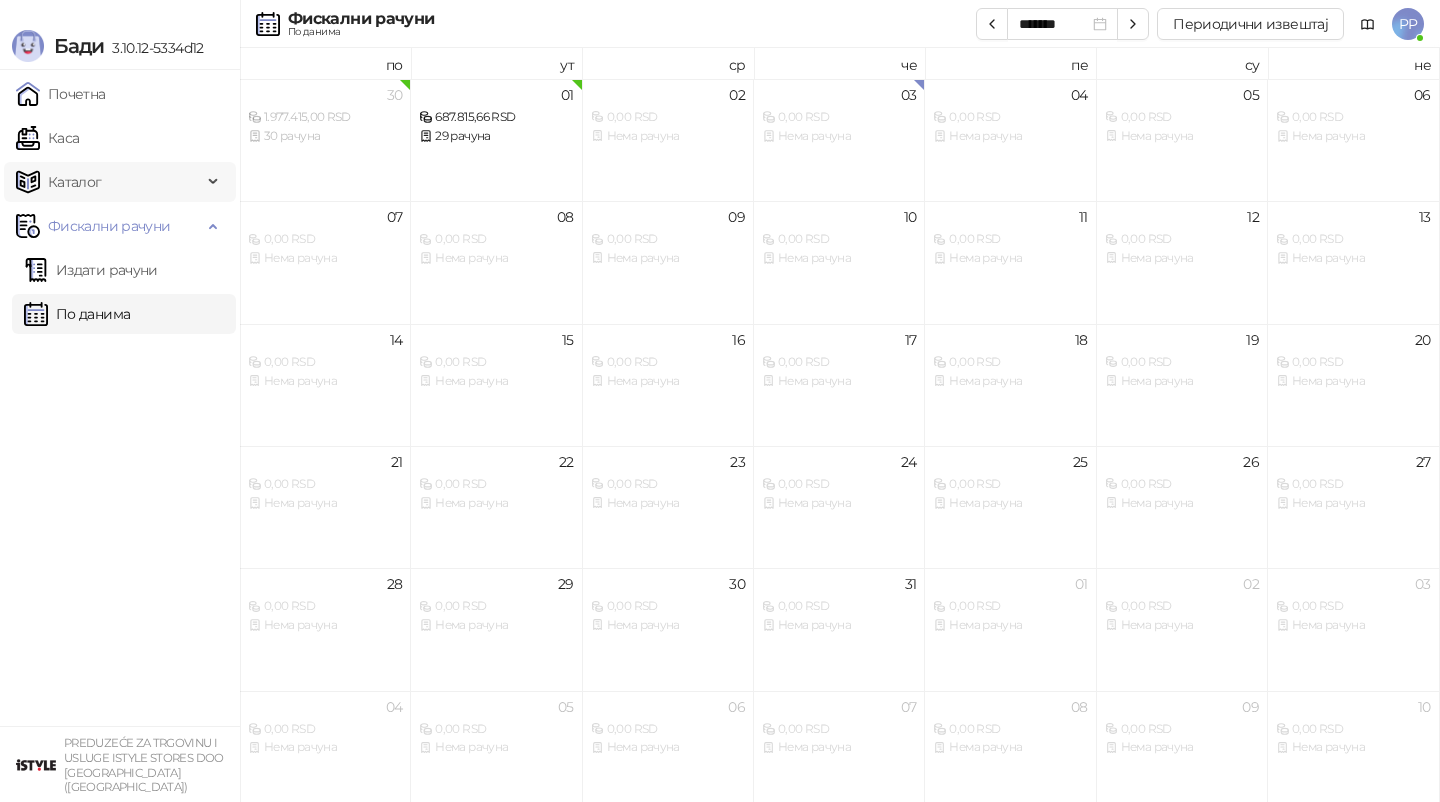 click on "Каталог" at bounding box center (75, 182) 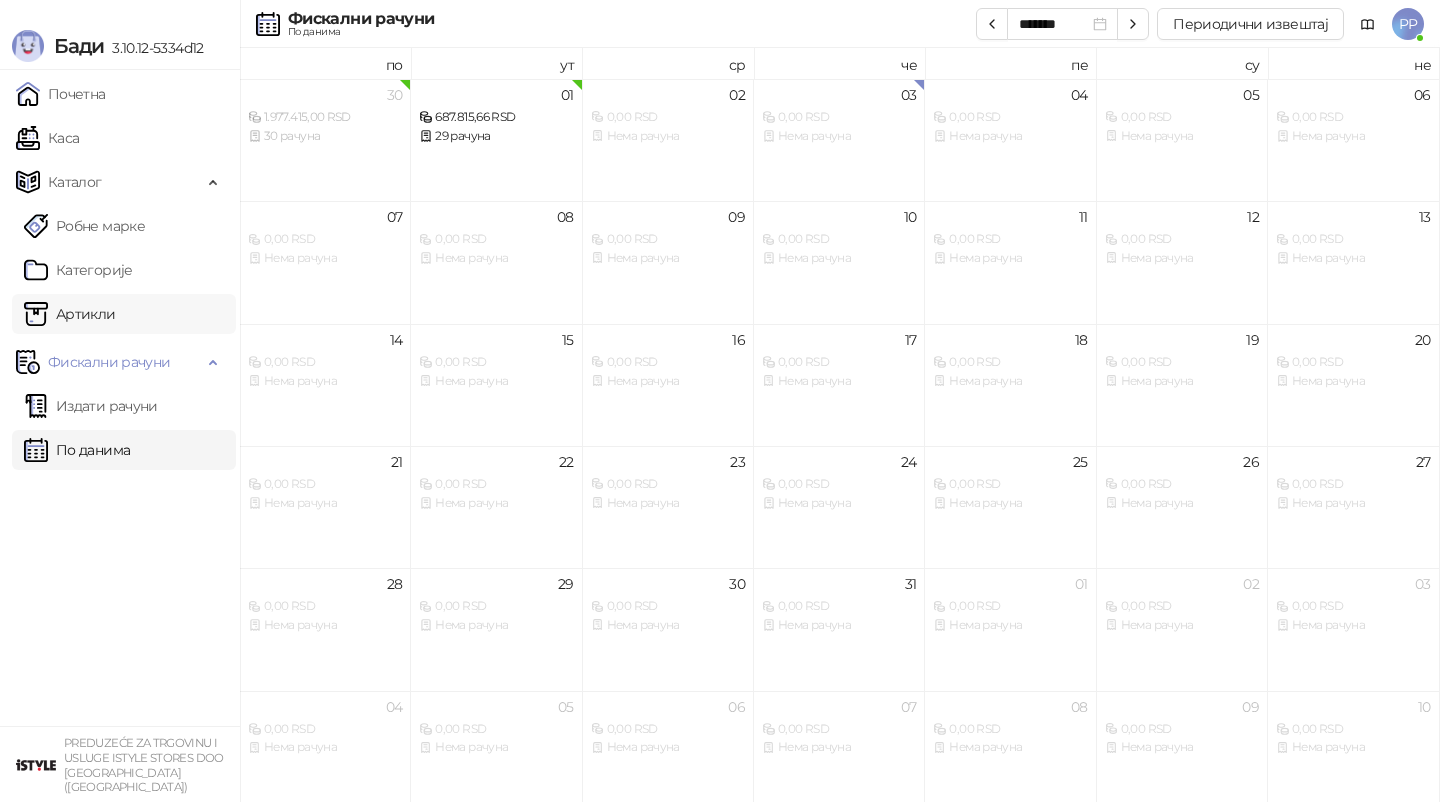 click on "Артикли" at bounding box center [70, 314] 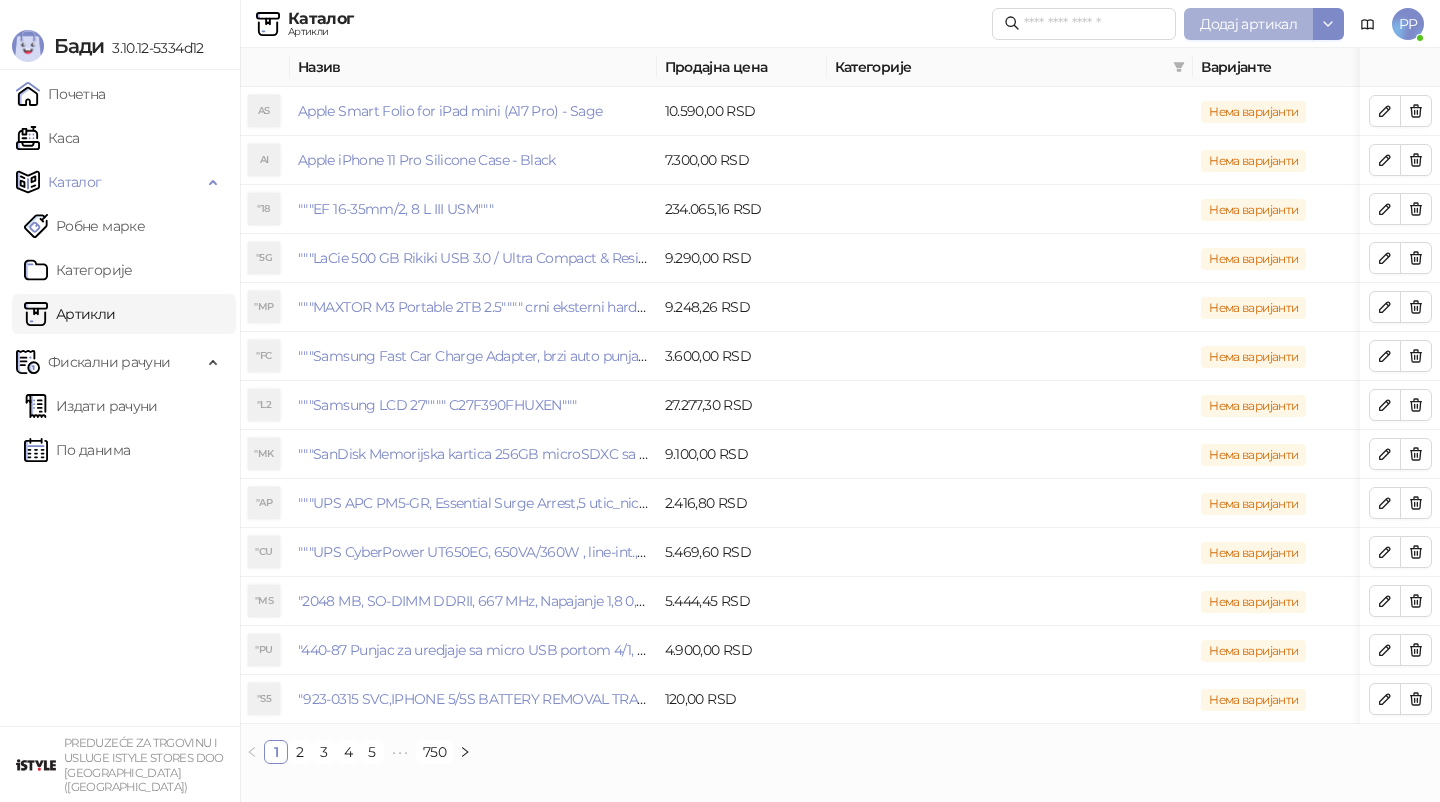 click on "Додај артикал" at bounding box center [1248, 24] 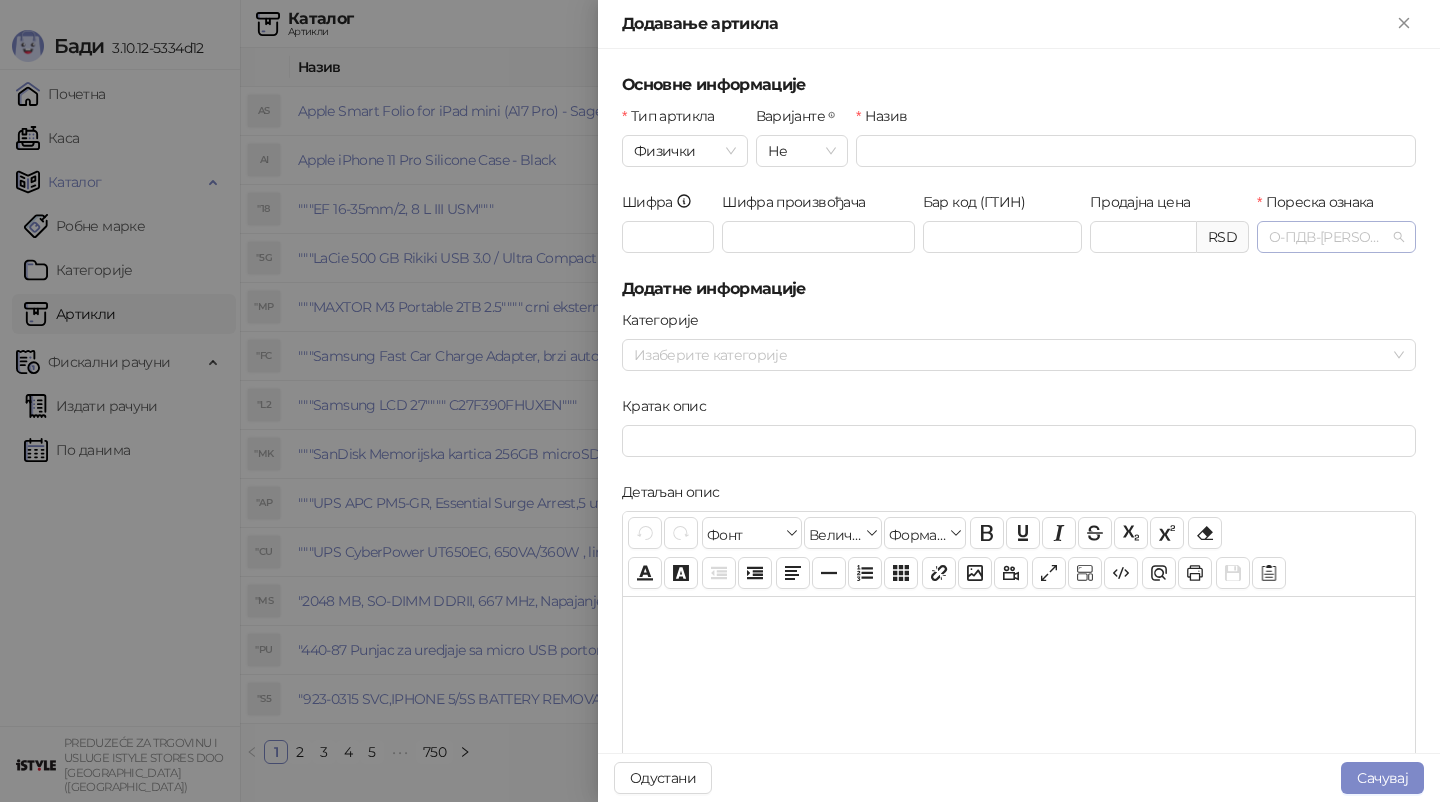 click on "О-ПДВ  -  Ђ  ( 20,00 %)" at bounding box center [1336, 237] 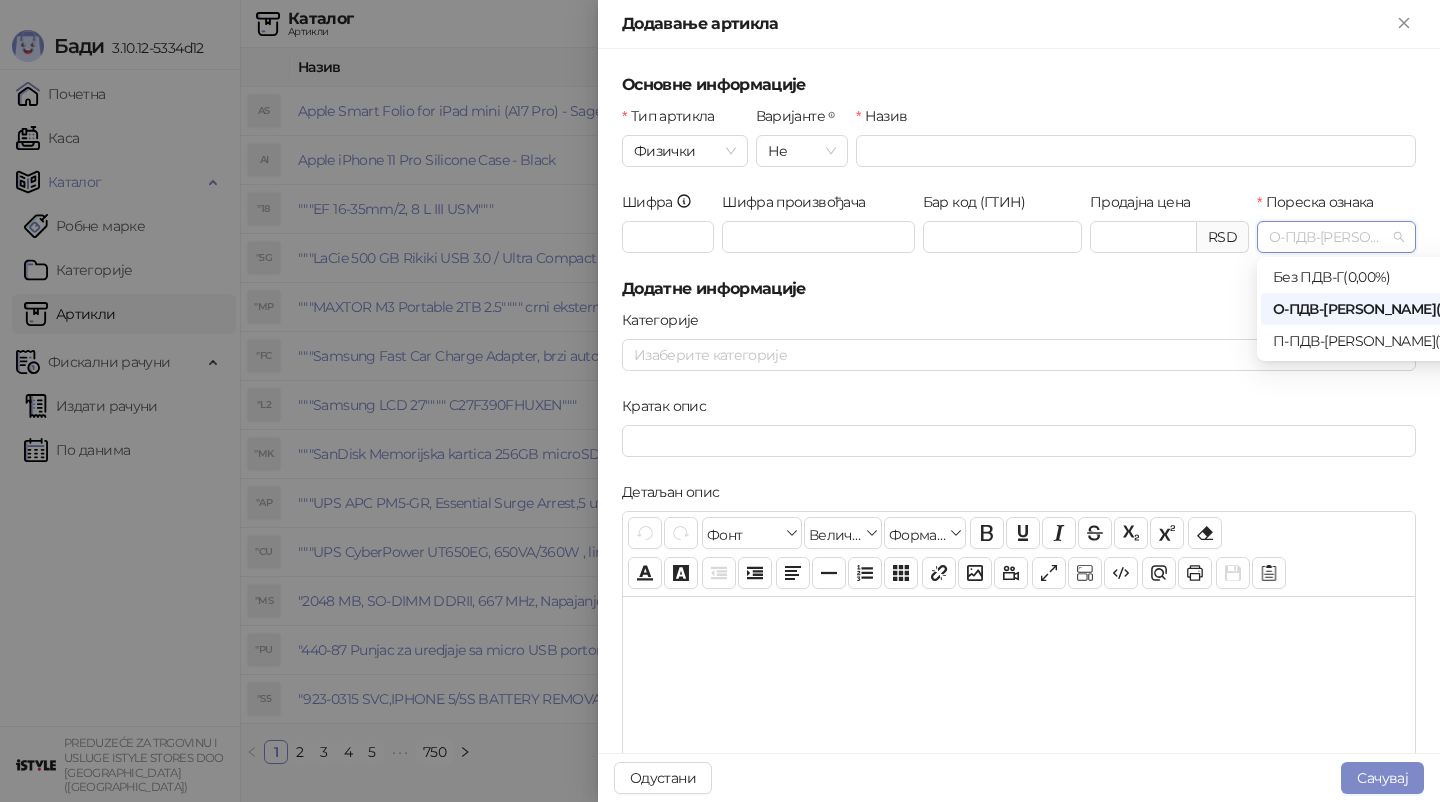 click on "О-ПДВ  -  Ђ  ( 20,00 %)" at bounding box center (1382, 309) 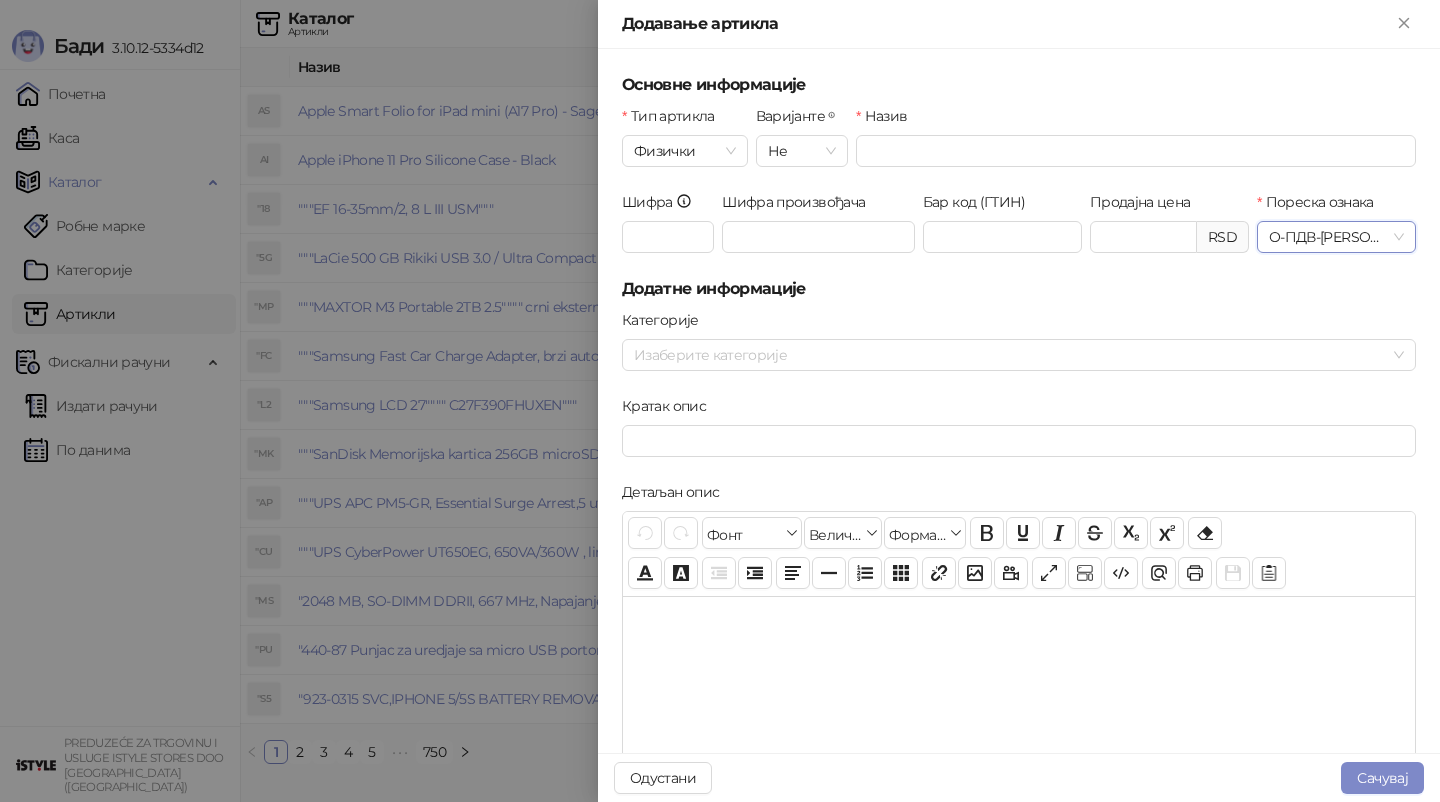 click on "Основне информације Тип артикла Физички Варијанте   Не Назив Шифра   Шифра произвођача Бар код (ГТИН) Продајна цена RSD Пореска ознака Ђ О-ПДВ  -  Ђ  ( 20,00 %) Додатне информације Категорије   Изаберите категорије Кратак опис Детаљан опис Поврати ⌘+ Z Понови ⌘+ Y  / ⌘⇧+ Z Фонт Фонт Величина Величина Формати Формати Подебљано ⌘+ B Подвучено ⌘+ U Искошено ⌘+ I Прецртано ⌘⇧+ S Индексирано Експонент Уклони формат Боја текста Боја позадине Извлачење ⌘+ [ Увлачење ⌘+ ] Поравнање Хоризонтална линија Листа [GEOGRAPHIC_DATA] Веза Слика Видео Приказ преко целог екрана Прикажи блокове S" at bounding box center (1019, 685) 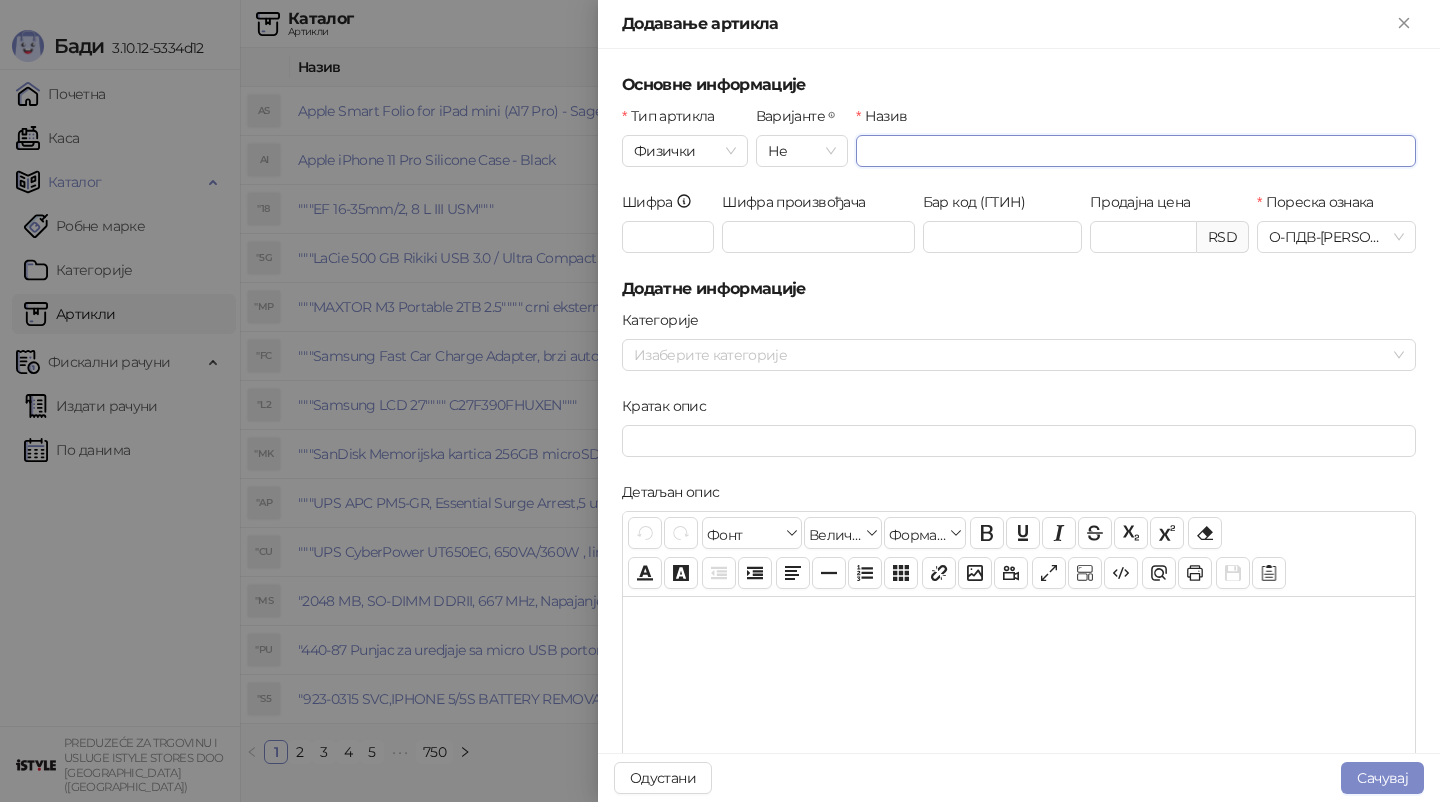 click on "Назив" at bounding box center [1136, 151] 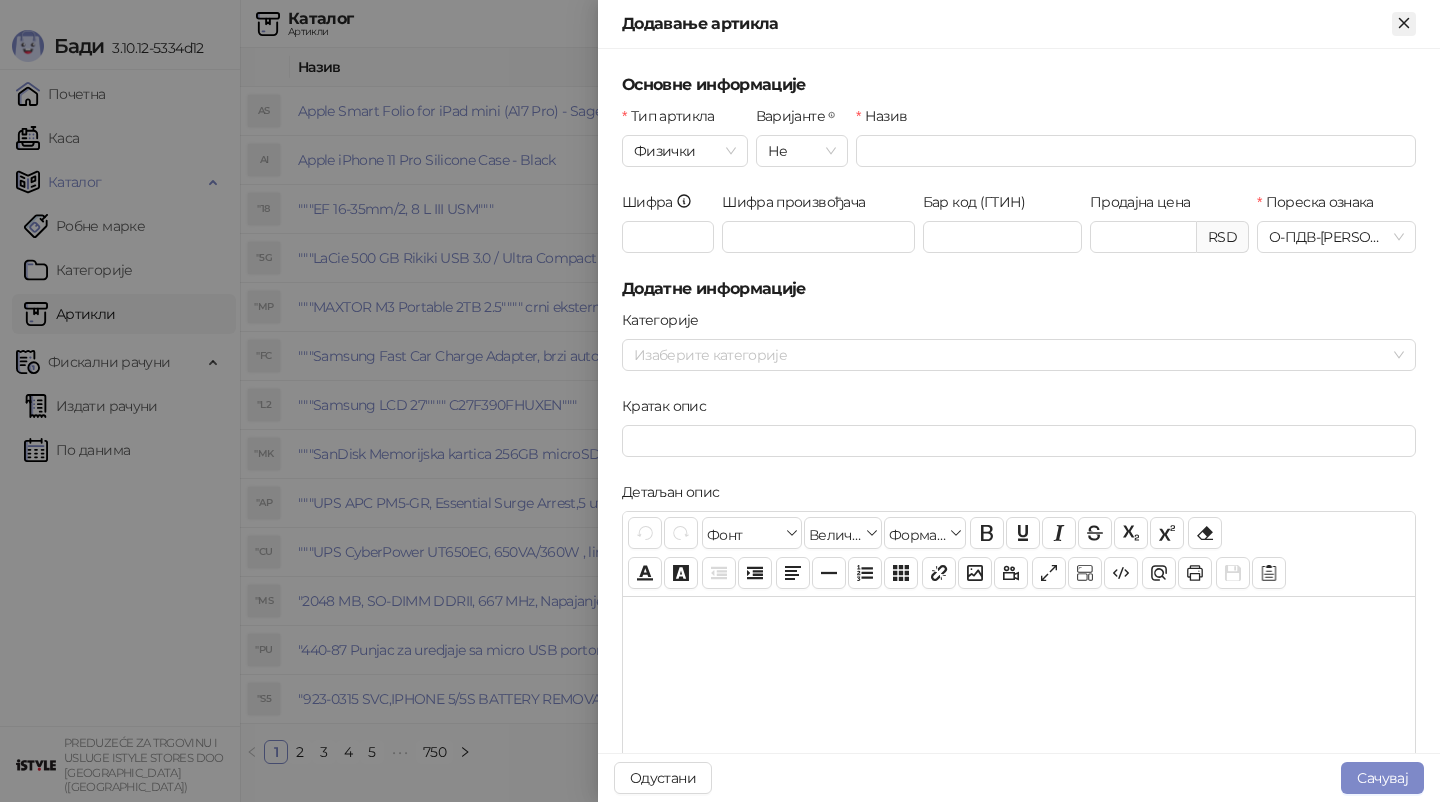 click 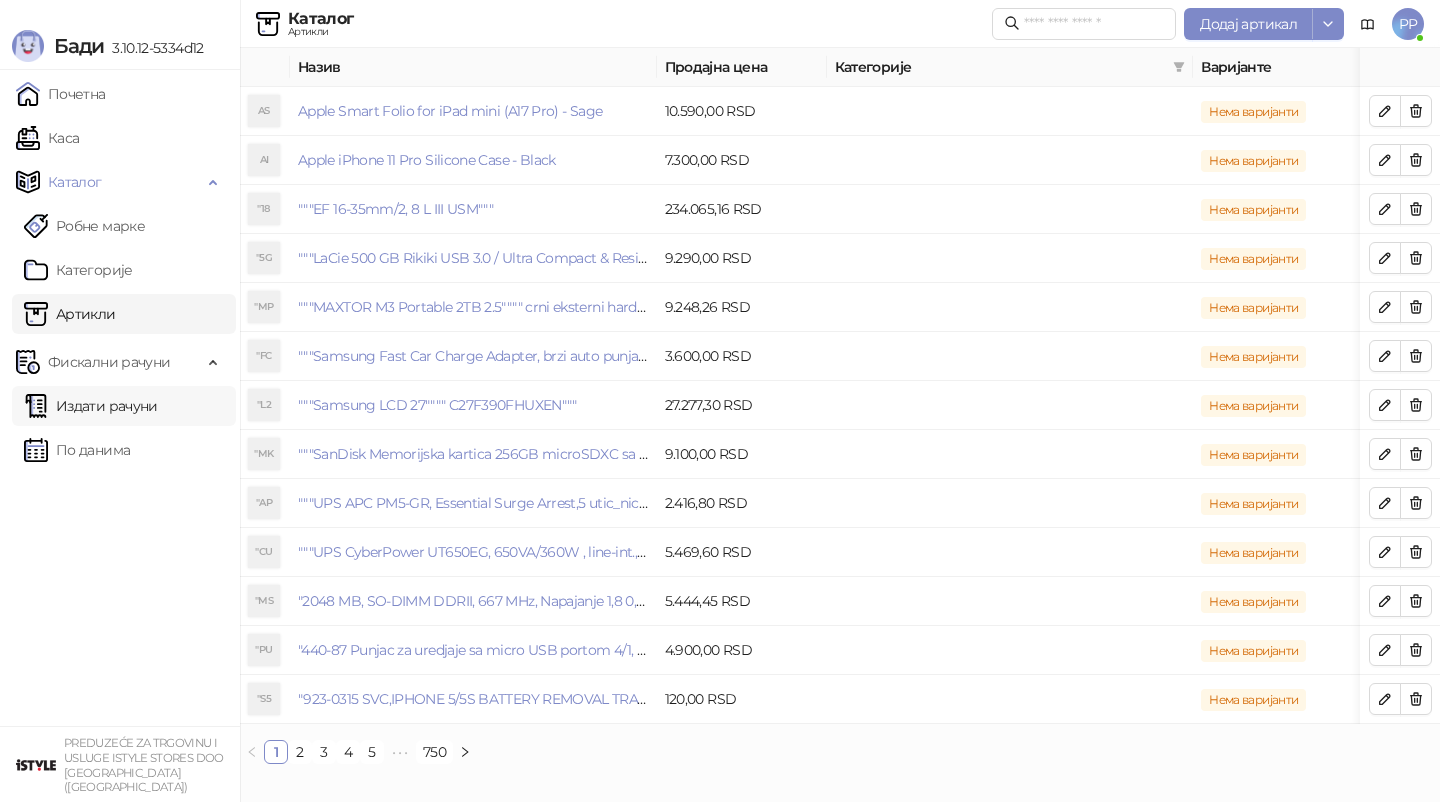 click on "Издати рачуни" at bounding box center (91, 406) 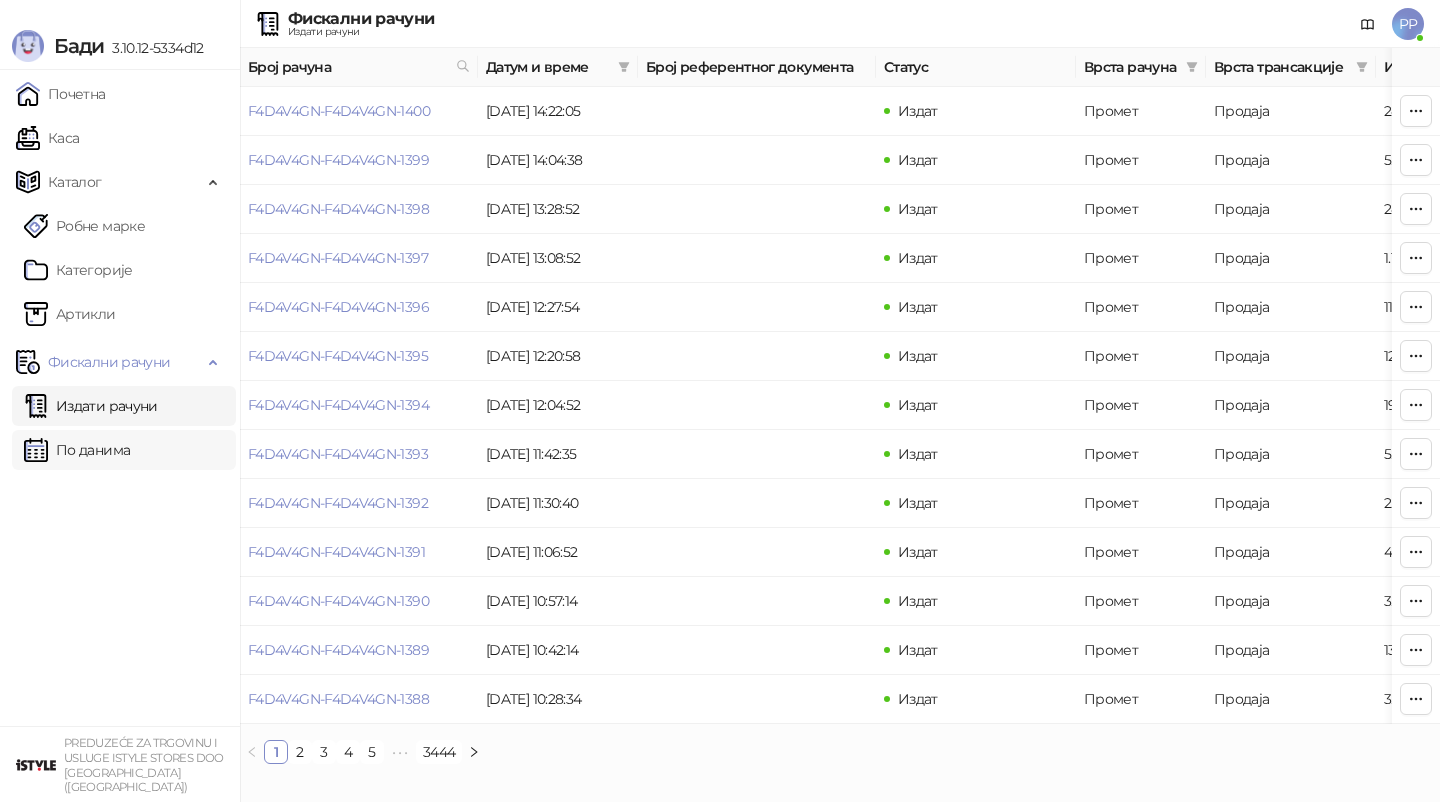 click on "По данима" at bounding box center [77, 450] 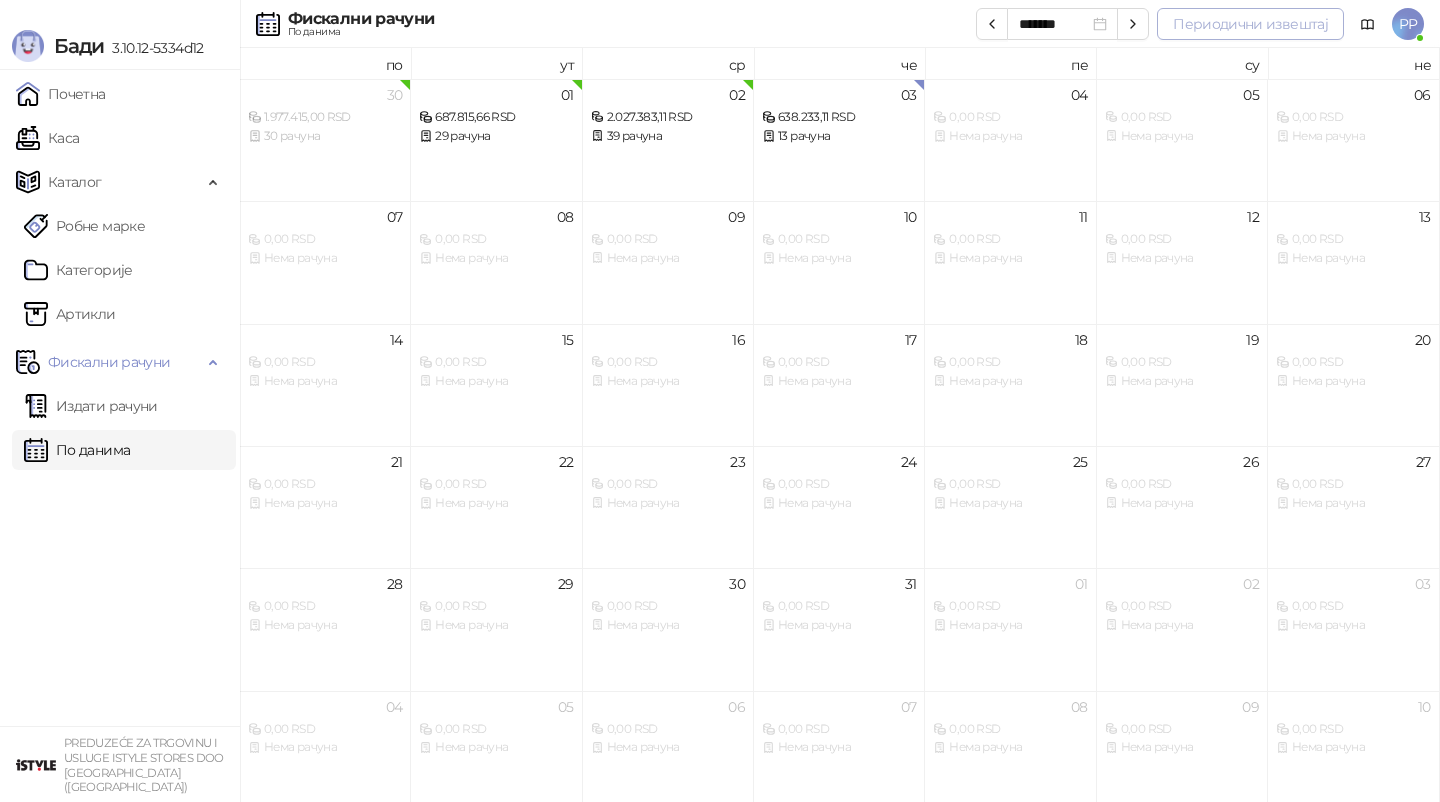 click on "Периодични извештај" at bounding box center (1250, 24) 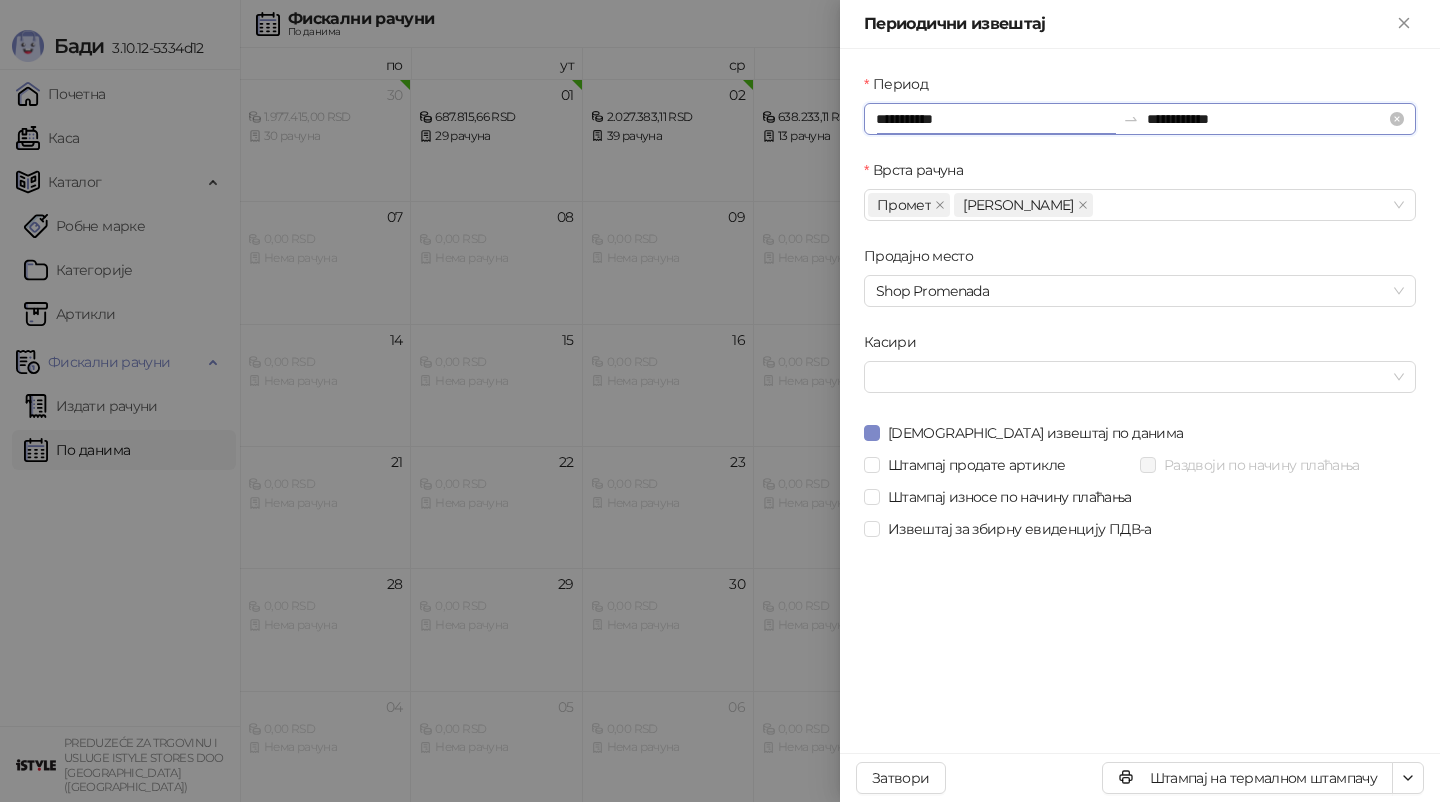 click on "**********" at bounding box center (995, 119) 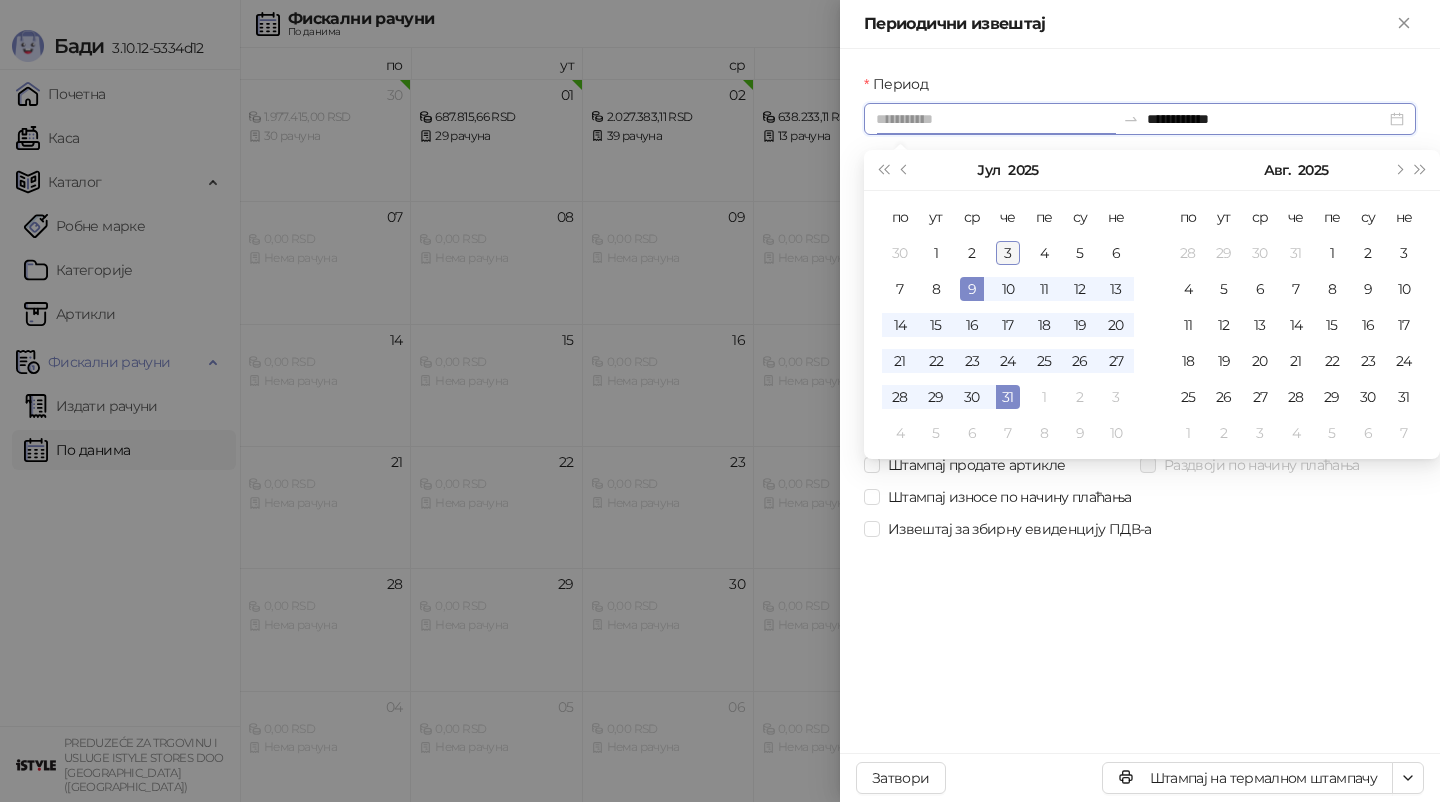 type on "**********" 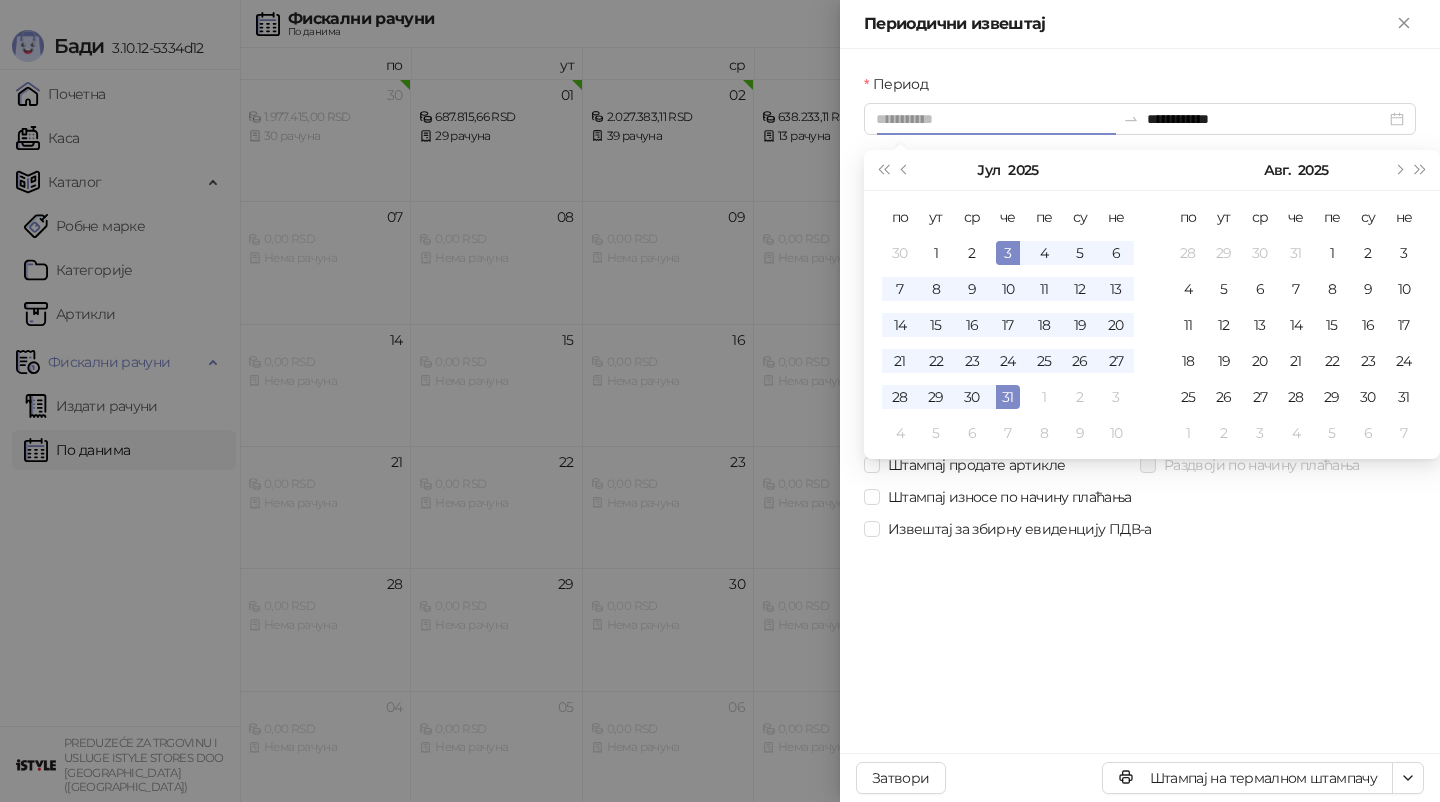 click on "3" at bounding box center (1008, 253) 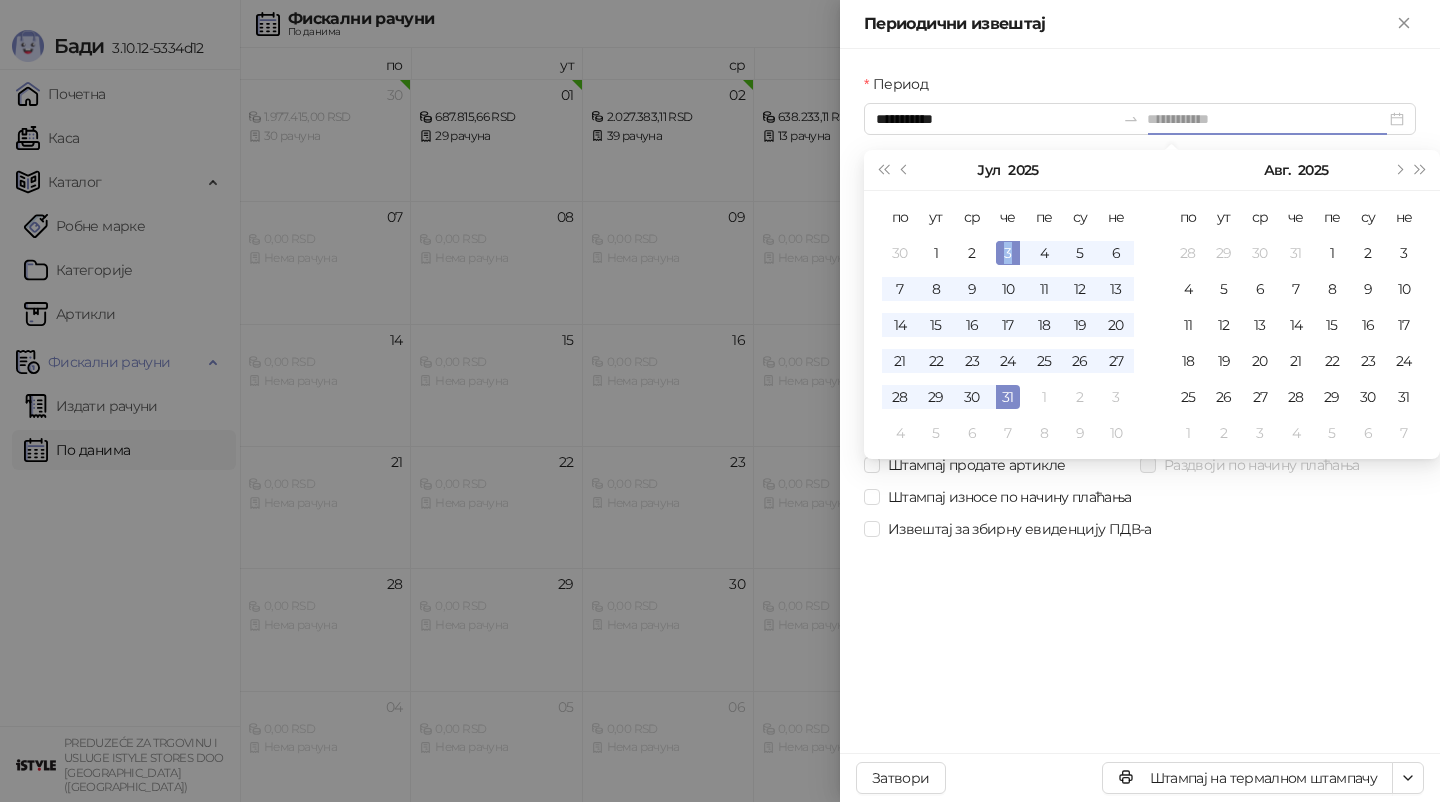 click on "3" at bounding box center (1008, 253) 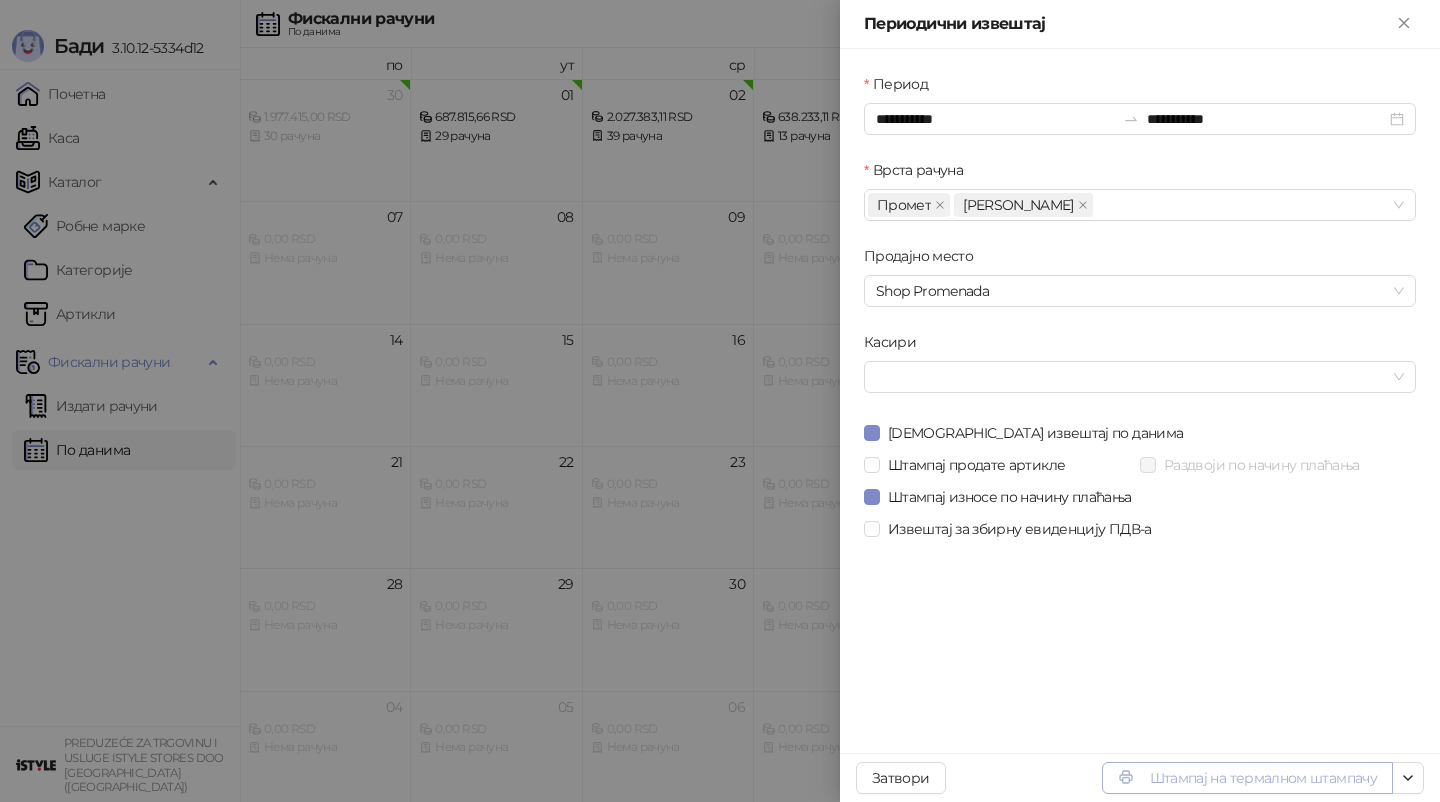 click on "Штампај на термалном штампачу" at bounding box center [1247, 778] 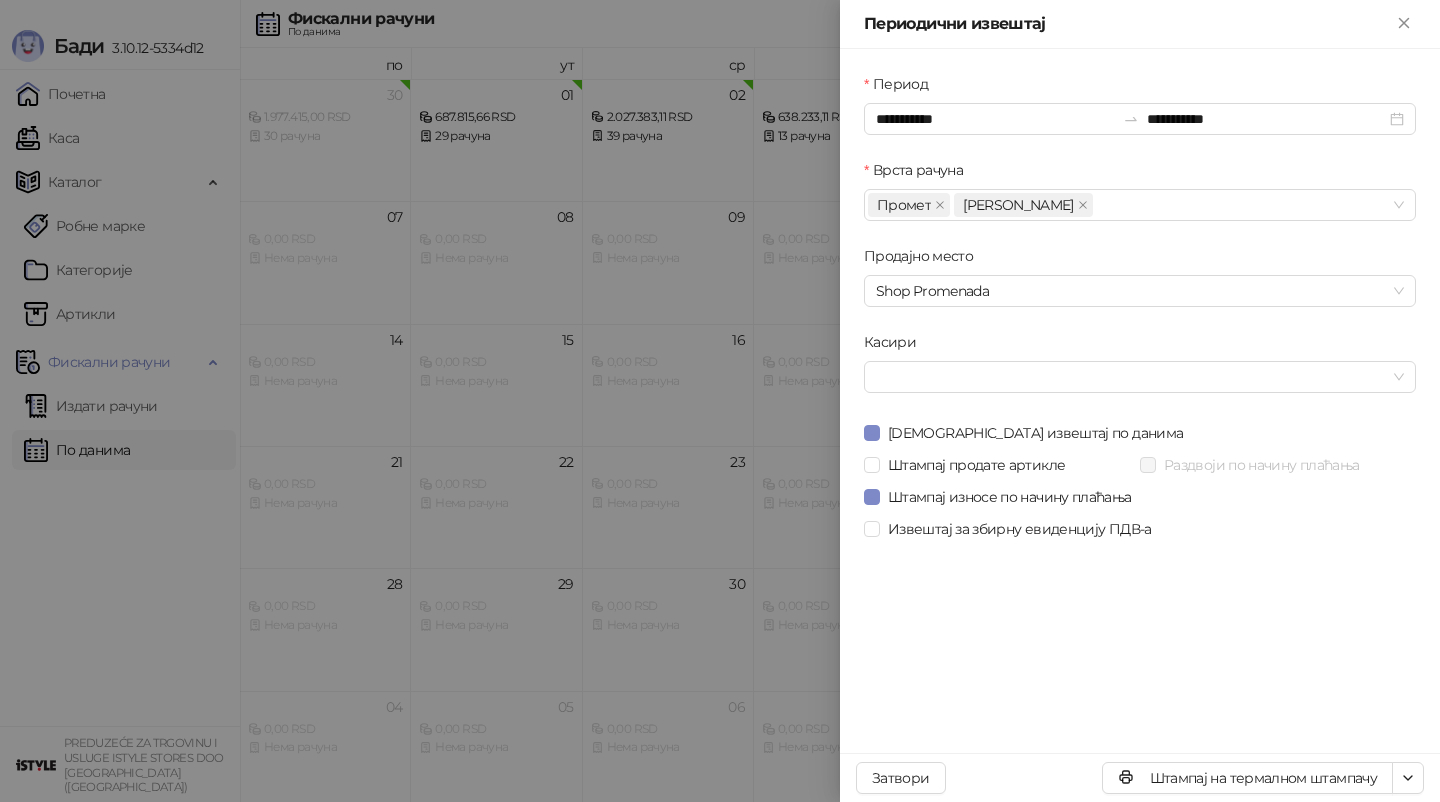 click at bounding box center (720, 401) 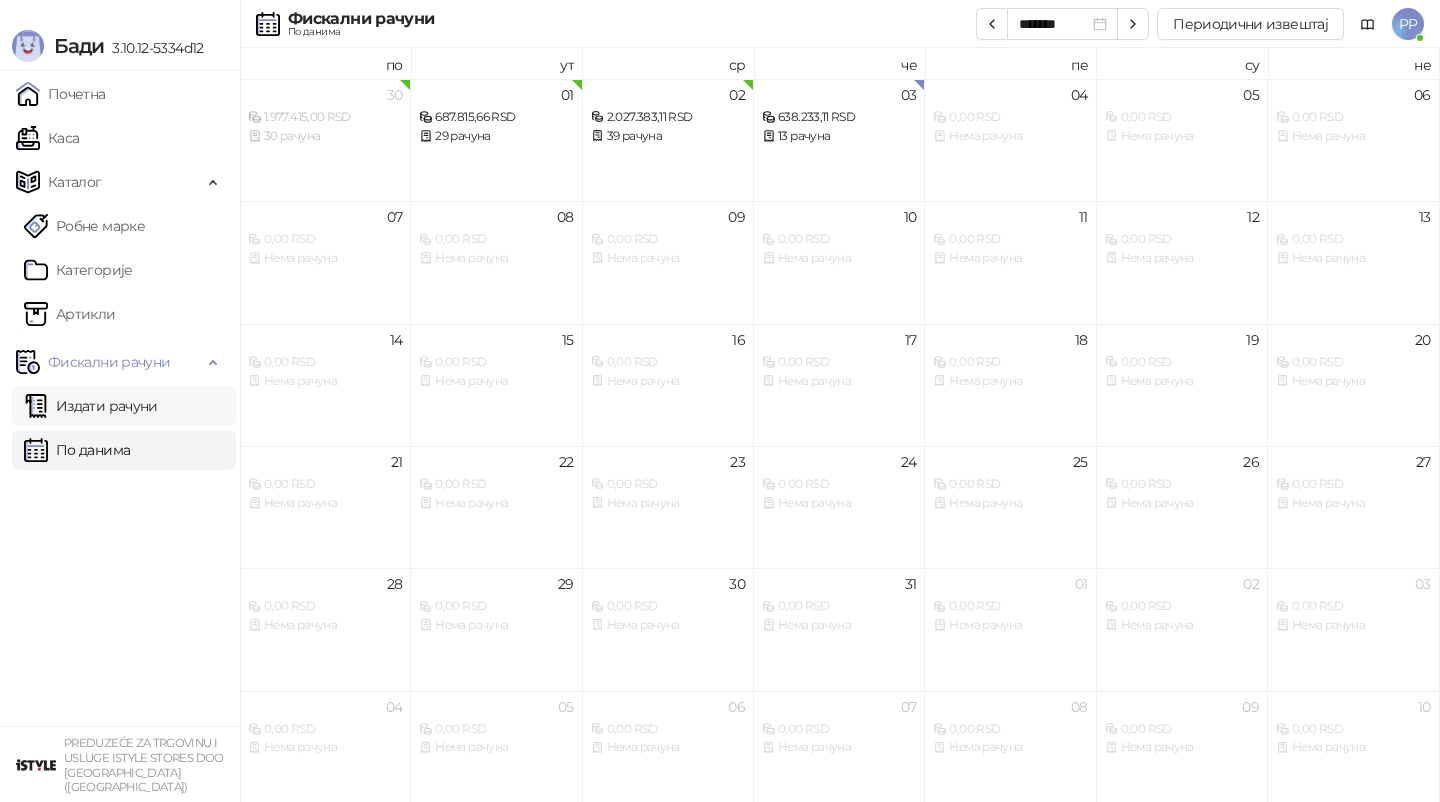 click on "Издати рачуни" at bounding box center (91, 406) 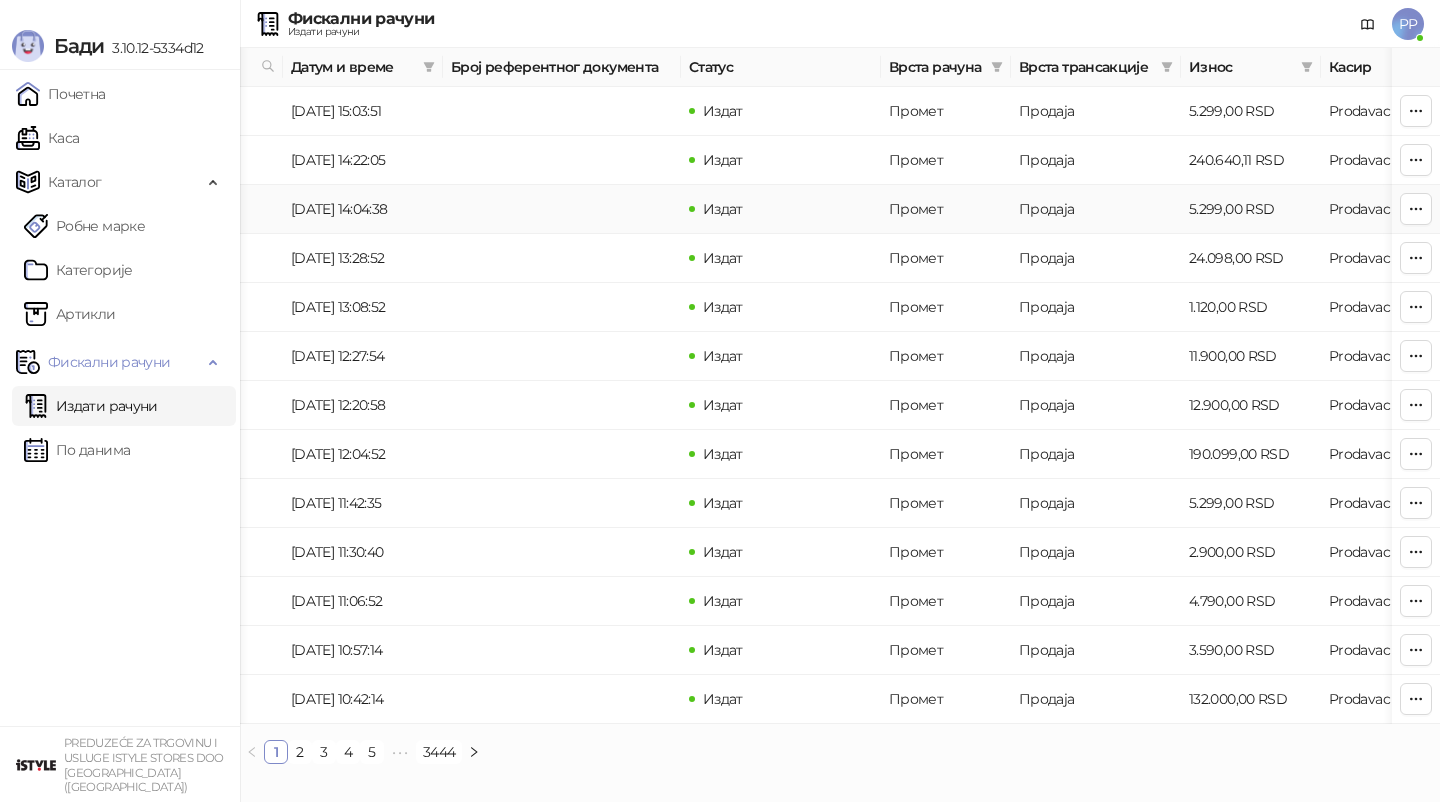 scroll, scrollTop: 0, scrollLeft: 0, axis: both 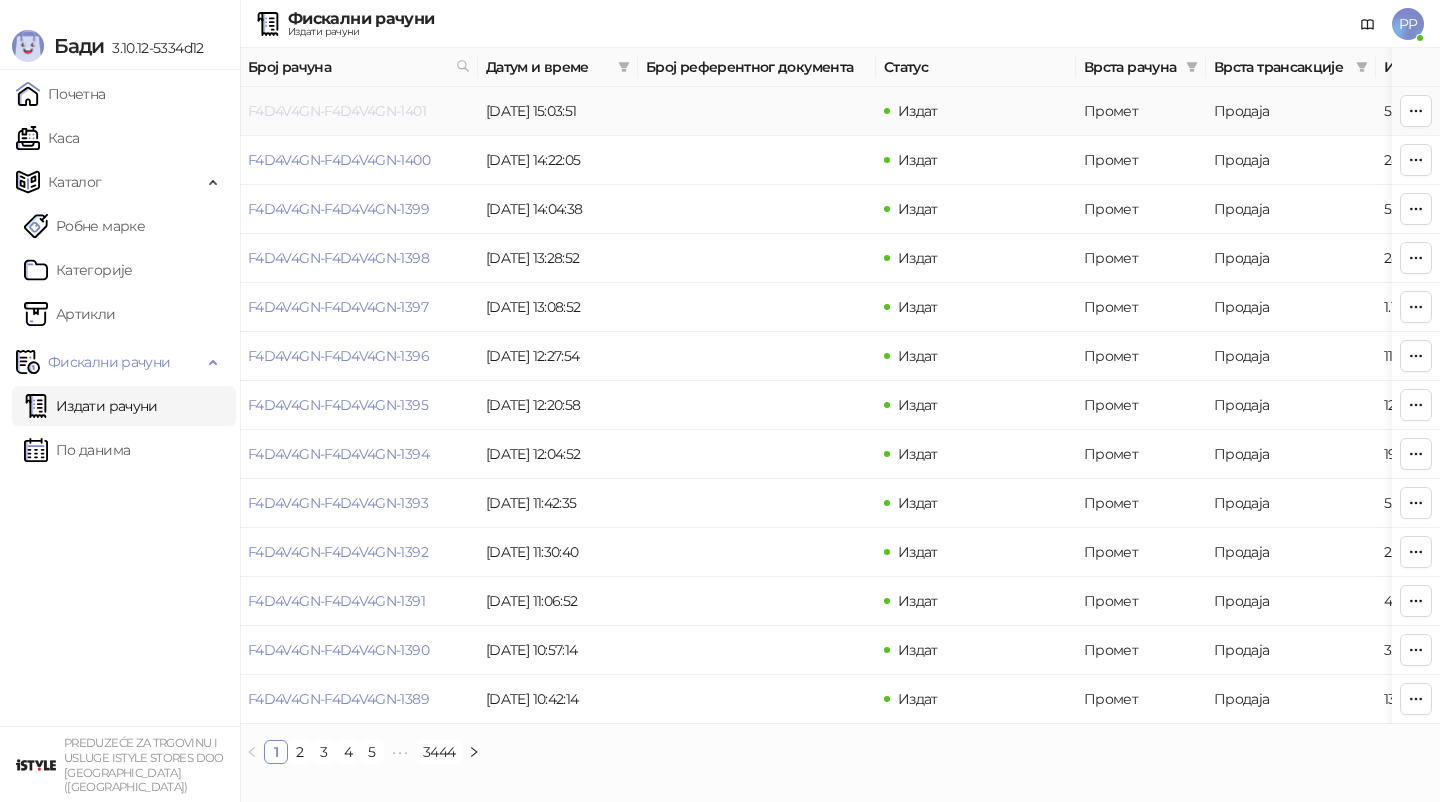 click on "F4D4V4GN-F4D4V4GN-1401" at bounding box center [337, 111] 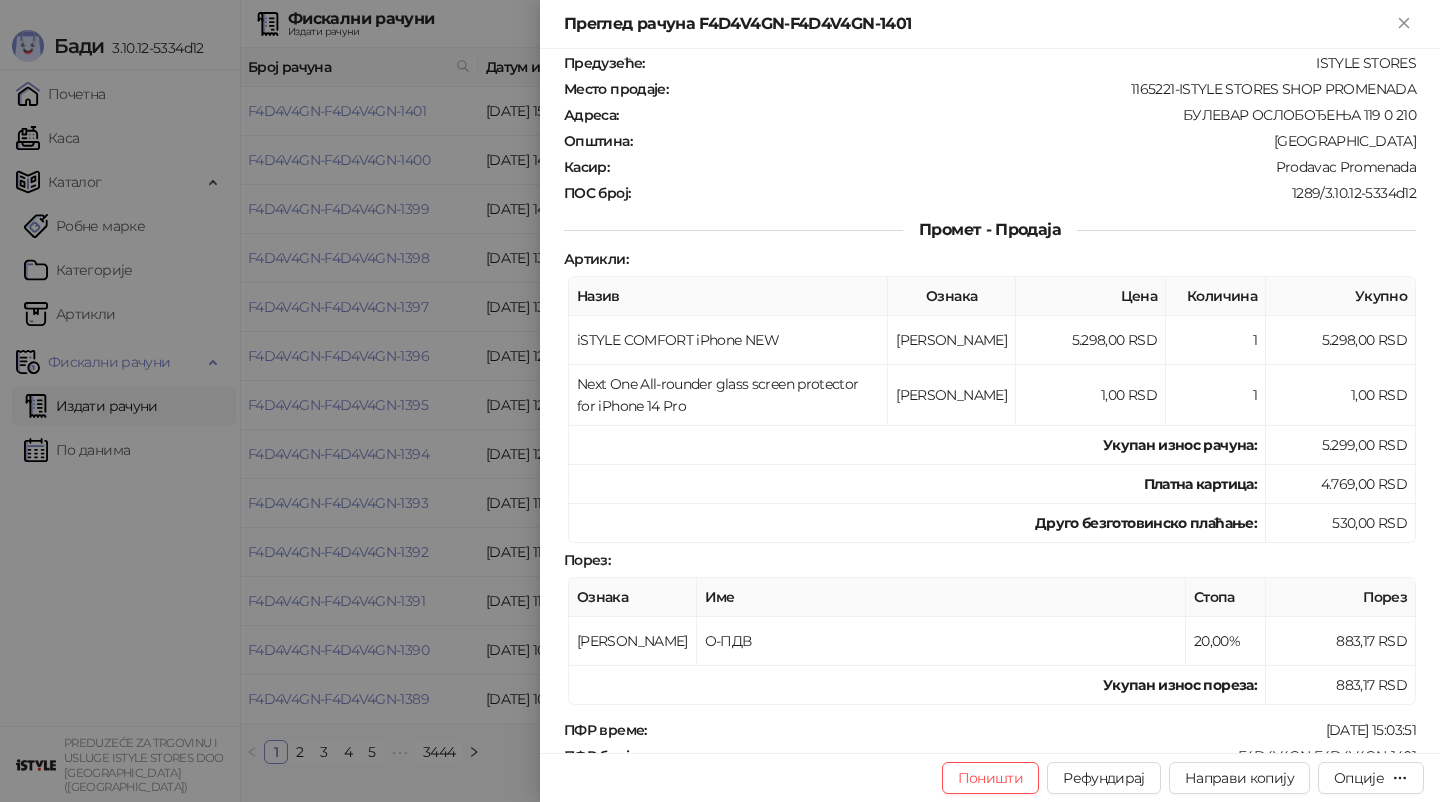 scroll, scrollTop: 64, scrollLeft: 0, axis: vertical 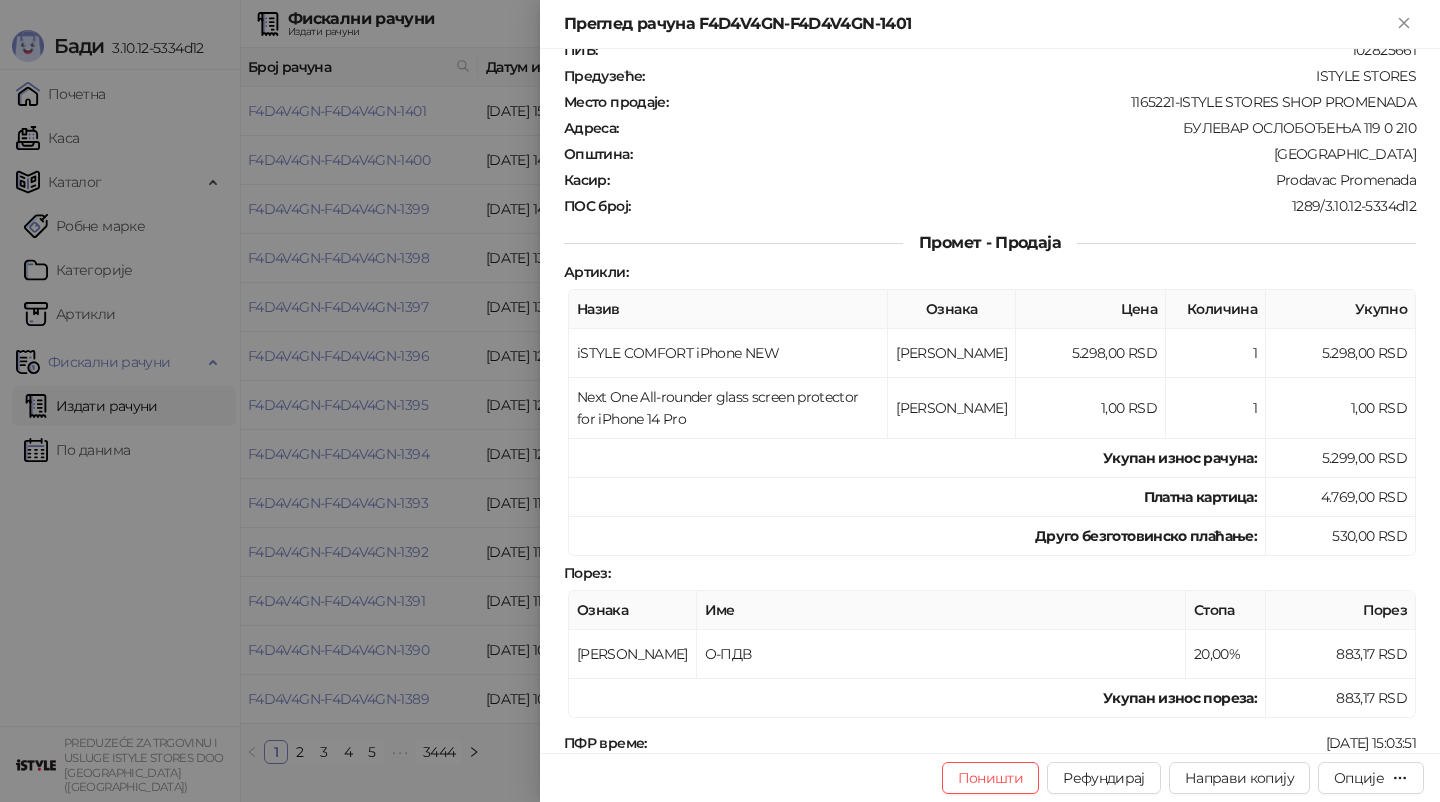 click at bounding box center (720, 401) 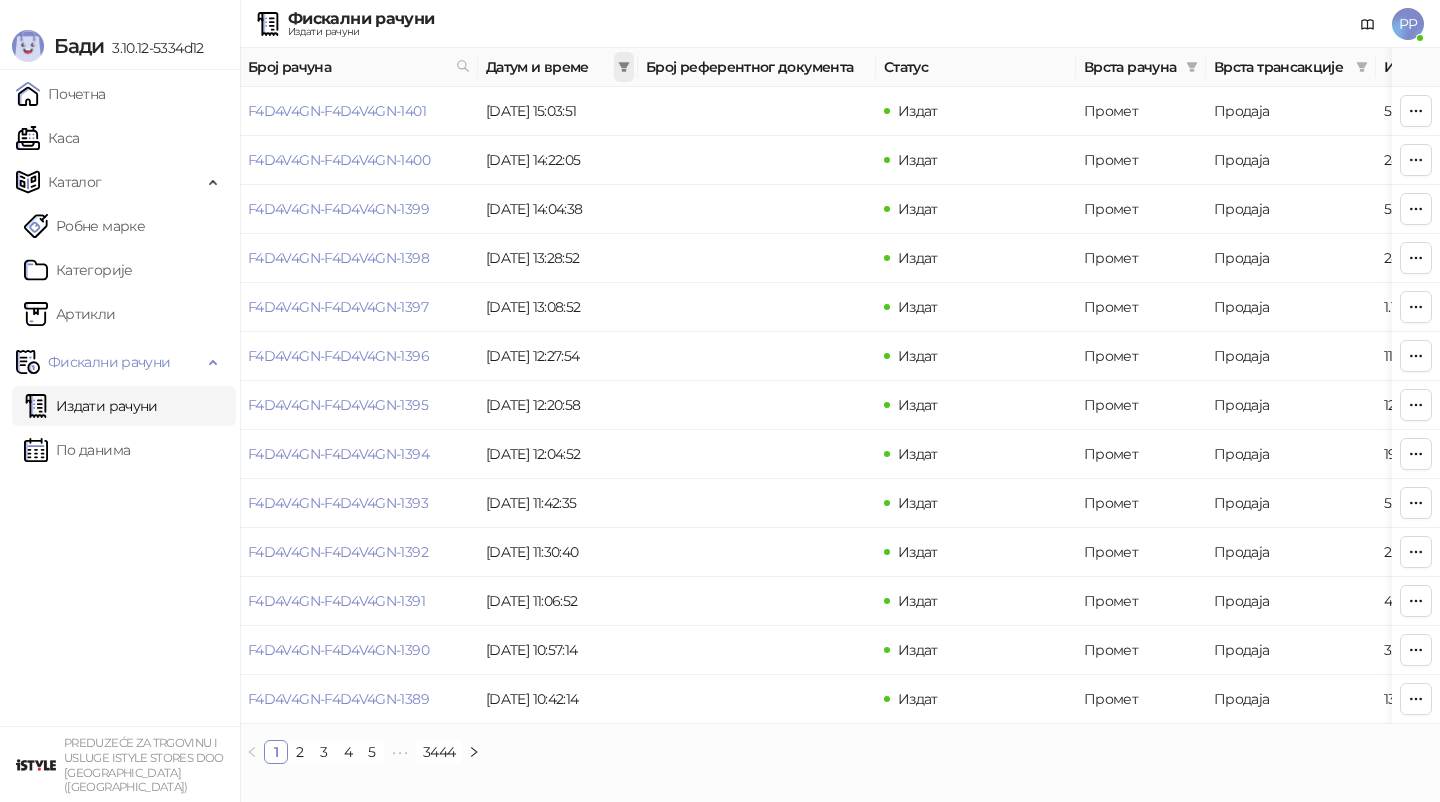 click at bounding box center [624, 67] 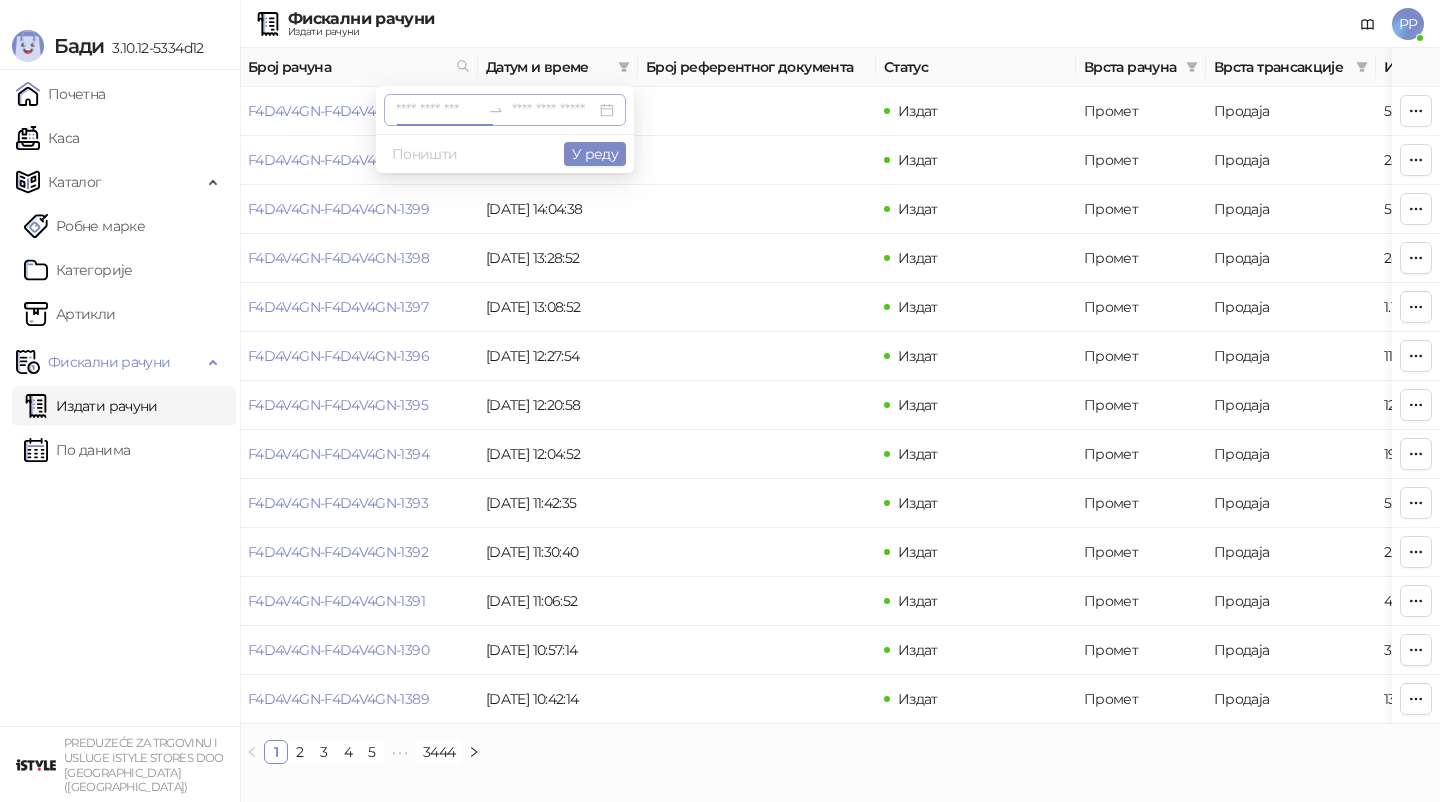 click at bounding box center (438, 110) 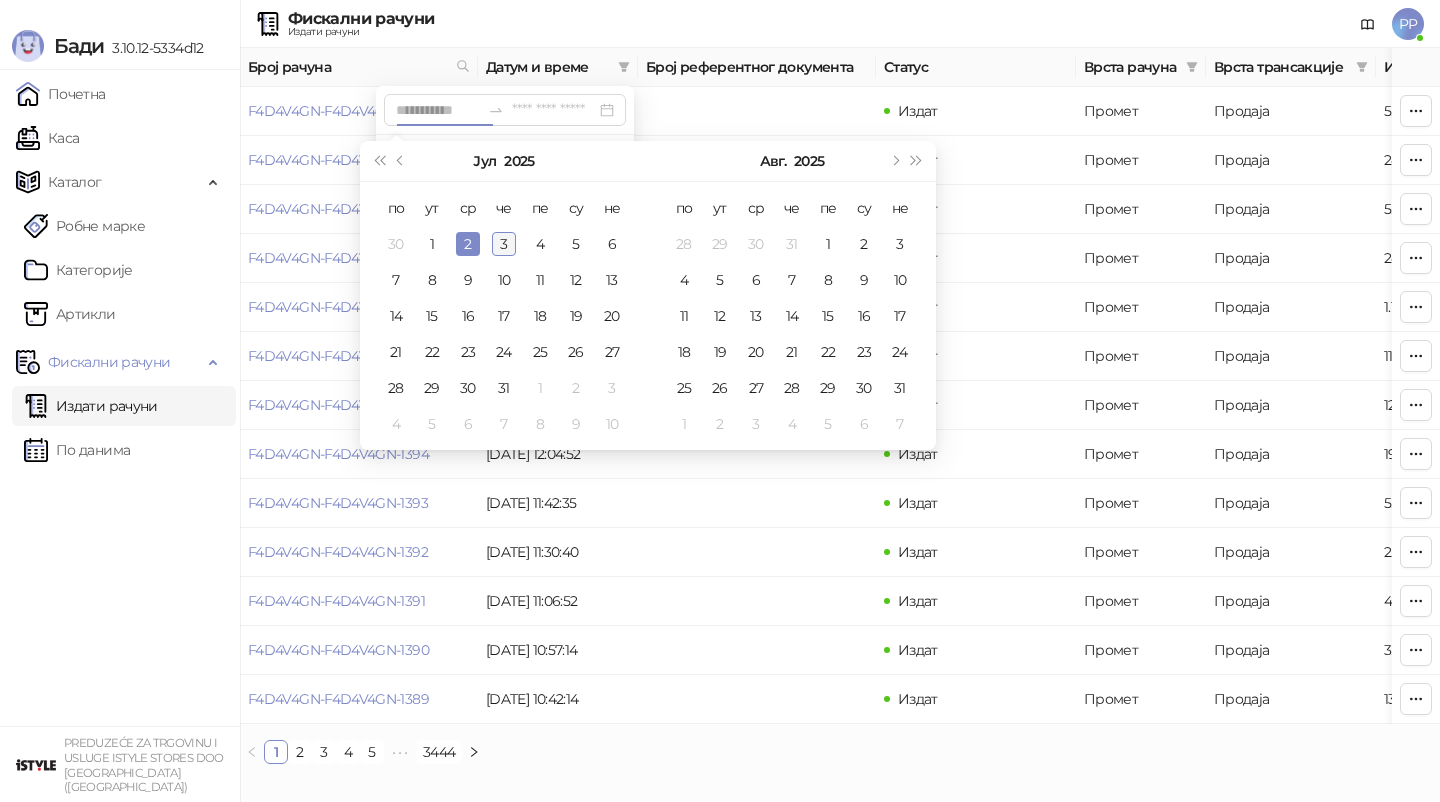 type on "**********" 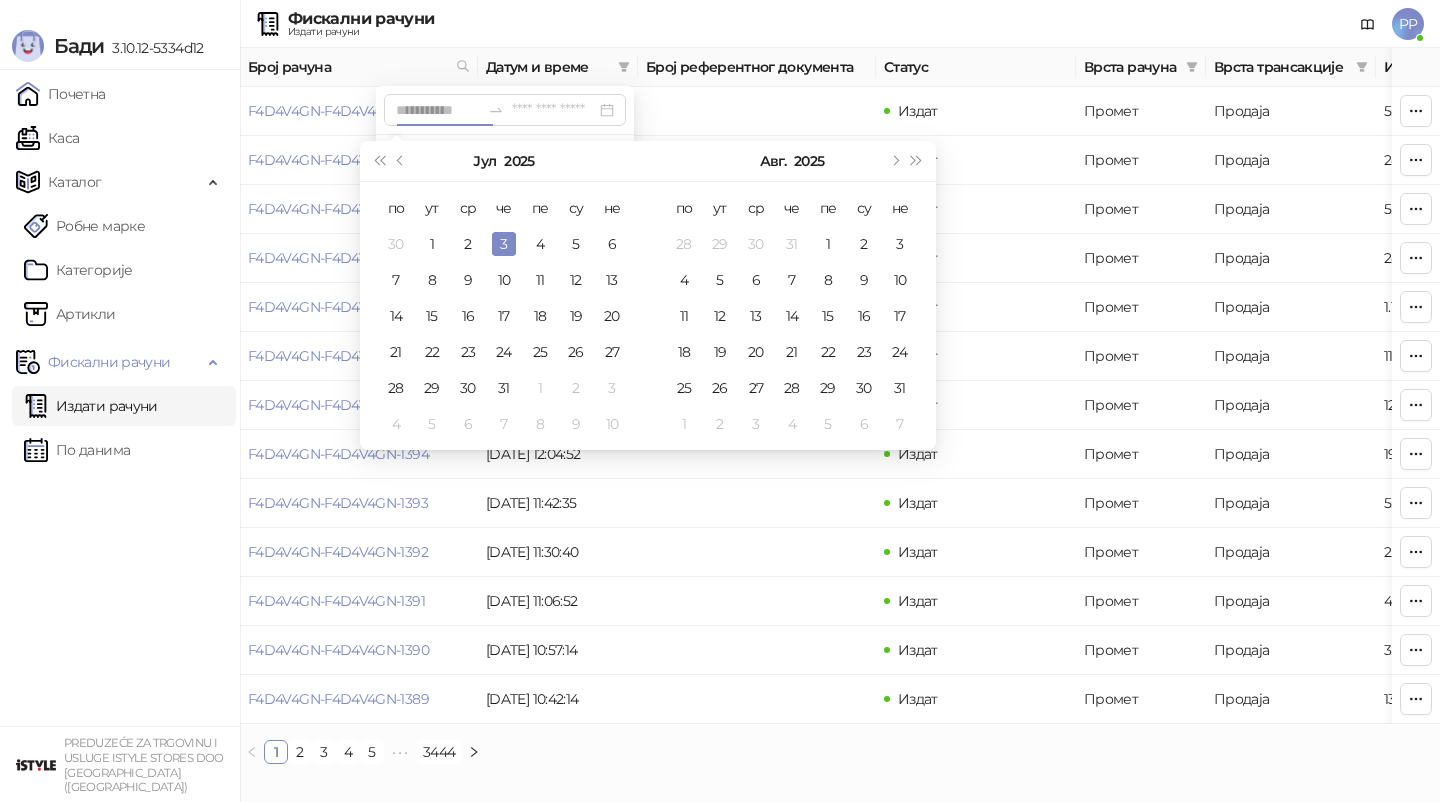 click on "3" at bounding box center (504, 244) 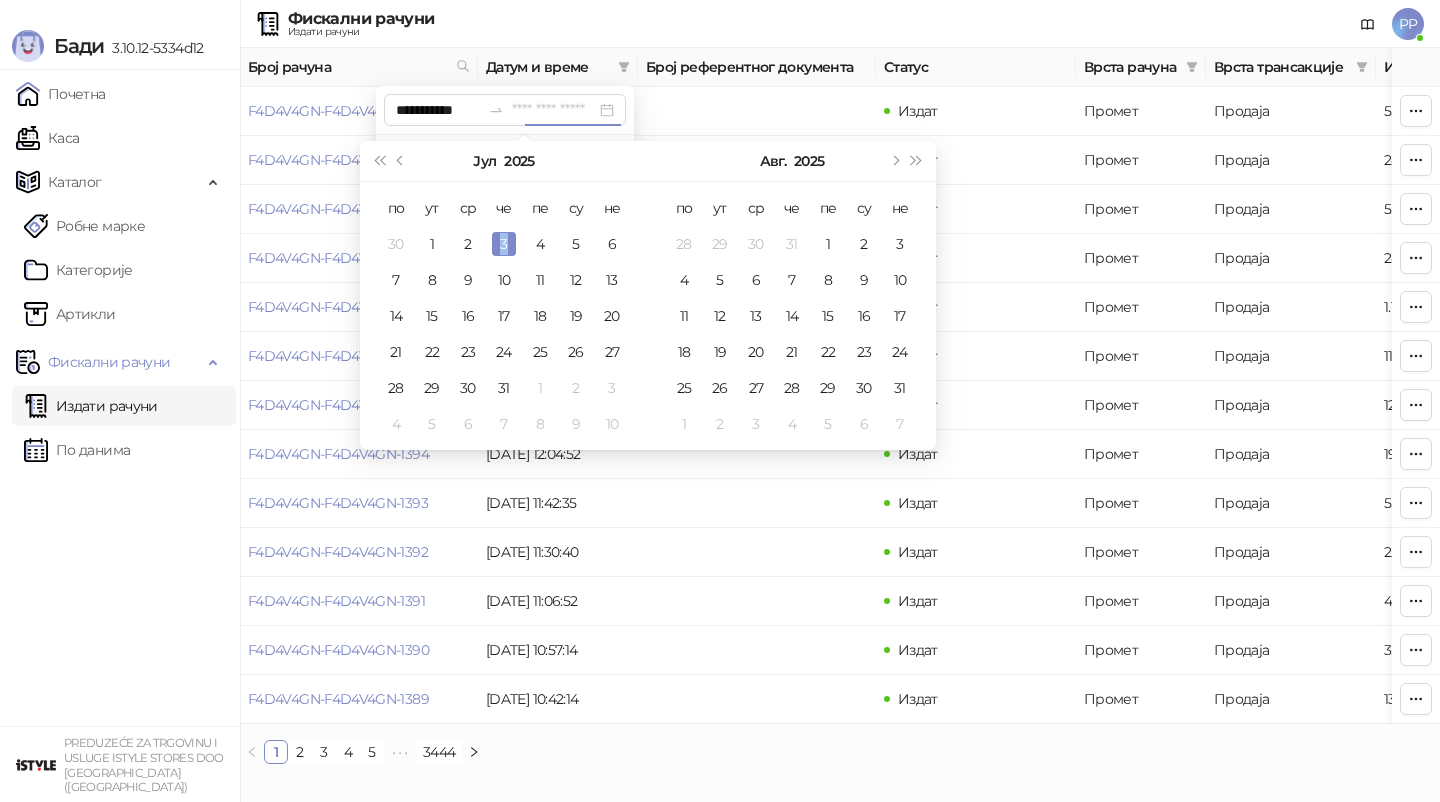 click on "3" at bounding box center (504, 244) 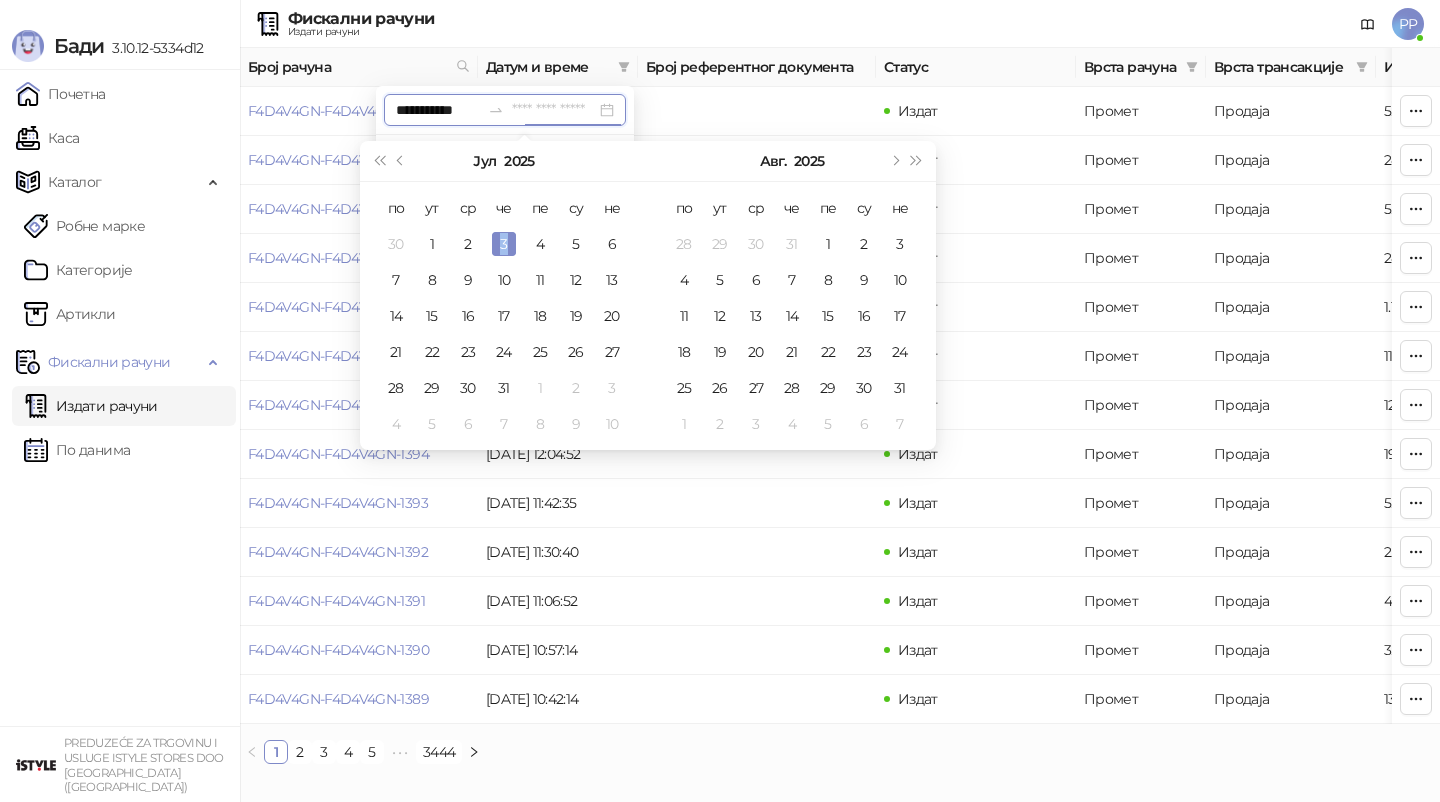 type on "**********" 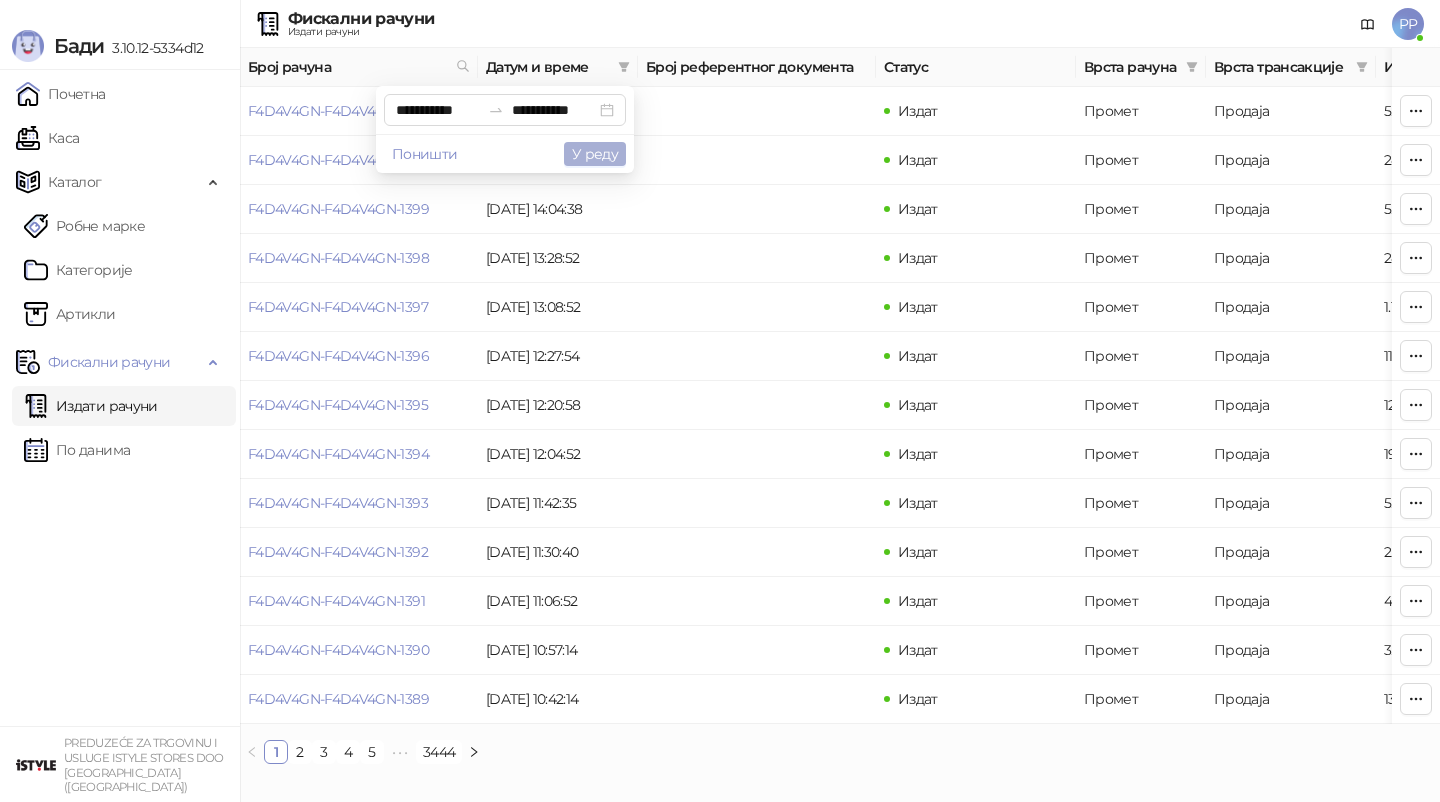 click on "У реду" at bounding box center [595, 154] 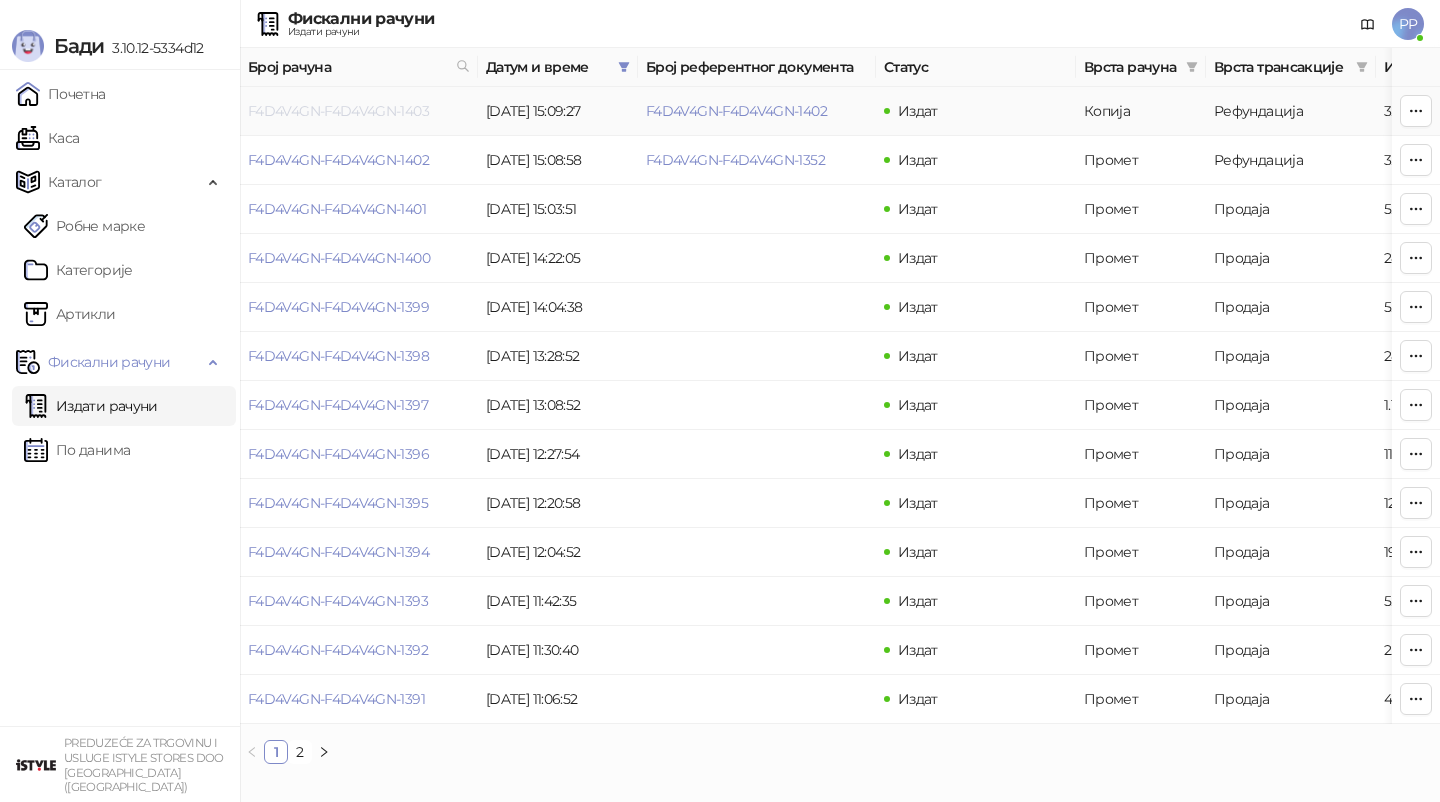 click on "F4D4V4GN-F4D4V4GN-1403" at bounding box center (338, 111) 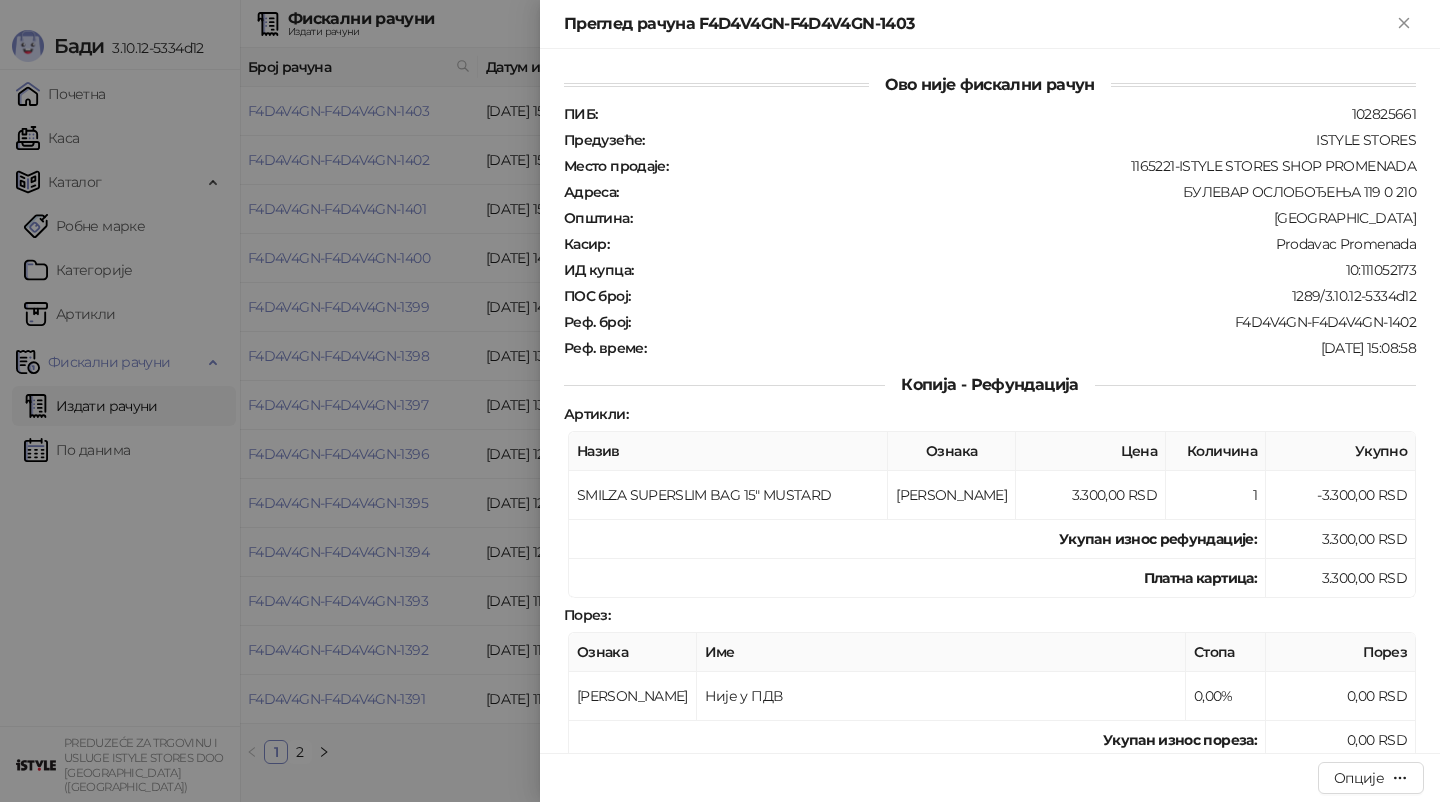click at bounding box center [720, 401] 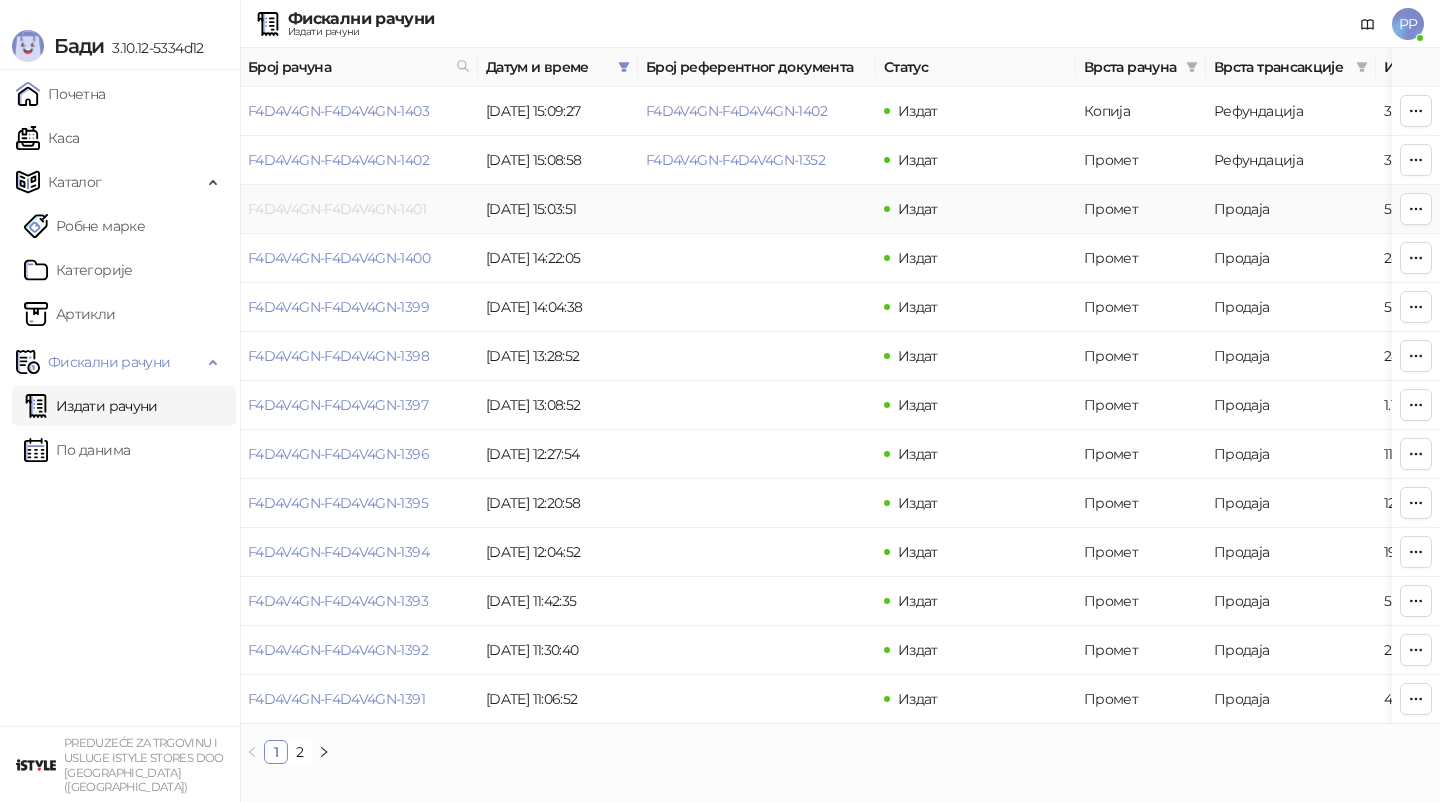 click on "F4D4V4GN-F4D4V4GN-1401" at bounding box center [337, 209] 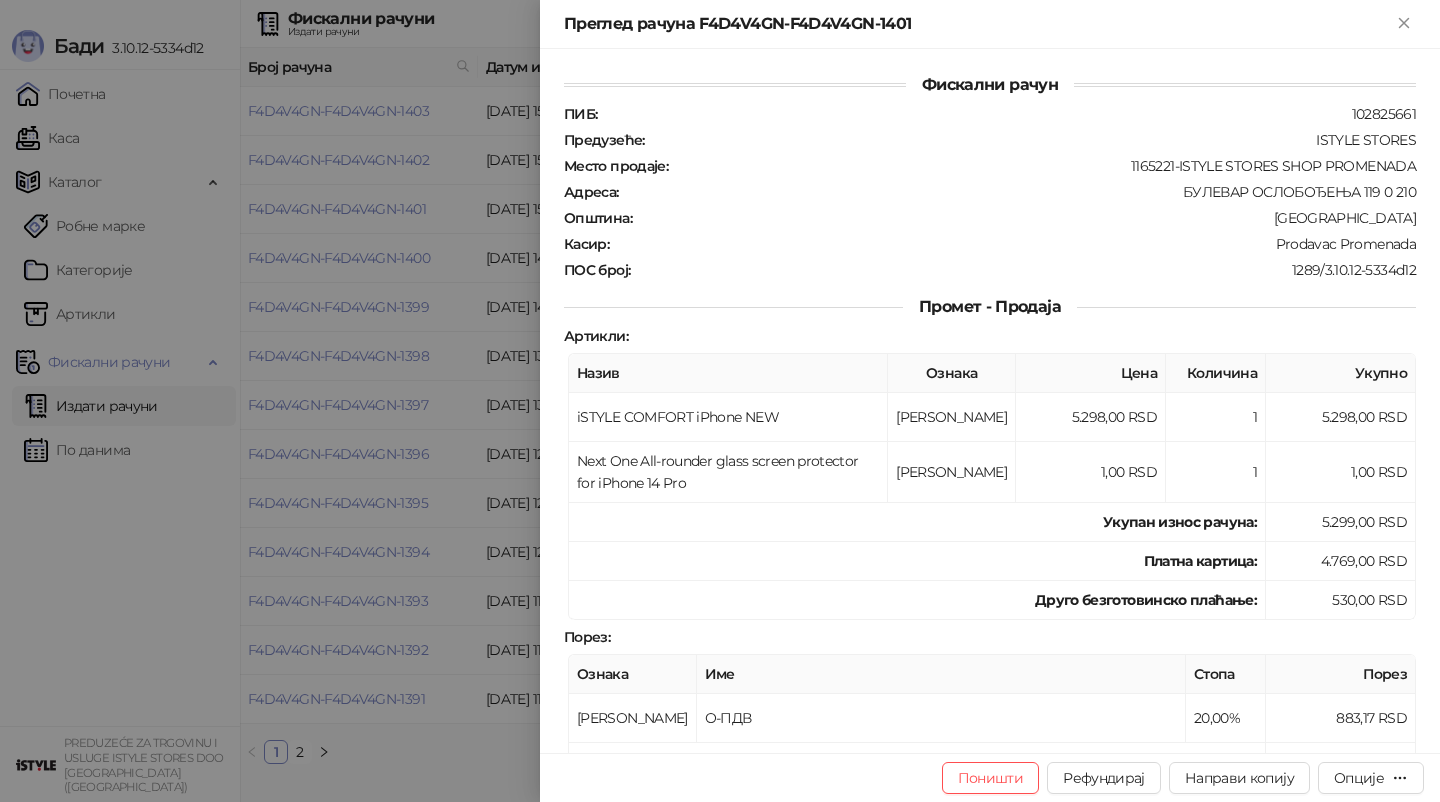 click at bounding box center (720, 401) 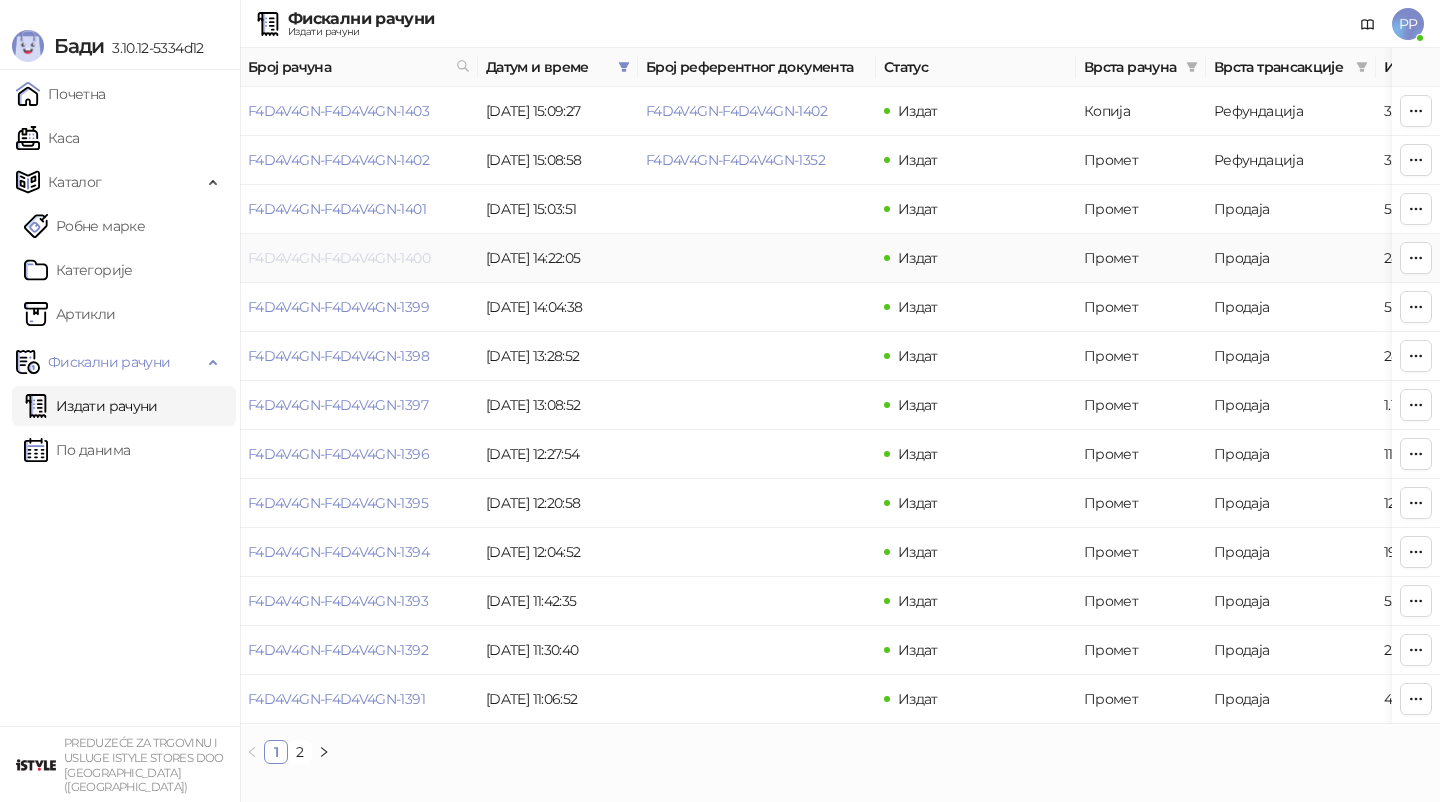 click on "F4D4V4GN-F4D4V4GN-1400" at bounding box center (339, 258) 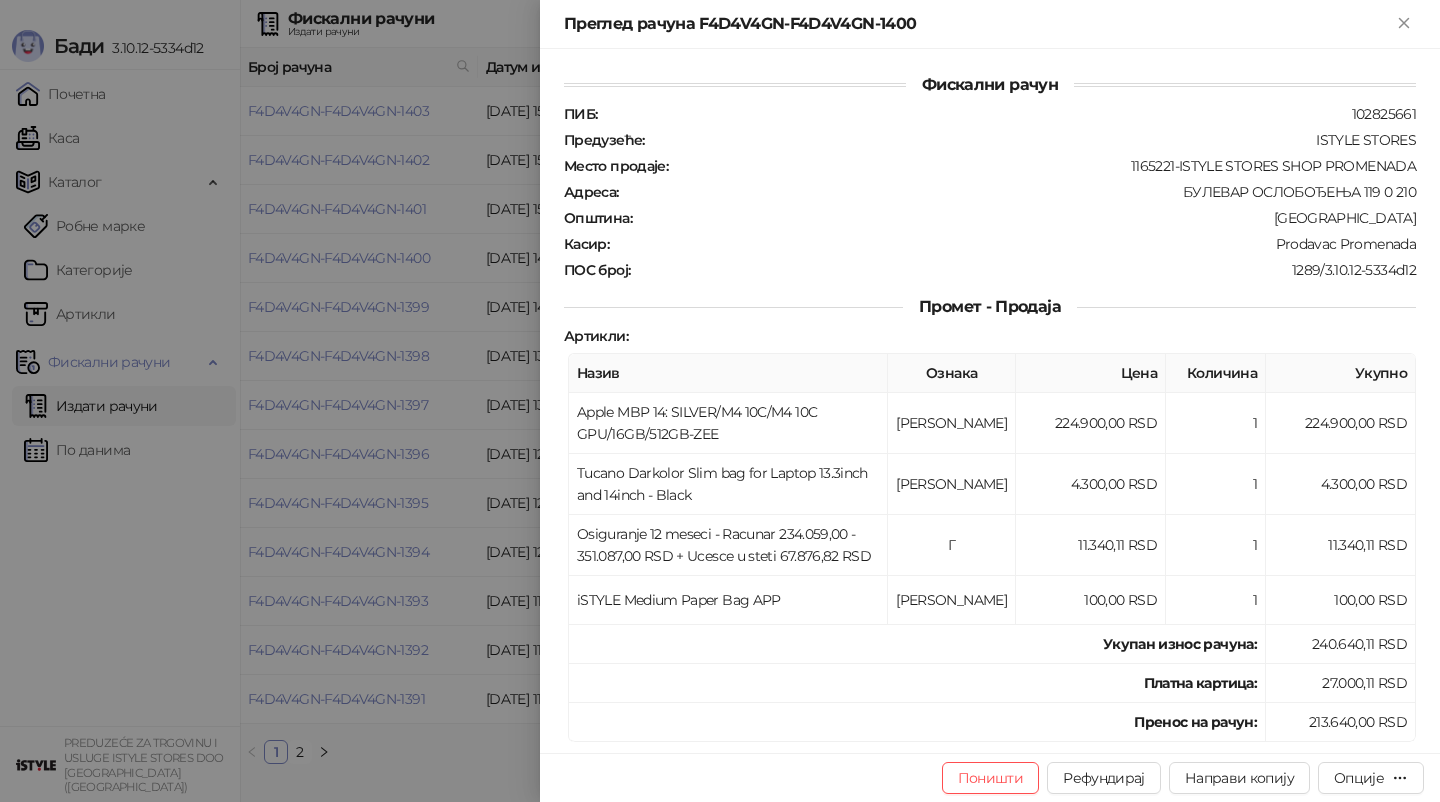 click at bounding box center (720, 401) 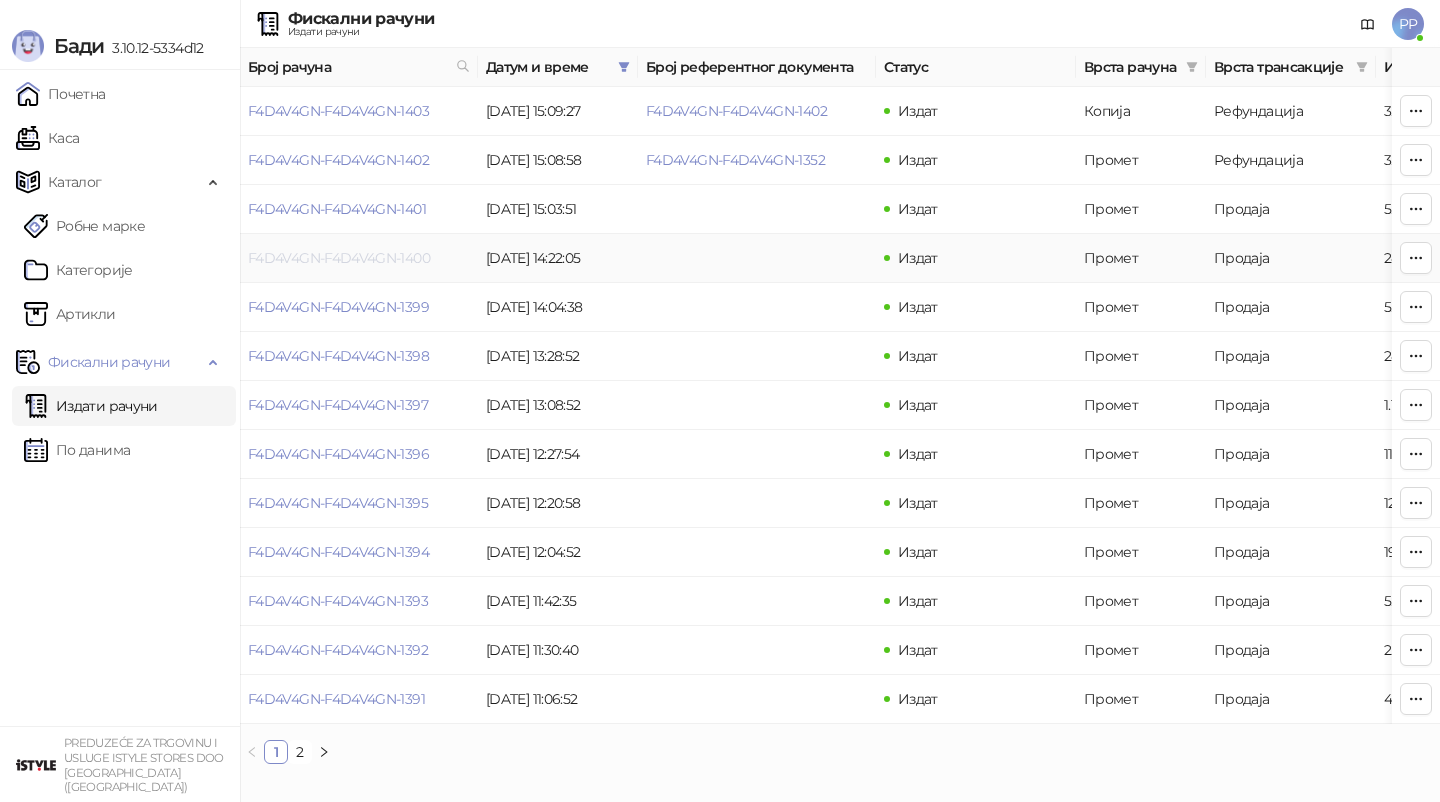 click on "F4D4V4GN-F4D4V4GN-1400" at bounding box center (339, 258) 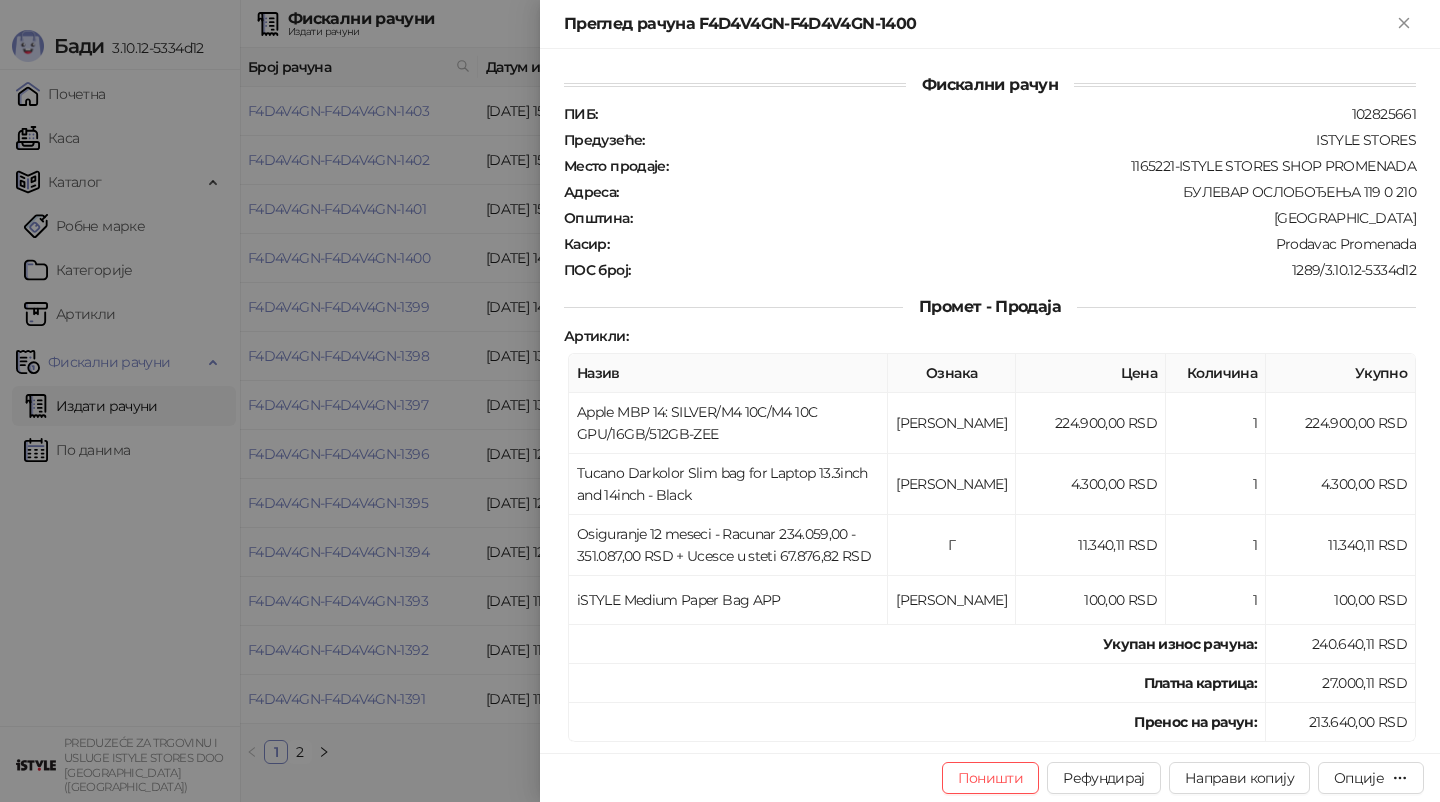 click at bounding box center [720, 401] 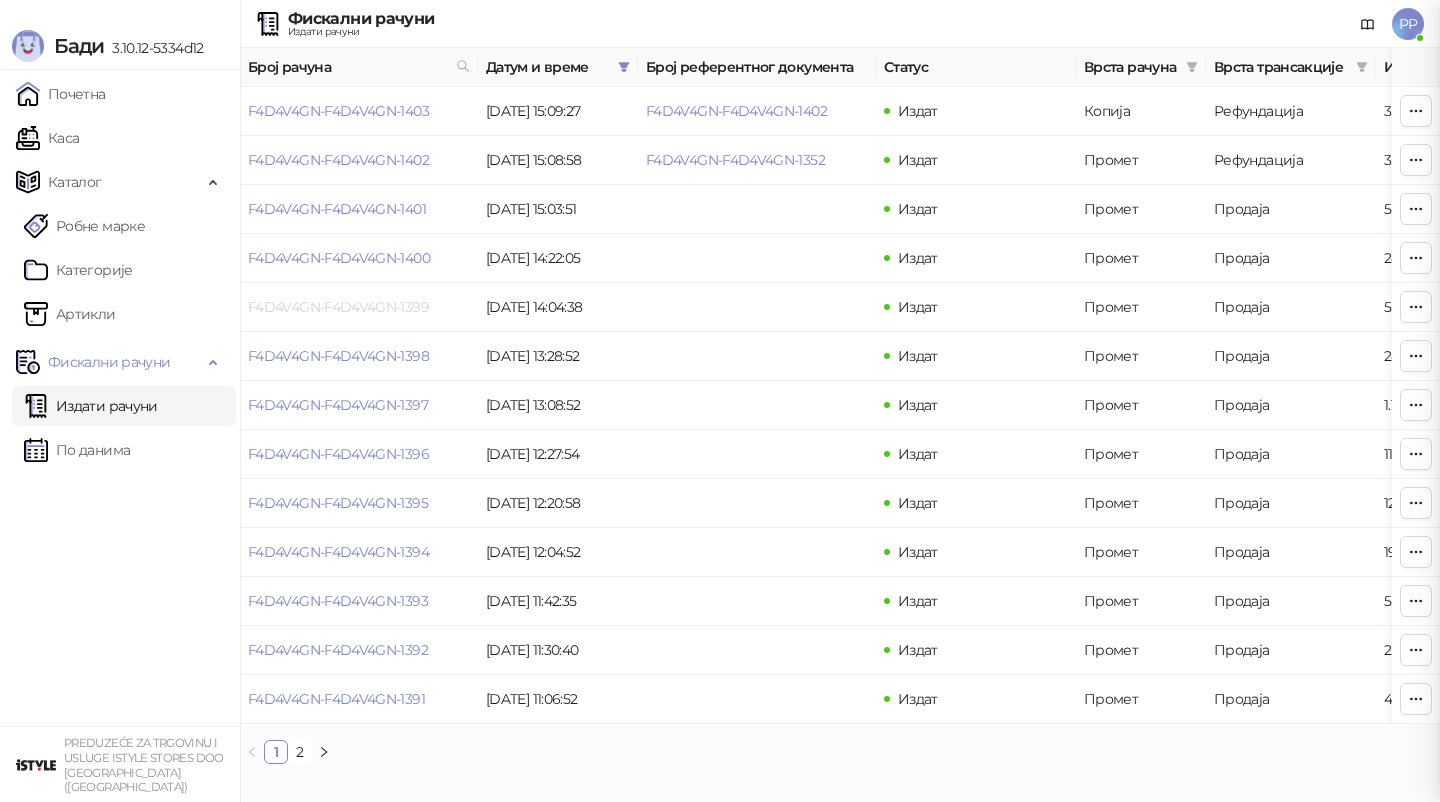 click on "F4D4V4GN-F4D4V4GN-1399" at bounding box center (338, 307) 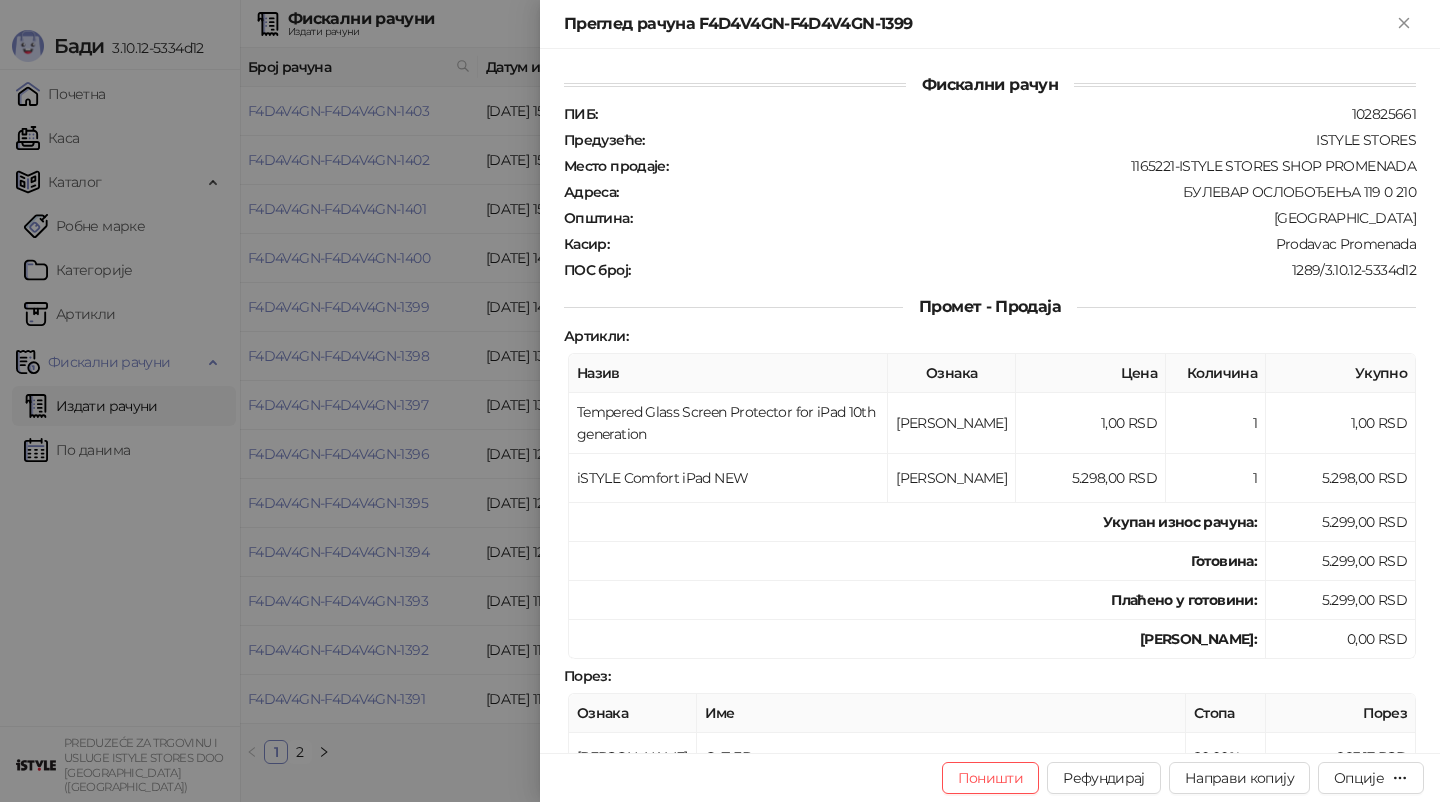 click at bounding box center (720, 401) 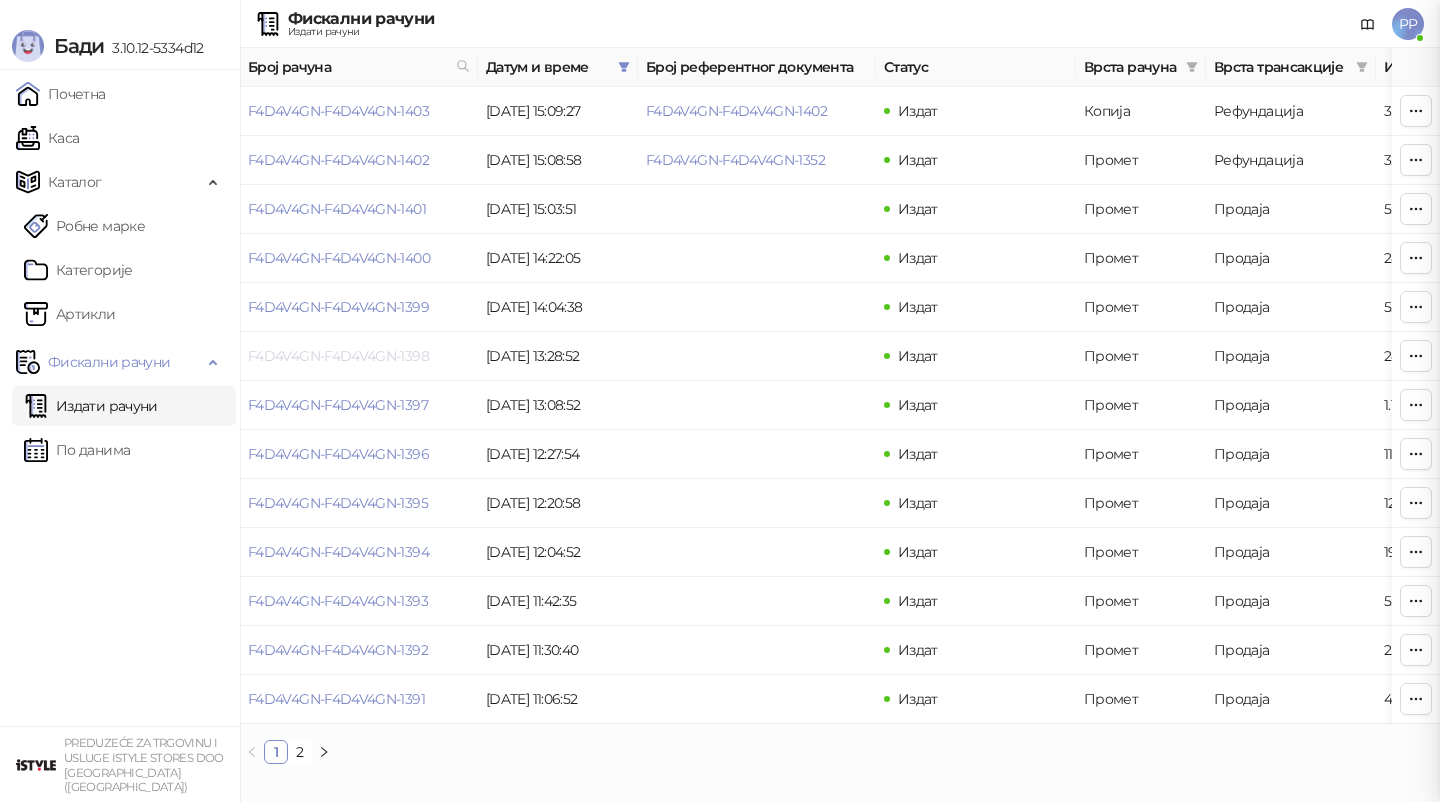 click on "F4D4V4GN-F4D4V4GN-1398" at bounding box center [338, 356] 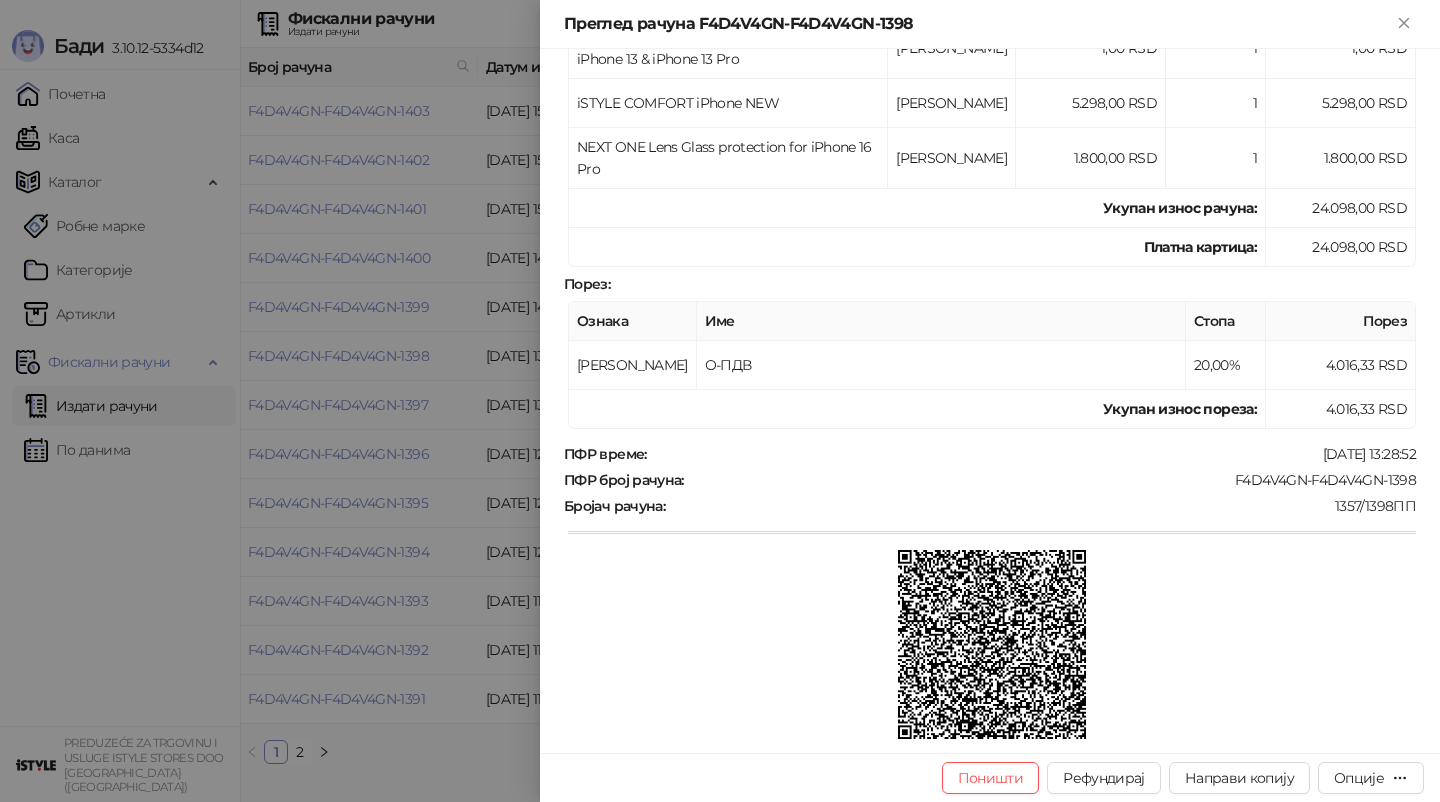scroll, scrollTop: 623, scrollLeft: 0, axis: vertical 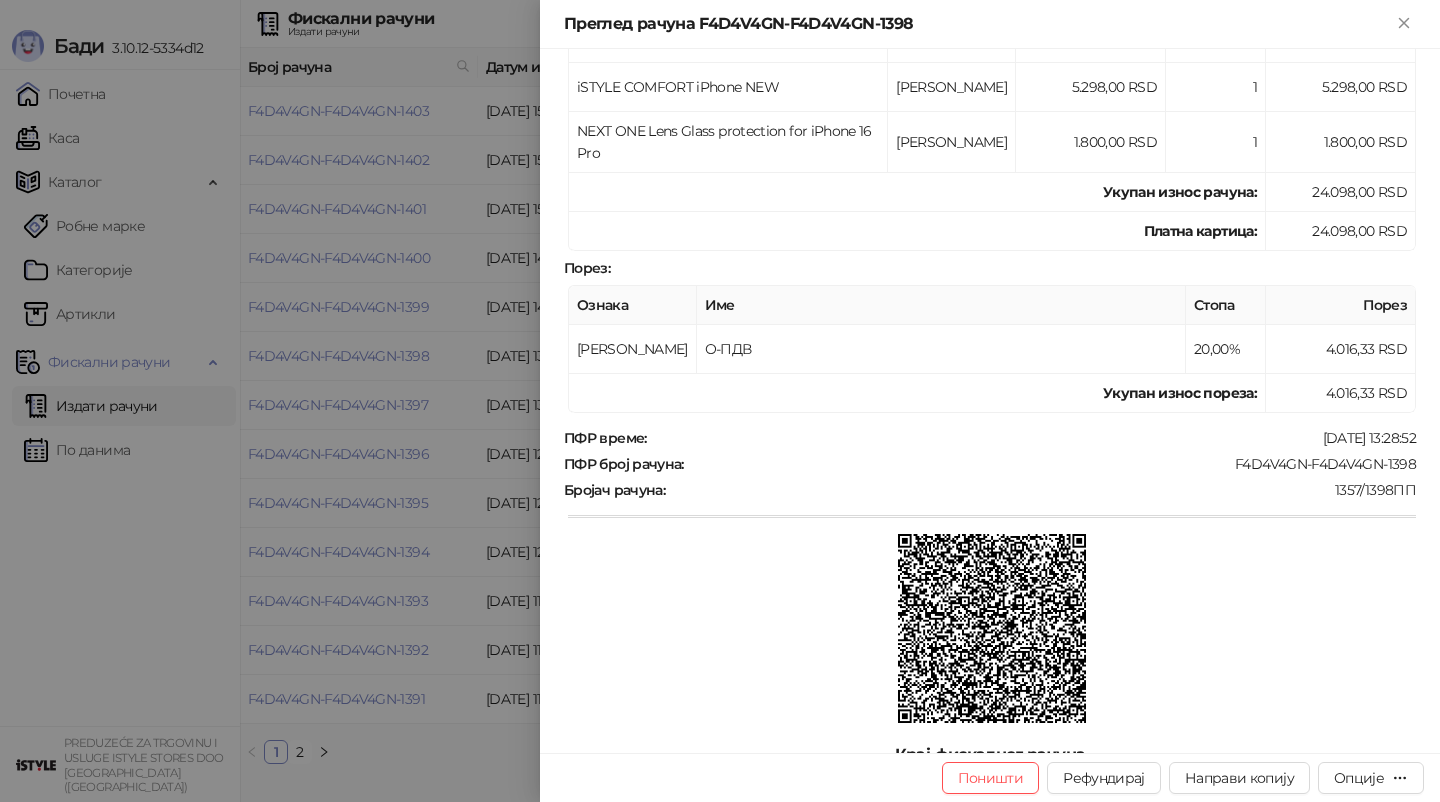 click at bounding box center [720, 401] 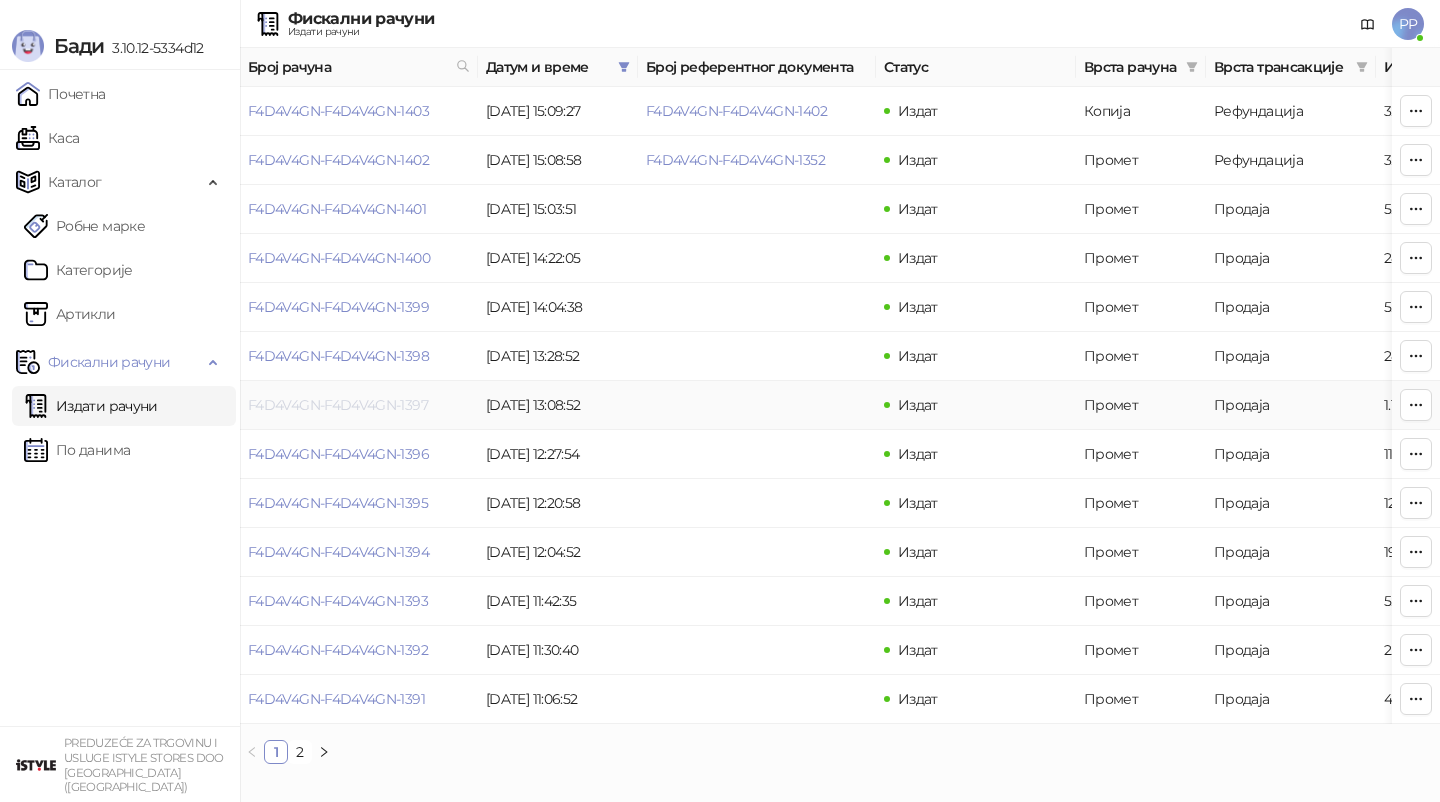 click on "F4D4V4GN-F4D4V4GN-1397" at bounding box center (338, 405) 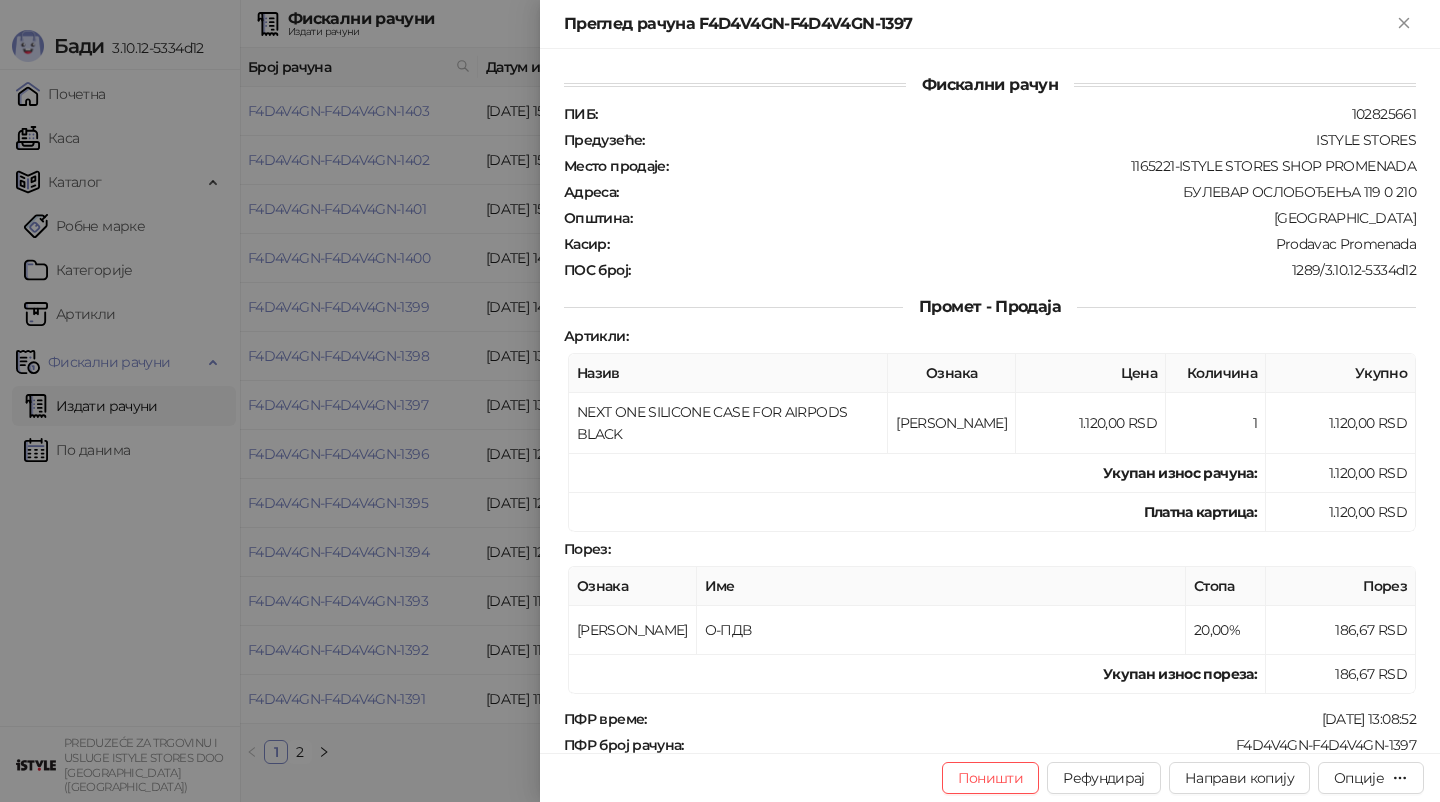 click at bounding box center [720, 401] 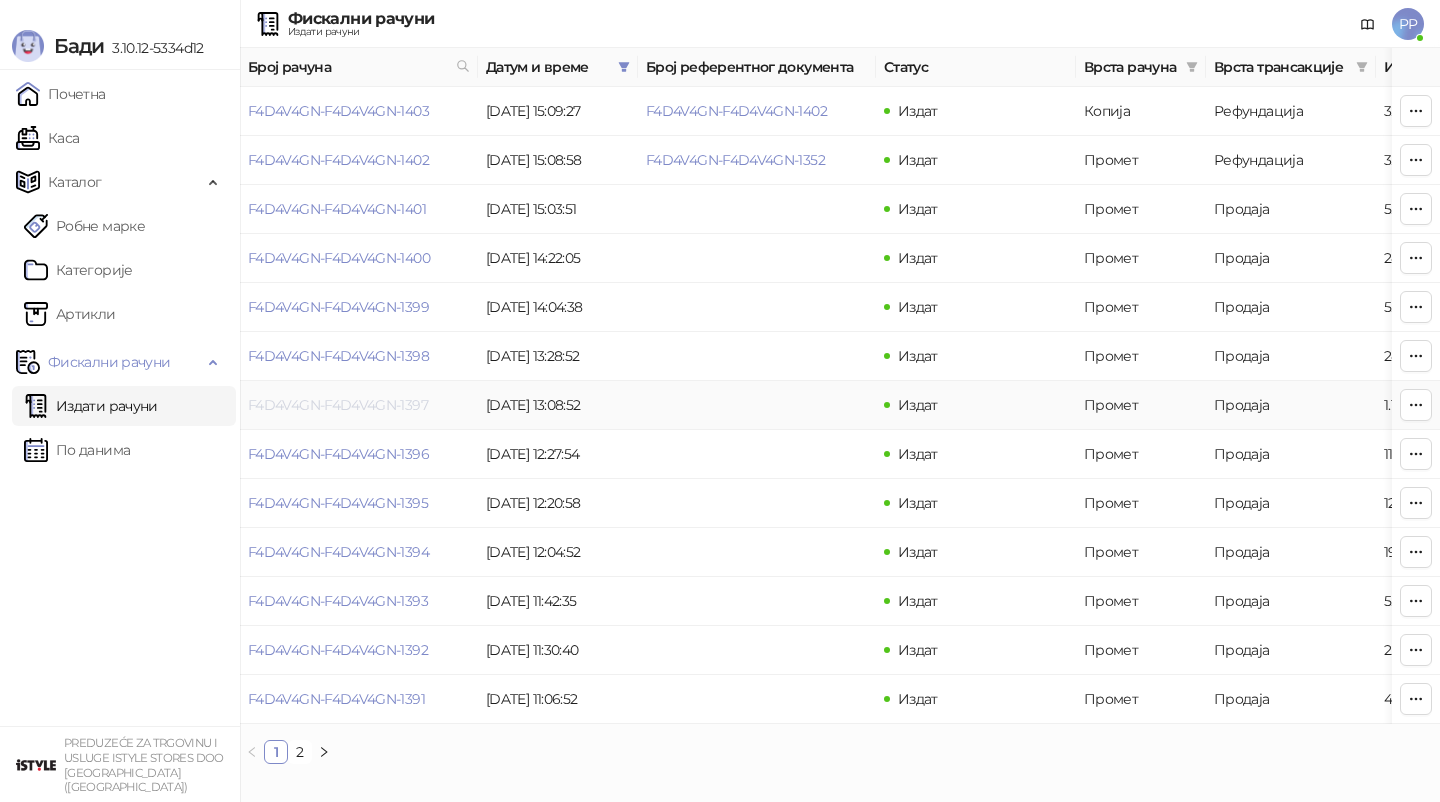 click on "F4D4V4GN-F4D4V4GN-1397" at bounding box center [338, 405] 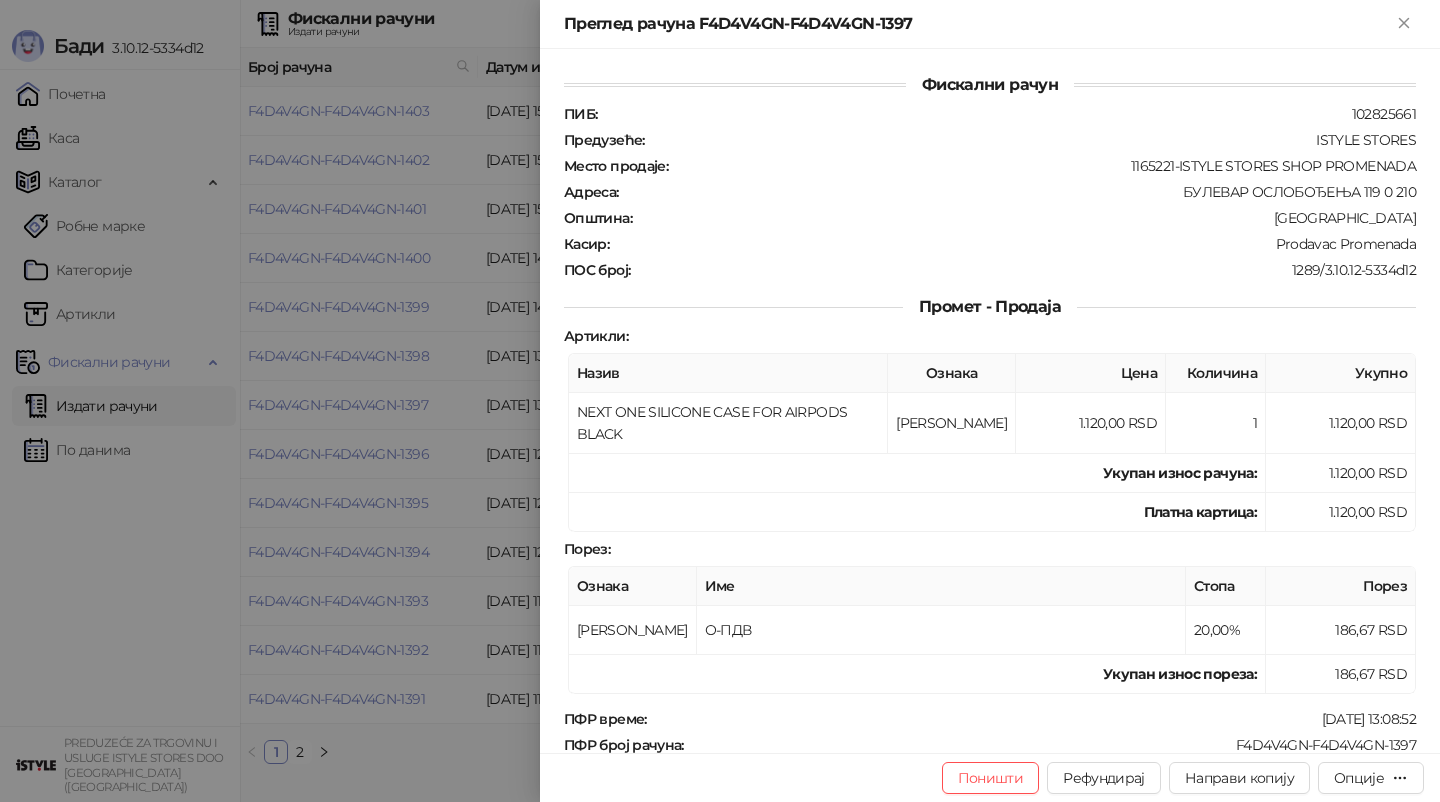 click at bounding box center (720, 401) 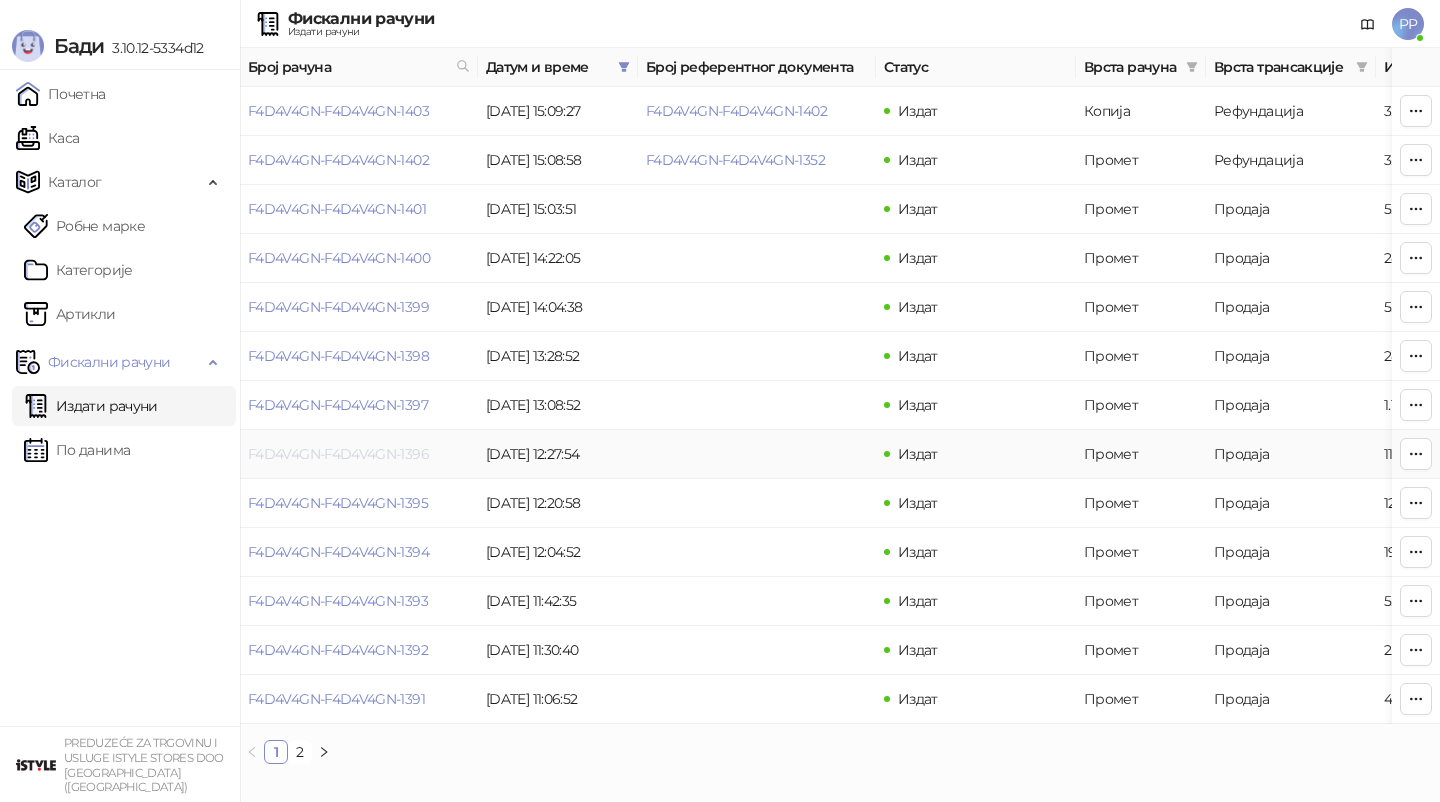 click on "F4D4V4GN-F4D4V4GN-1396" at bounding box center [338, 454] 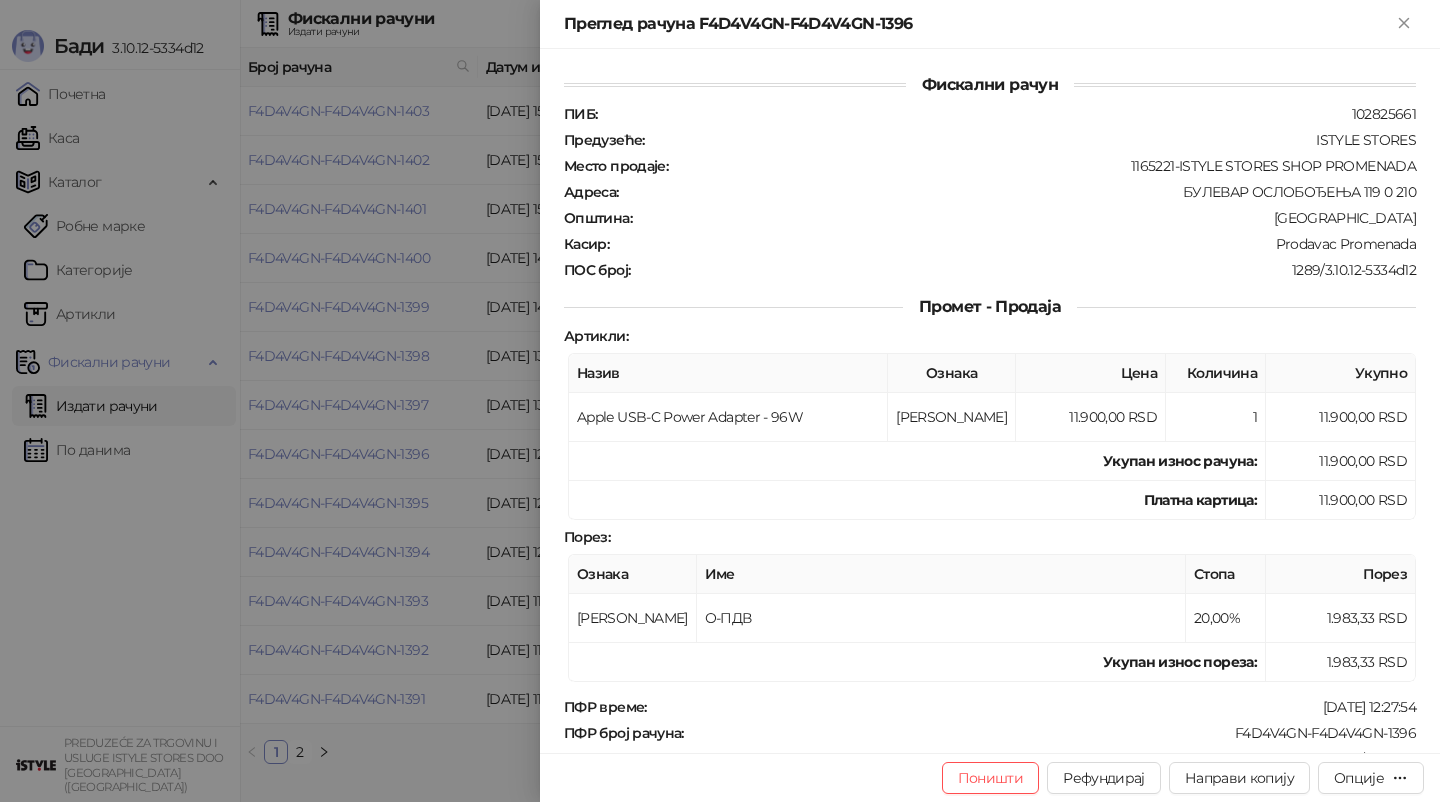 click at bounding box center (720, 401) 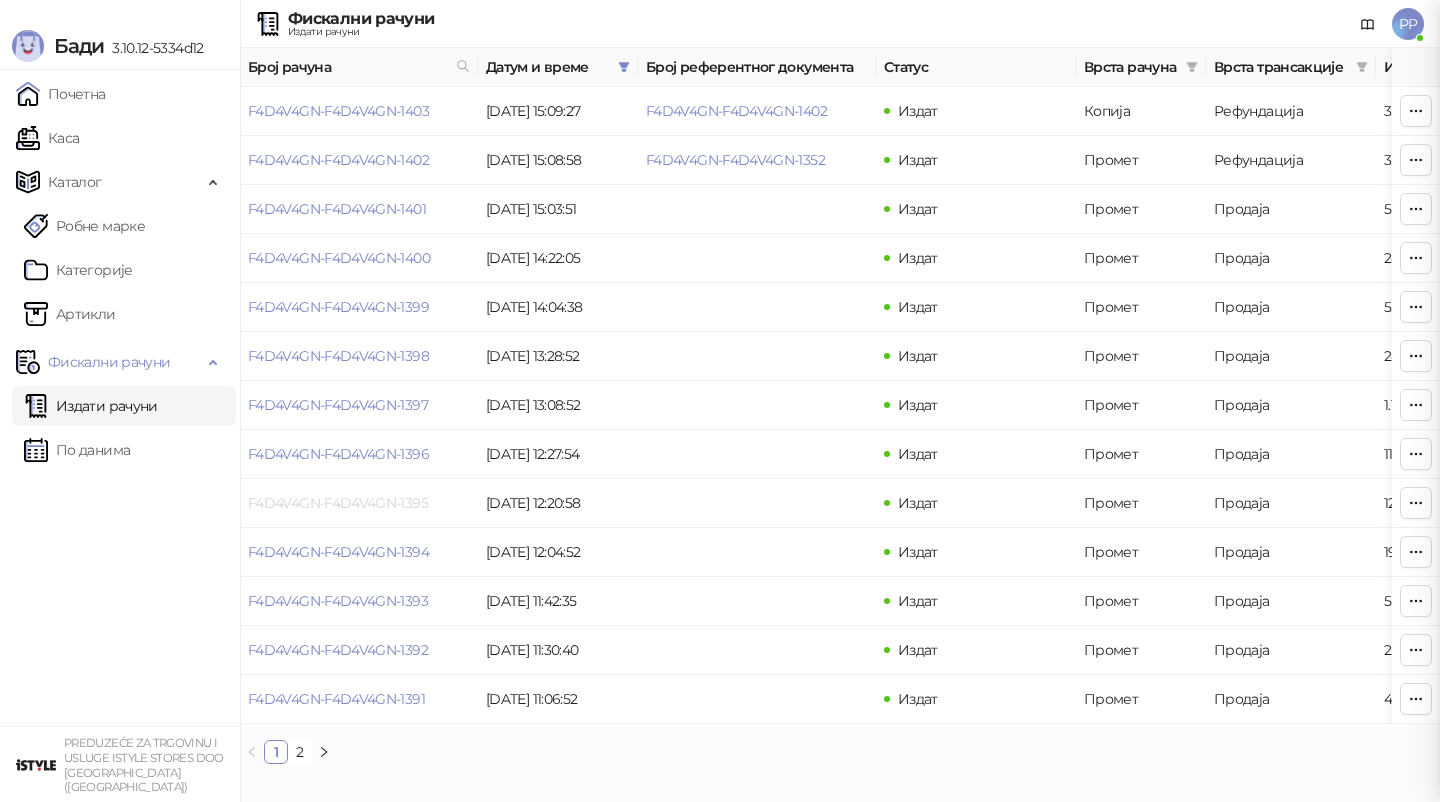 click on "F4D4V4GN-F4D4V4GN-1395" at bounding box center [338, 503] 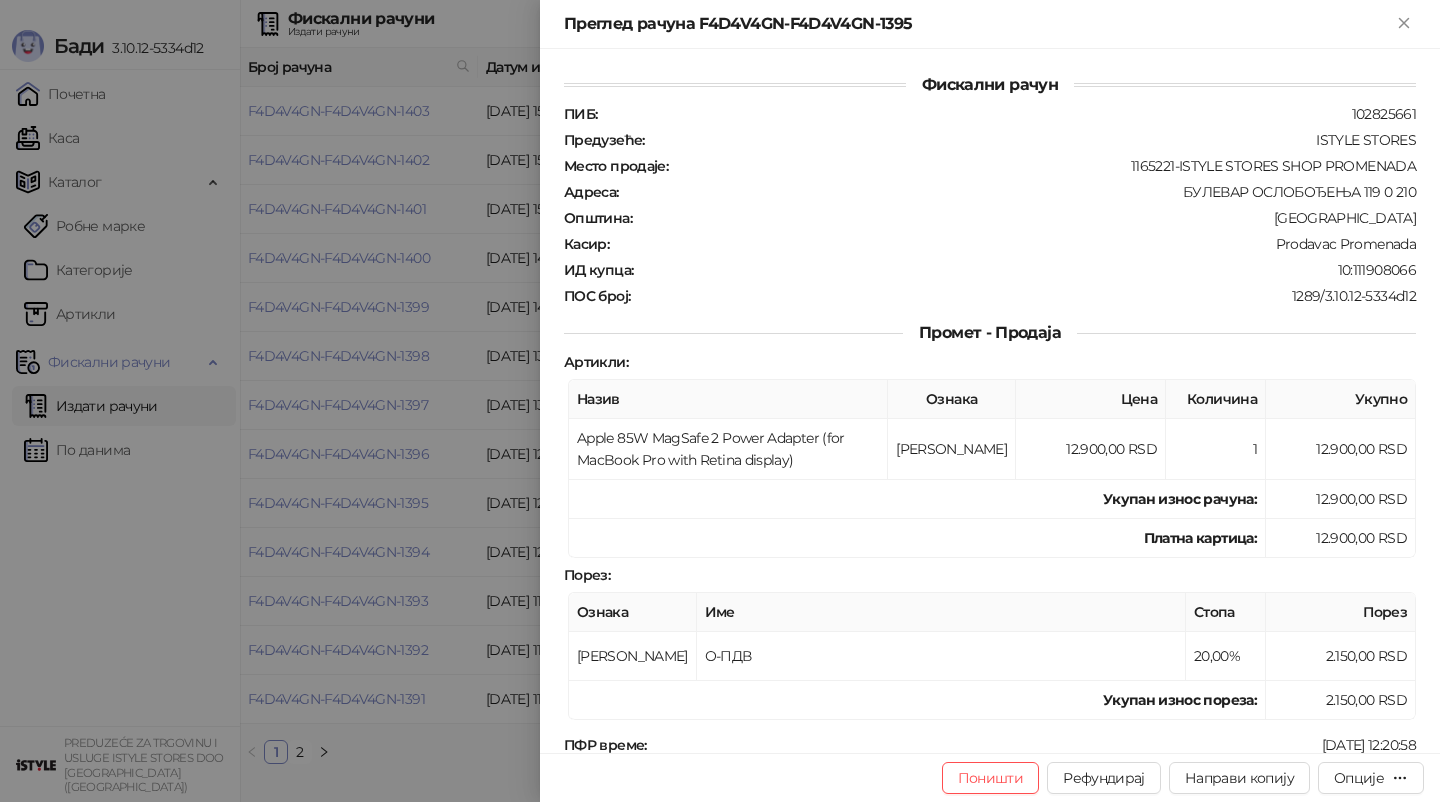 click at bounding box center [720, 401] 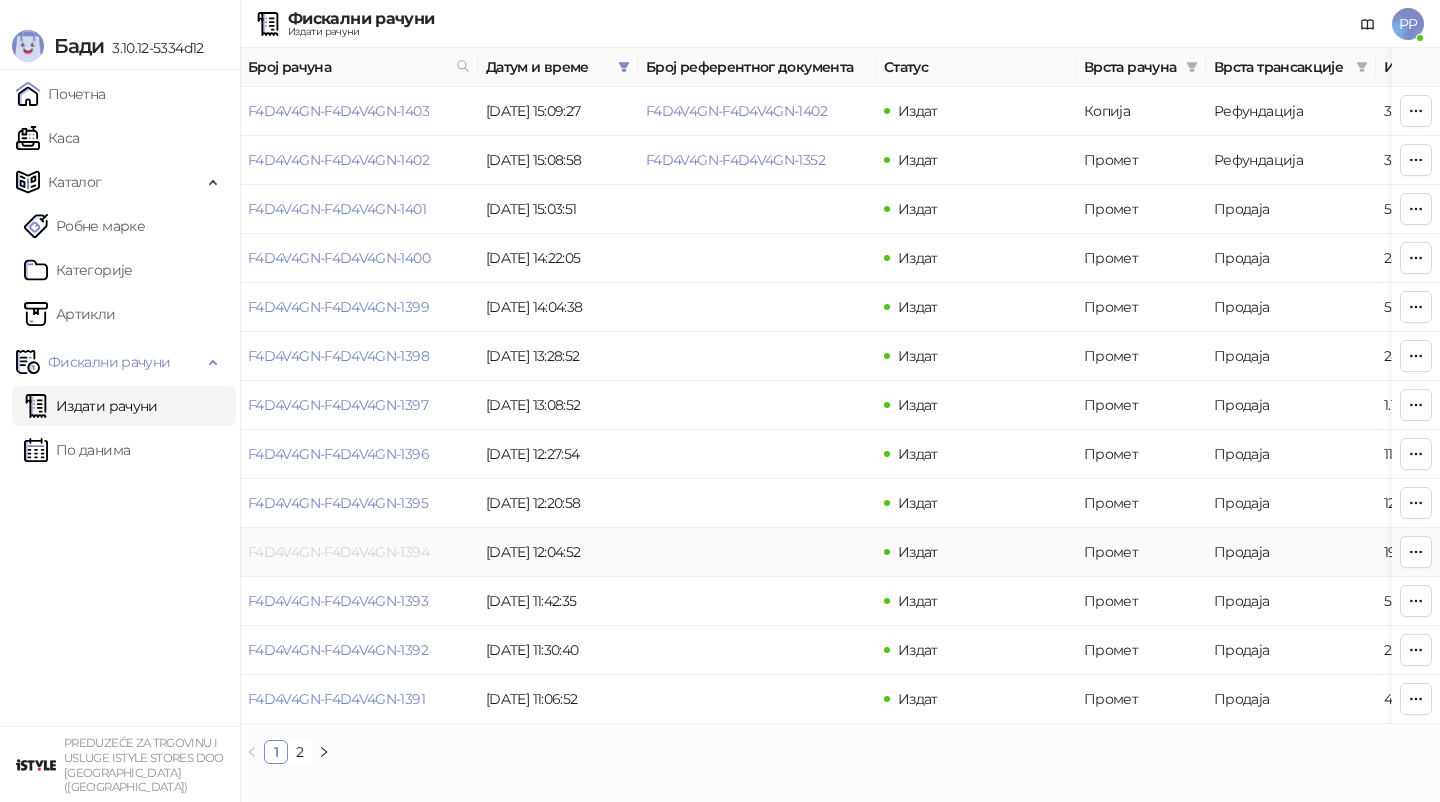 click on "F4D4V4GN-F4D4V4GN-1394" at bounding box center (338, 552) 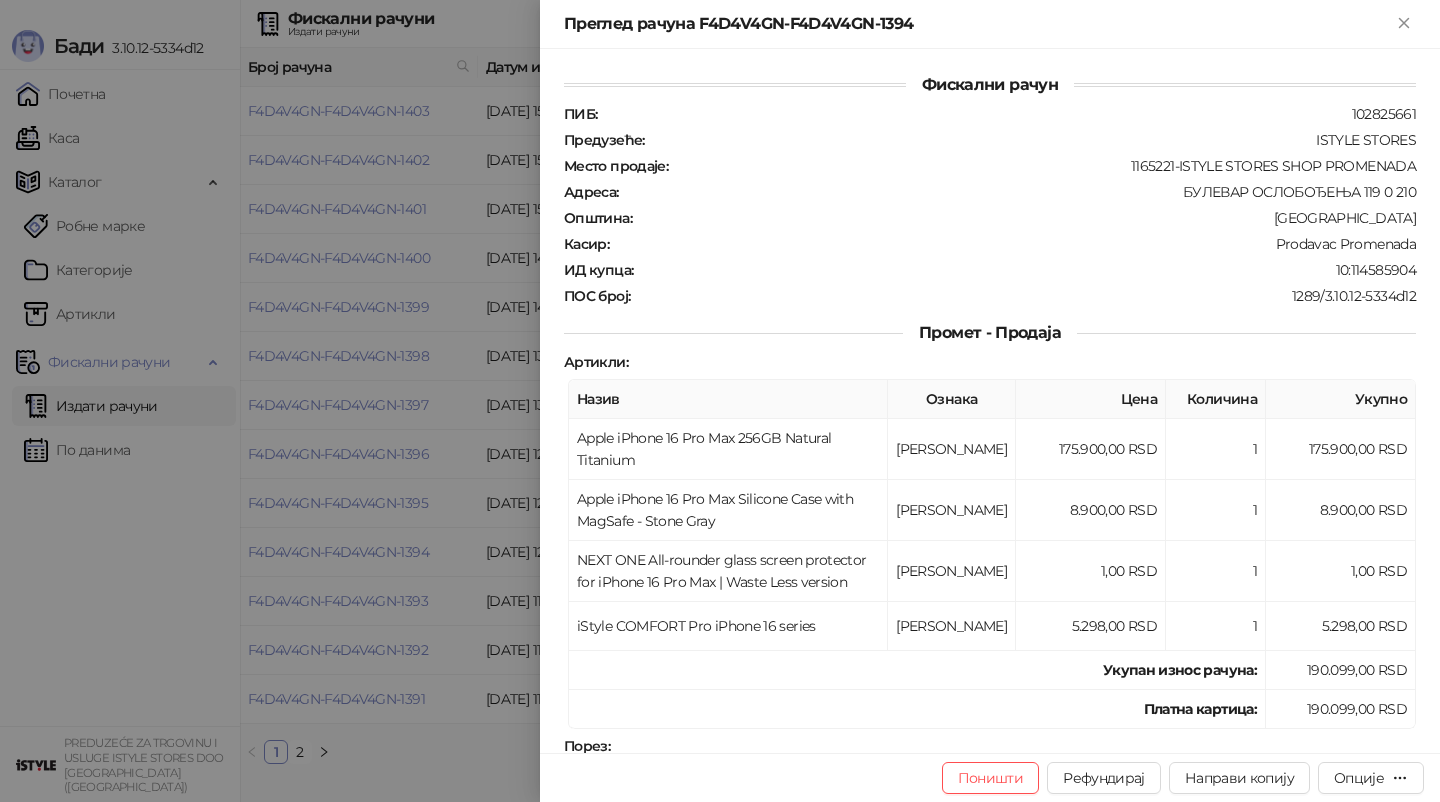 click at bounding box center (720, 401) 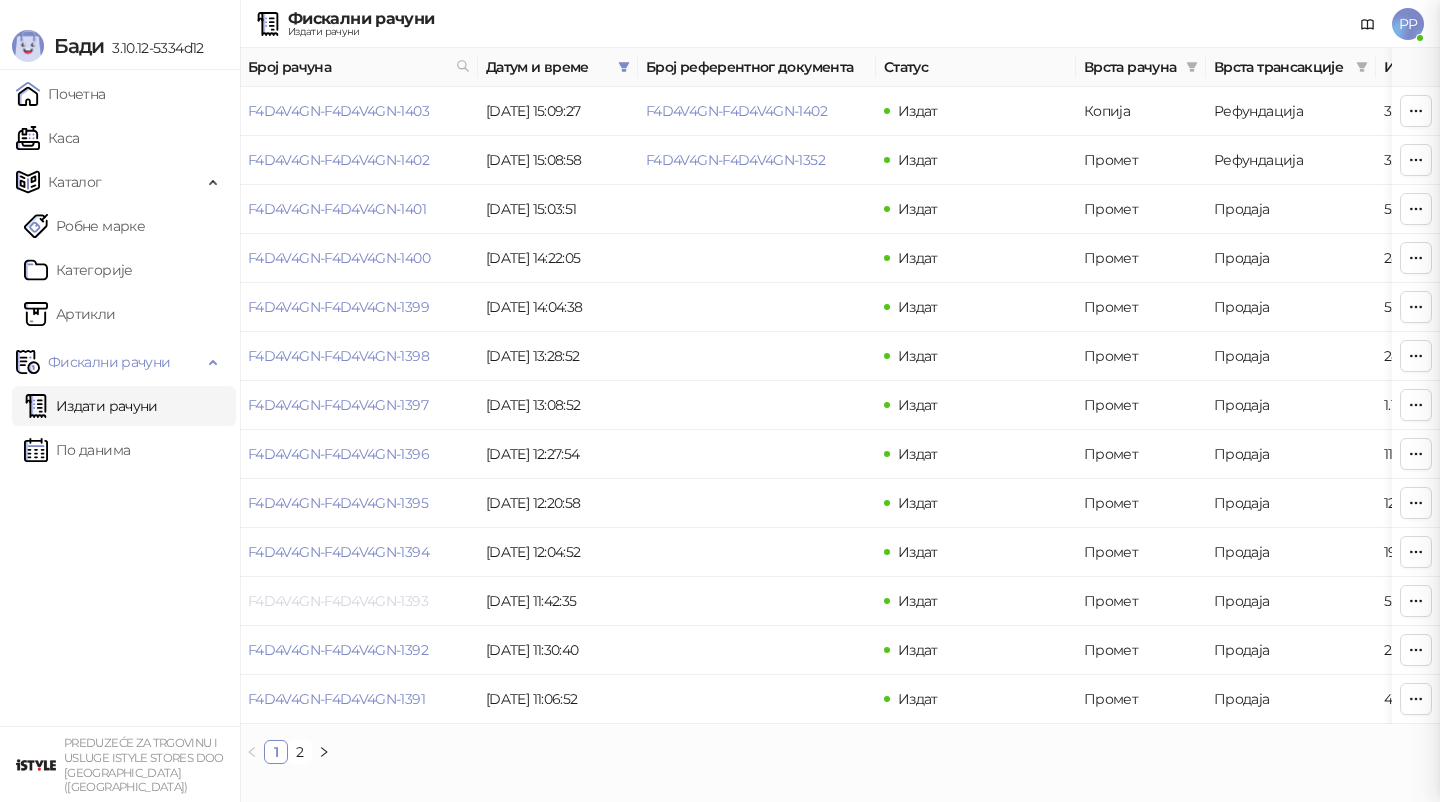 click on "F4D4V4GN-F4D4V4GN-1393" at bounding box center [338, 601] 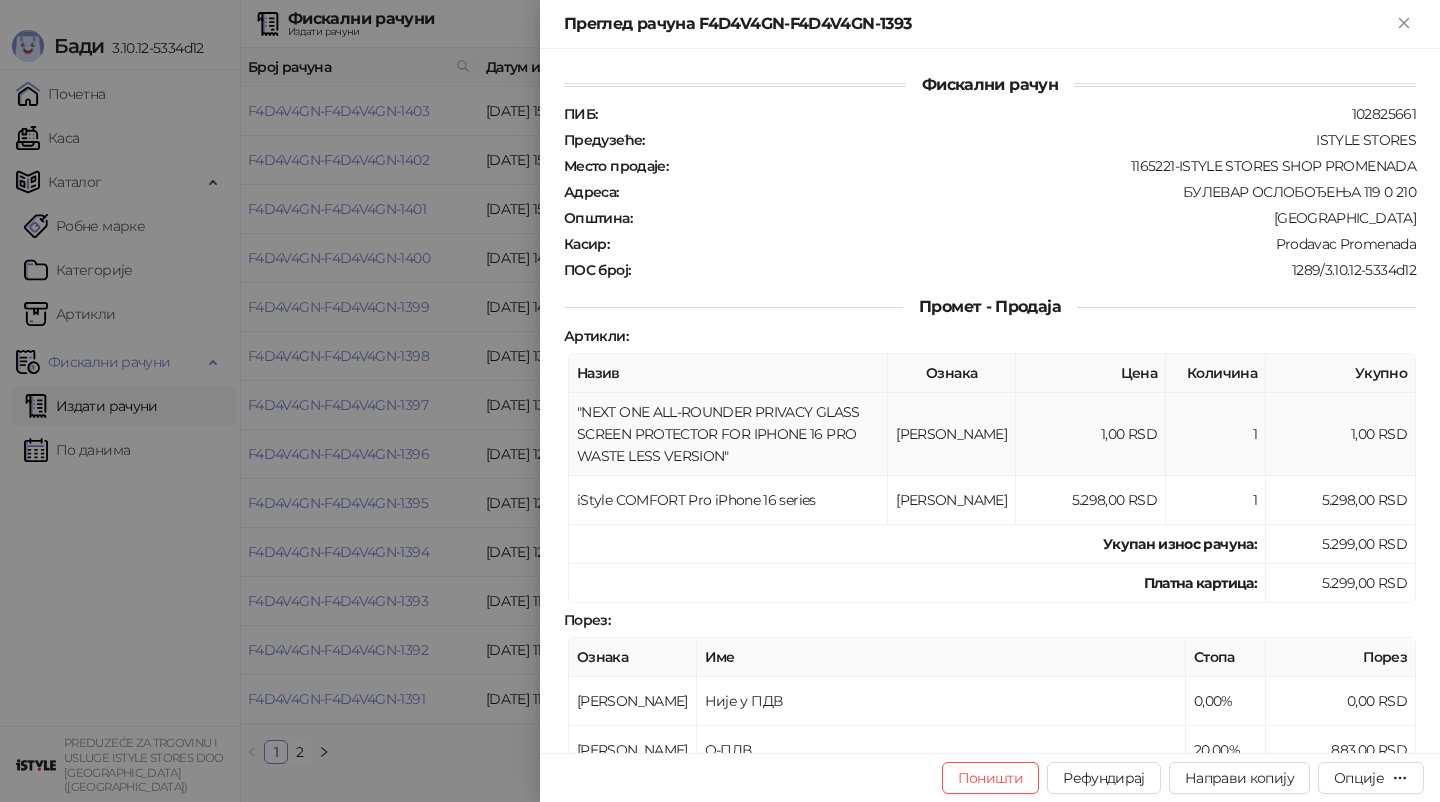 click on ""NEXT ONE ALL-ROUNDER PRIVACY GLASS SCREEN PROTECTOR FOR IPHONE 16 PRO WASTE LESS VERSION"" at bounding box center (728, 434) 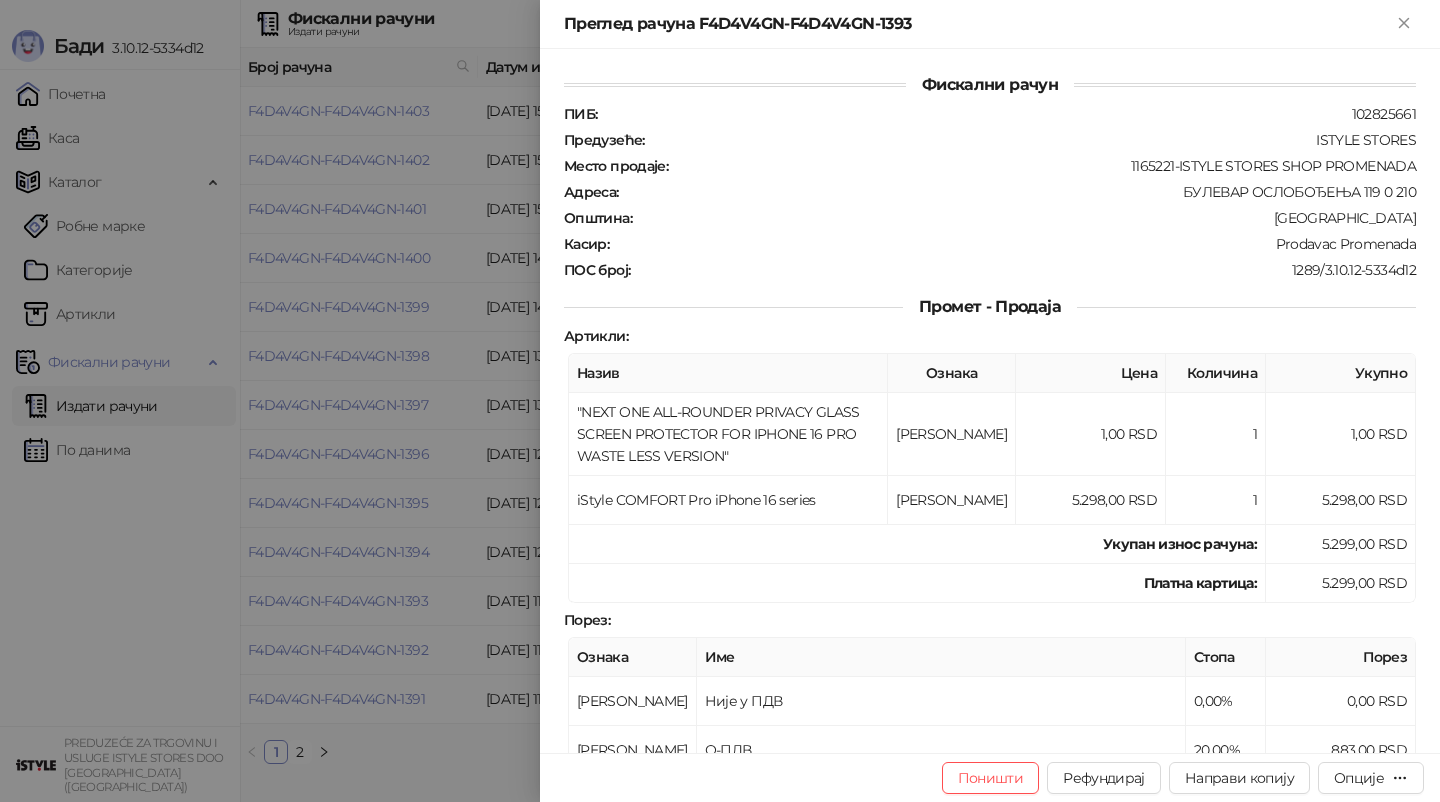 click at bounding box center (720, 401) 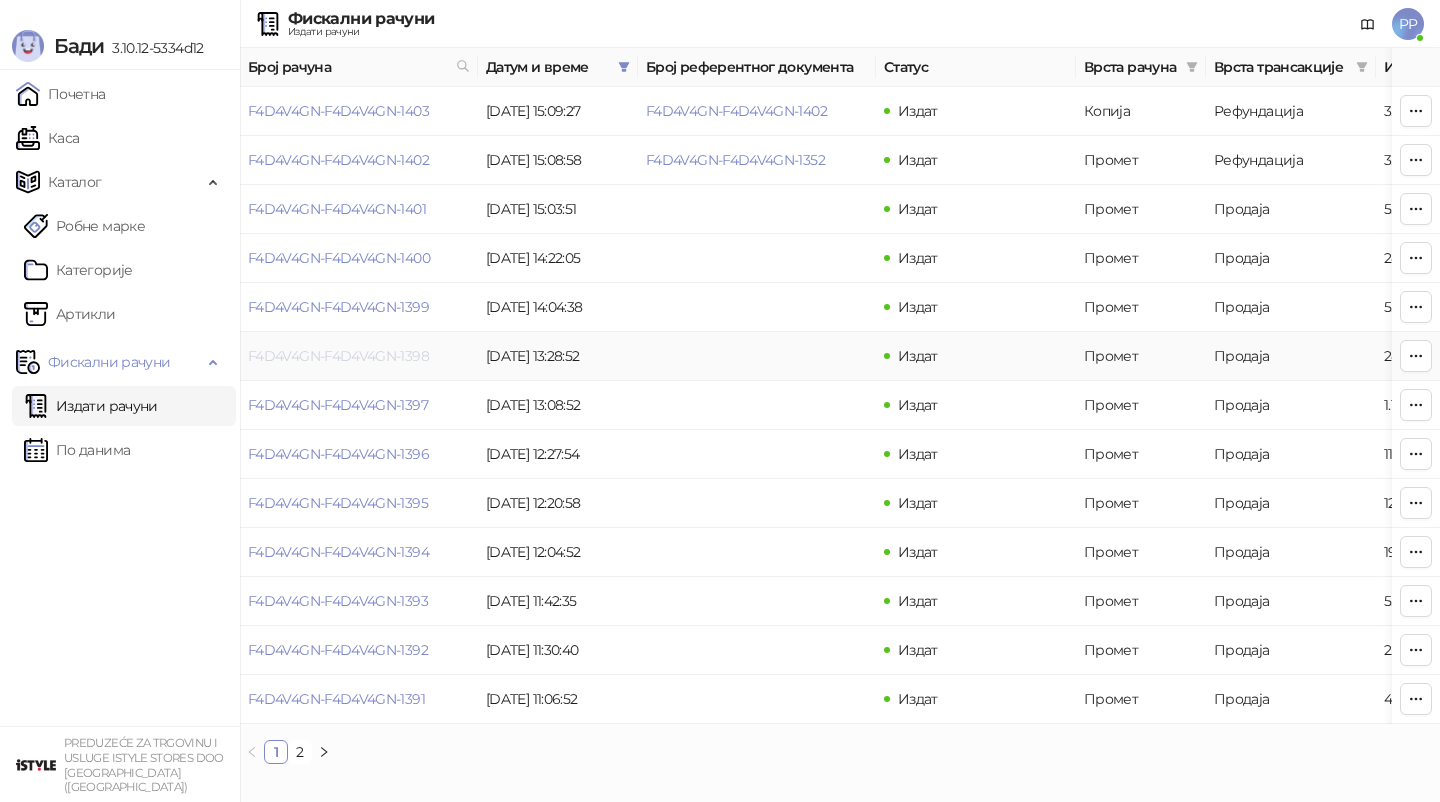 click on "F4D4V4GN-F4D4V4GN-1398" at bounding box center [338, 356] 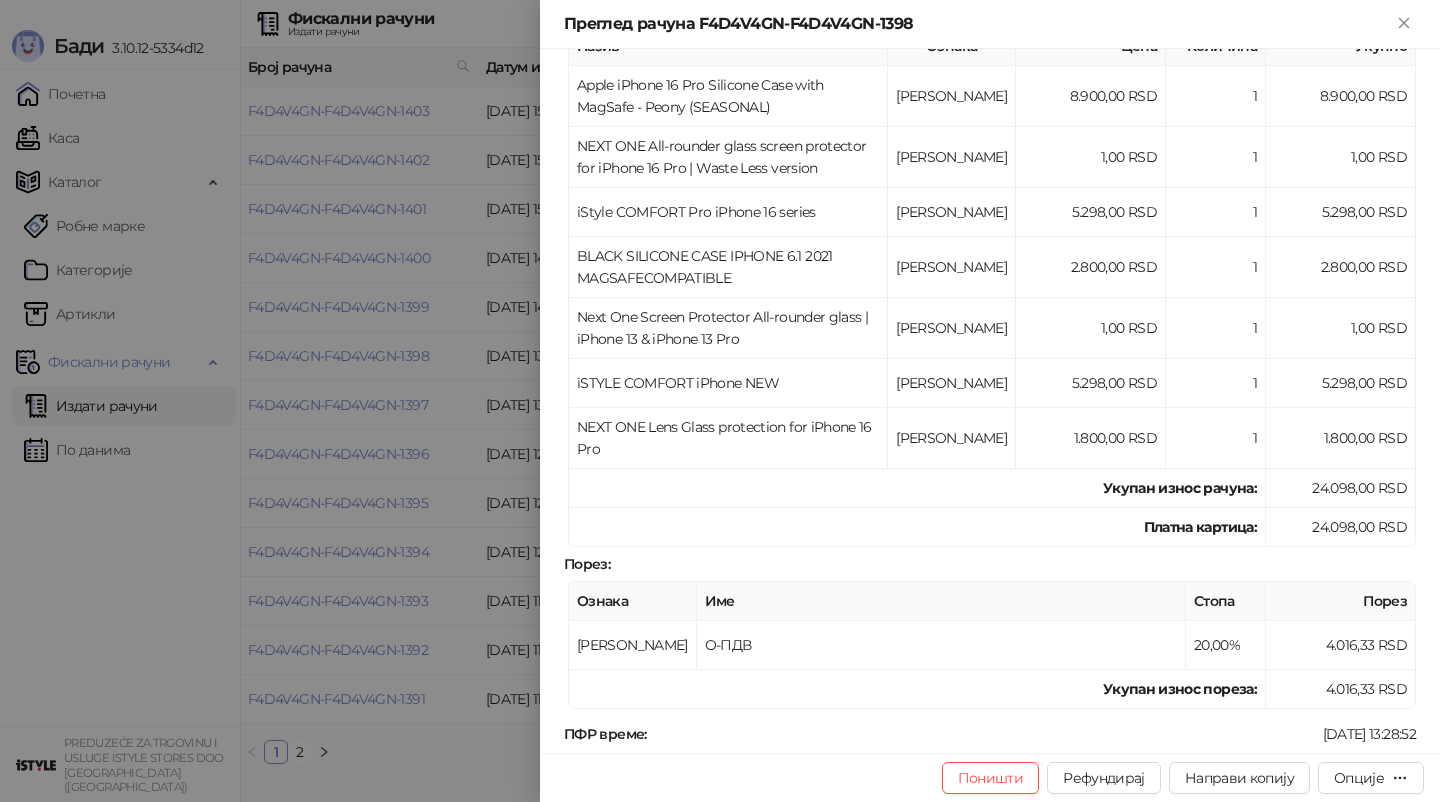 scroll, scrollTop: 420, scrollLeft: 0, axis: vertical 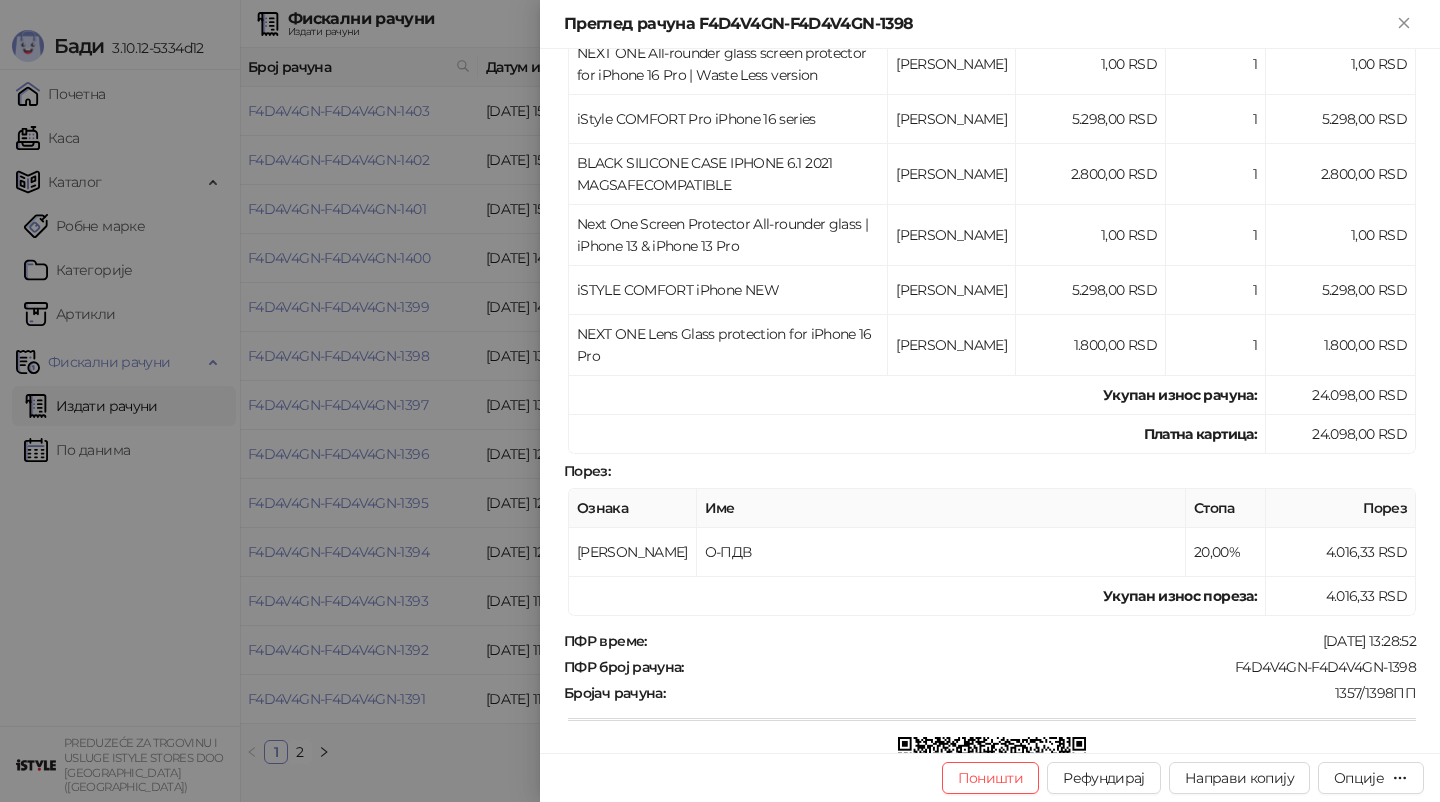 click at bounding box center (720, 401) 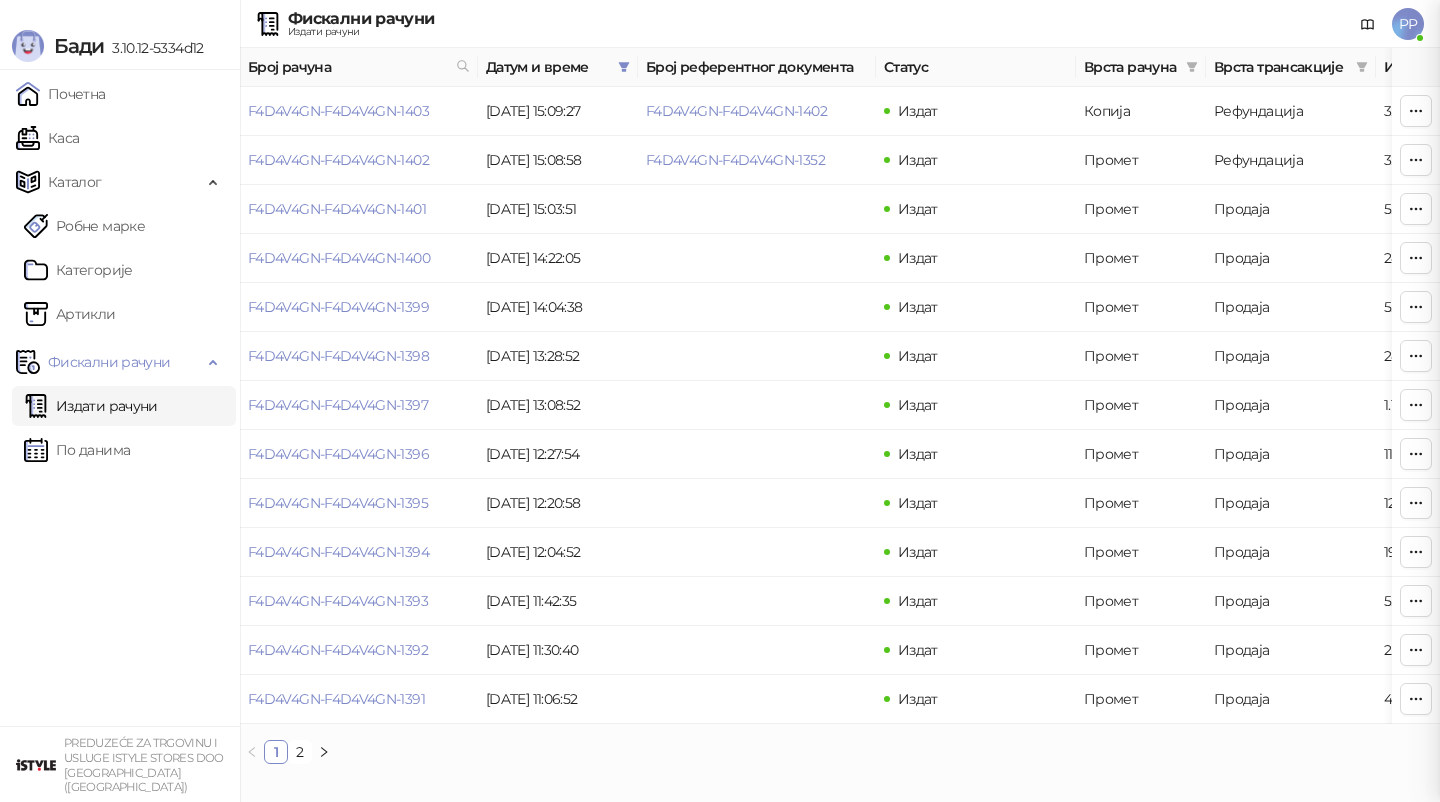 click on "F4D4V4GN-F4D4V4GN-1396" at bounding box center [338, 454] 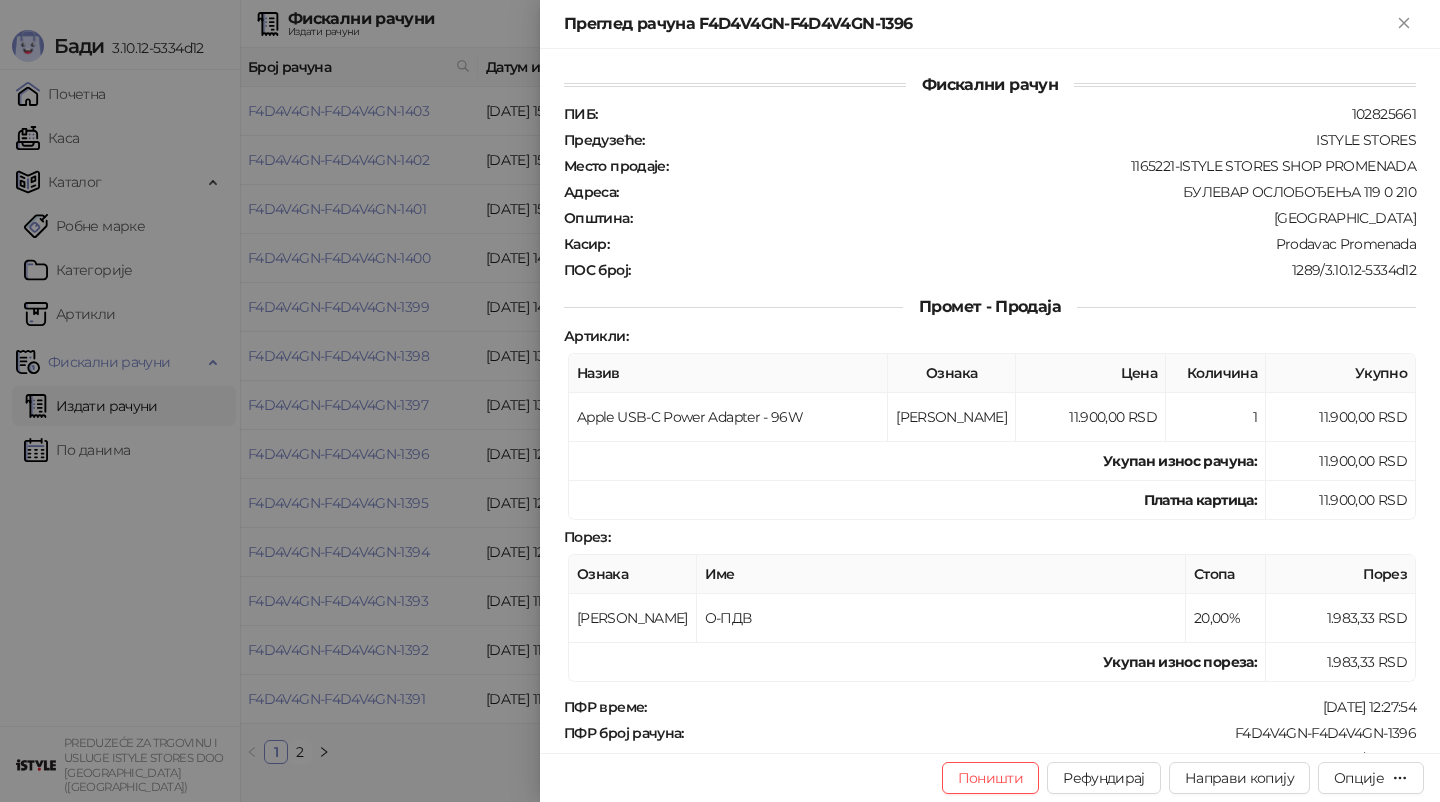 click at bounding box center (720, 401) 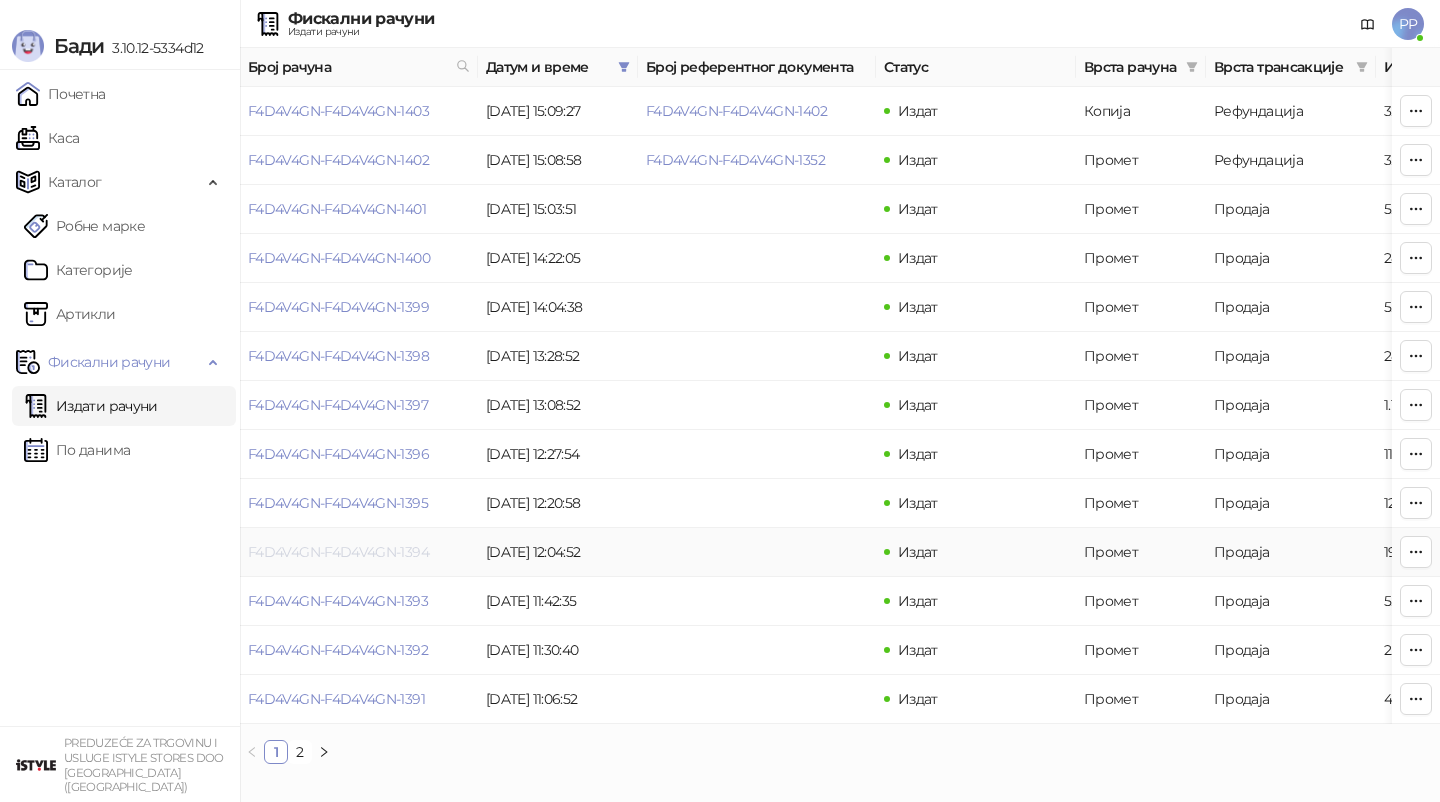 click on "F4D4V4GN-F4D4V4GN-1394" at bounding box center (338, 552) 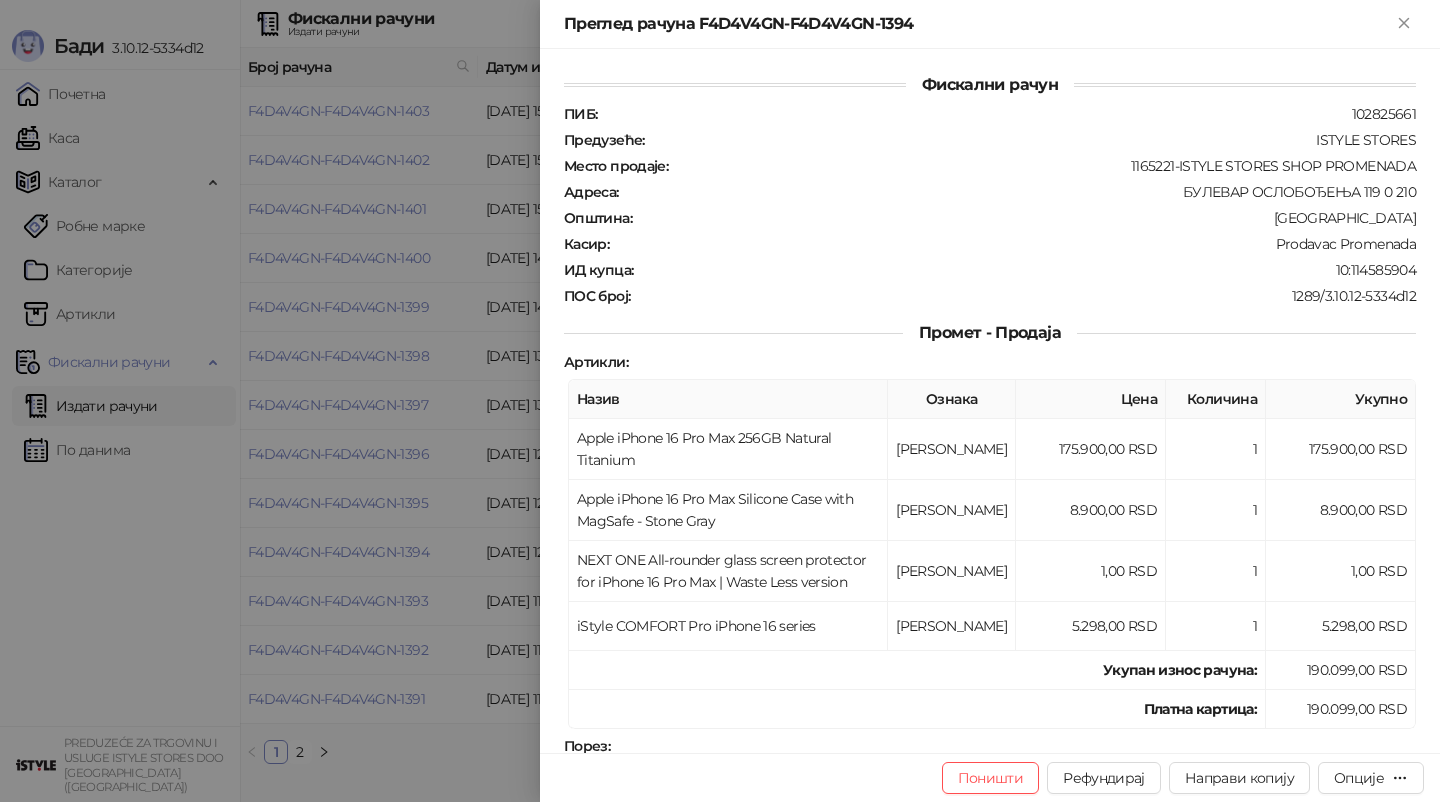 click at bounding box center (720, 401) 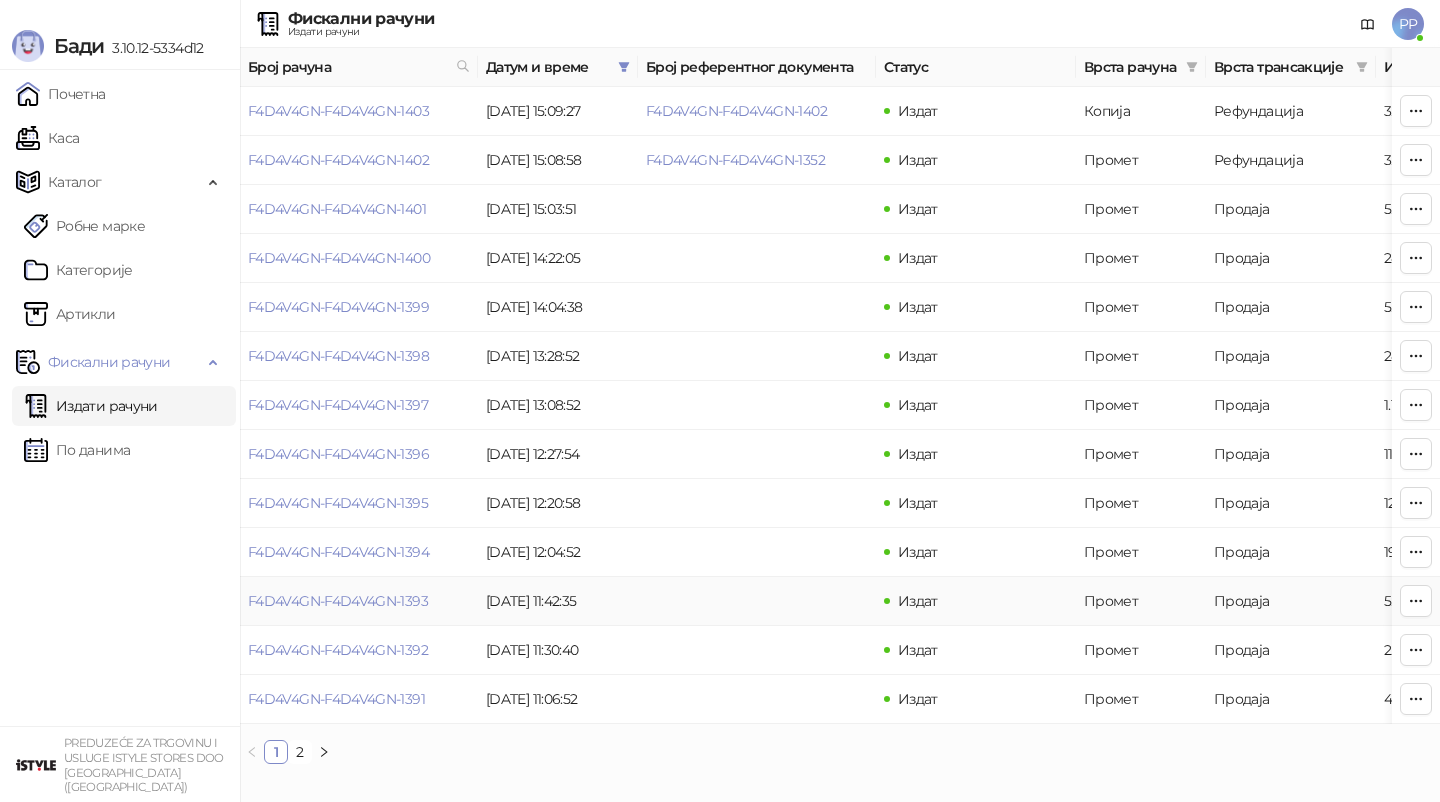 click on "F4D4V4GN-F4D4V4GN-1393" at bounding box center [338, 601] 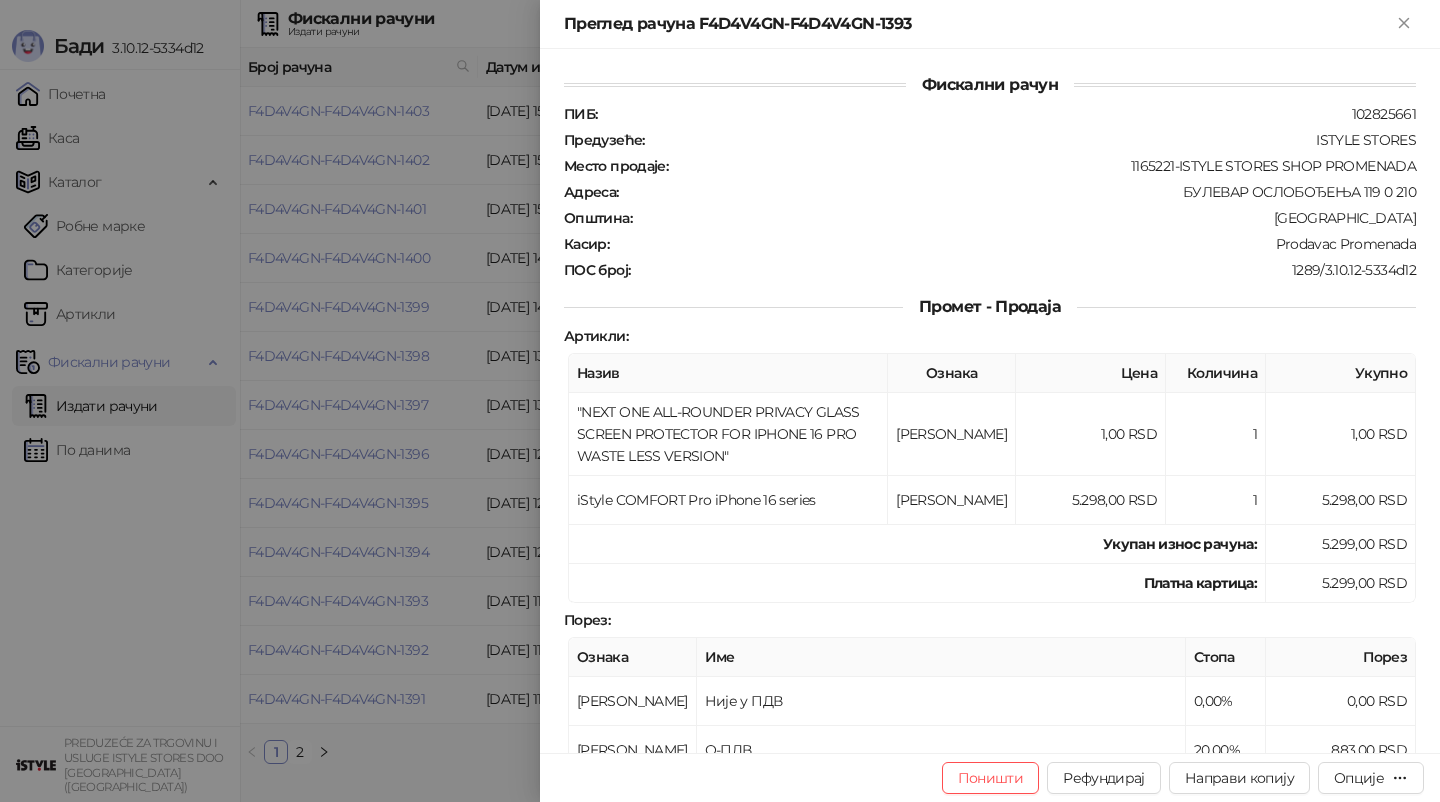 click at bounding box center [720, 401] 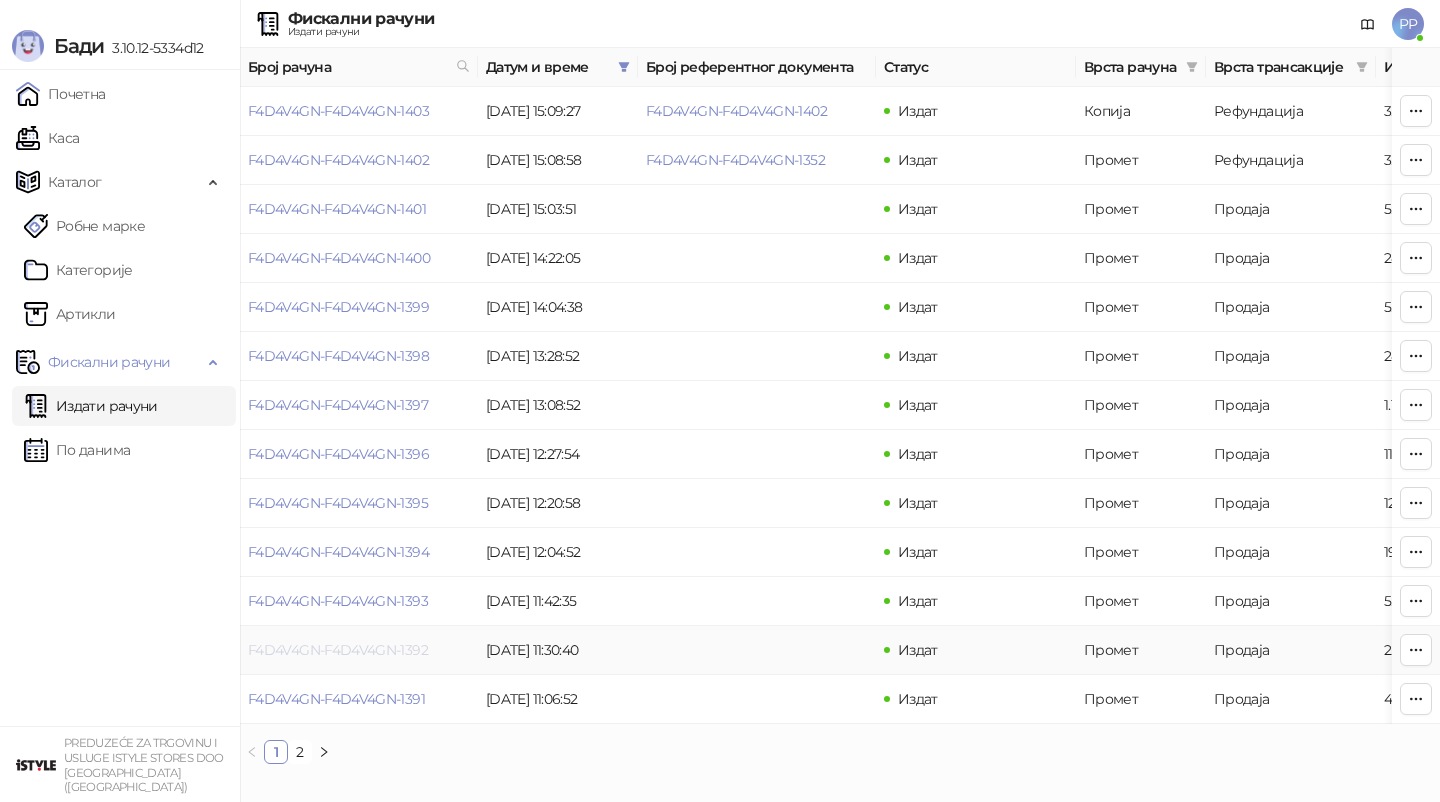 click on "F4D4V4GN-F4D4V4GN-1392" at bounding box center (338, 650) 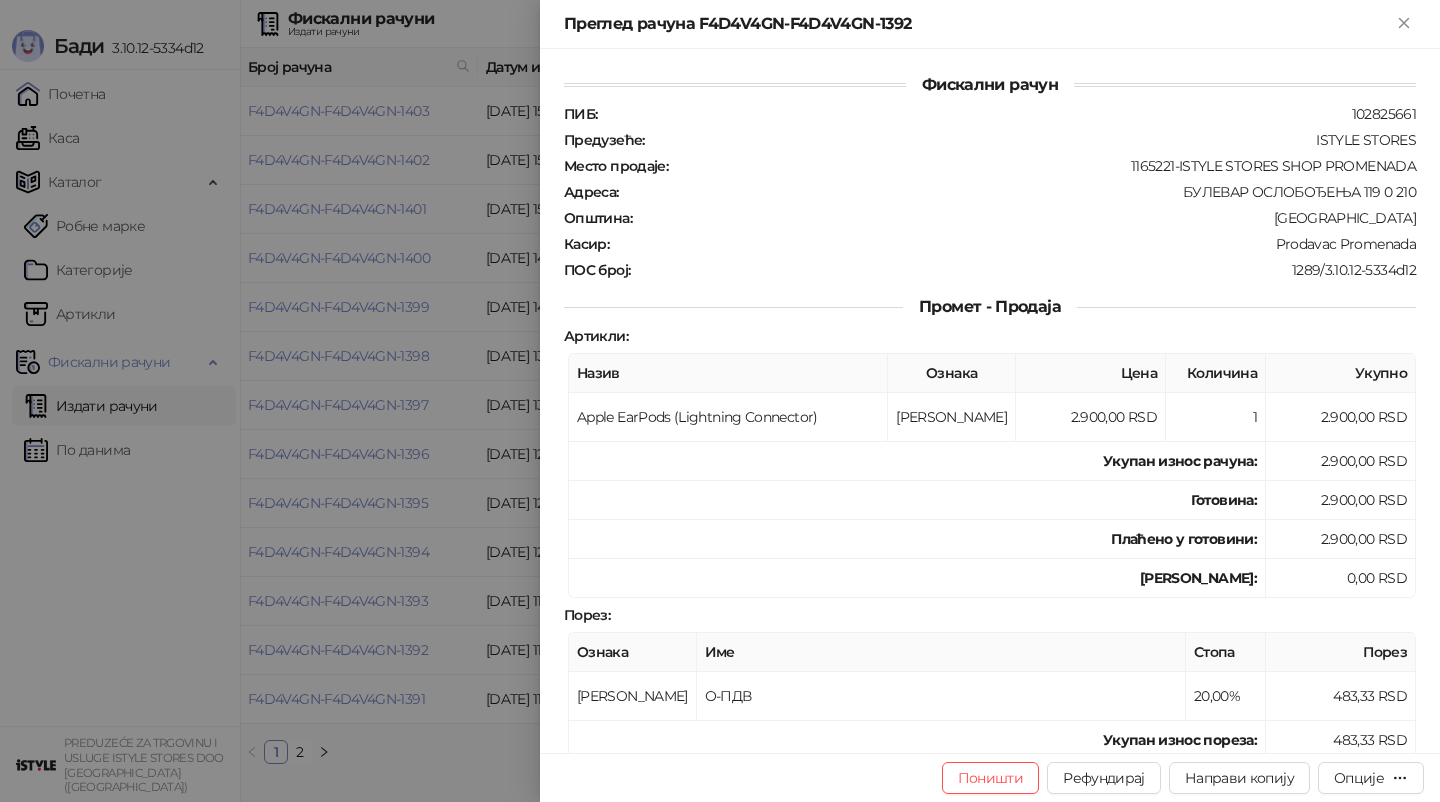 click at bounding box center (720, 401) 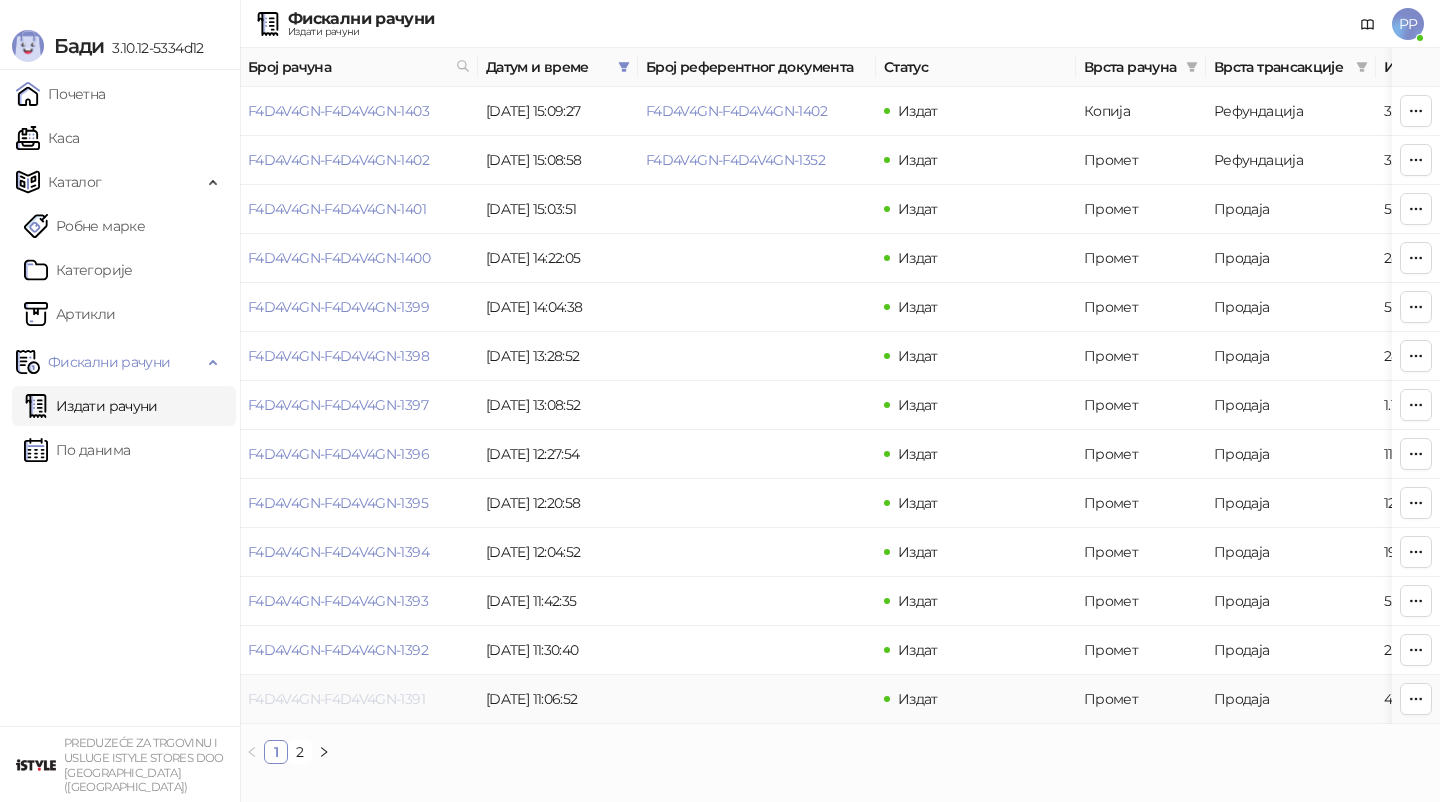 click on "F4D4V4GN-F4D4V4GN-1391" at bounding box center (336, 699) 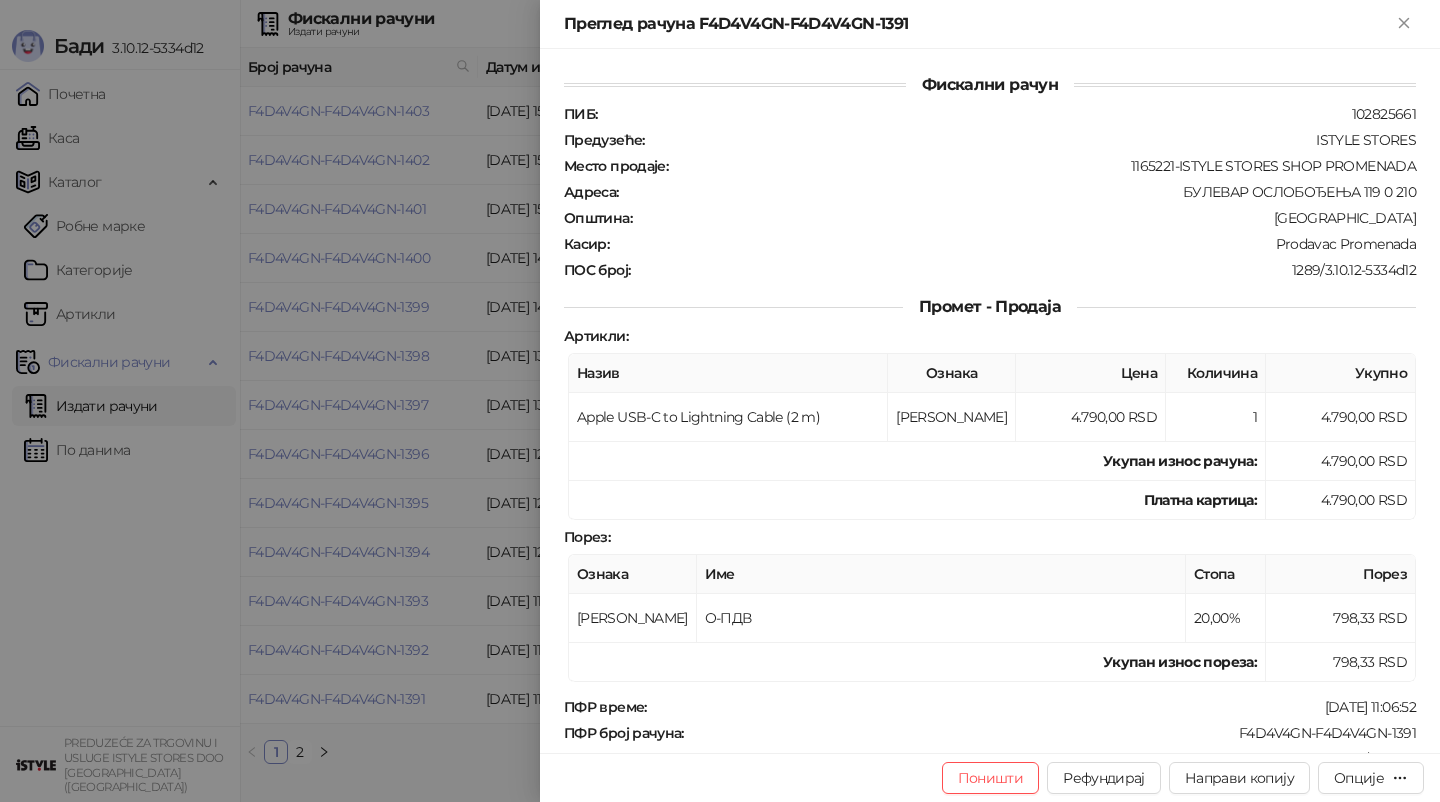 click at bounding box center (720, 401) 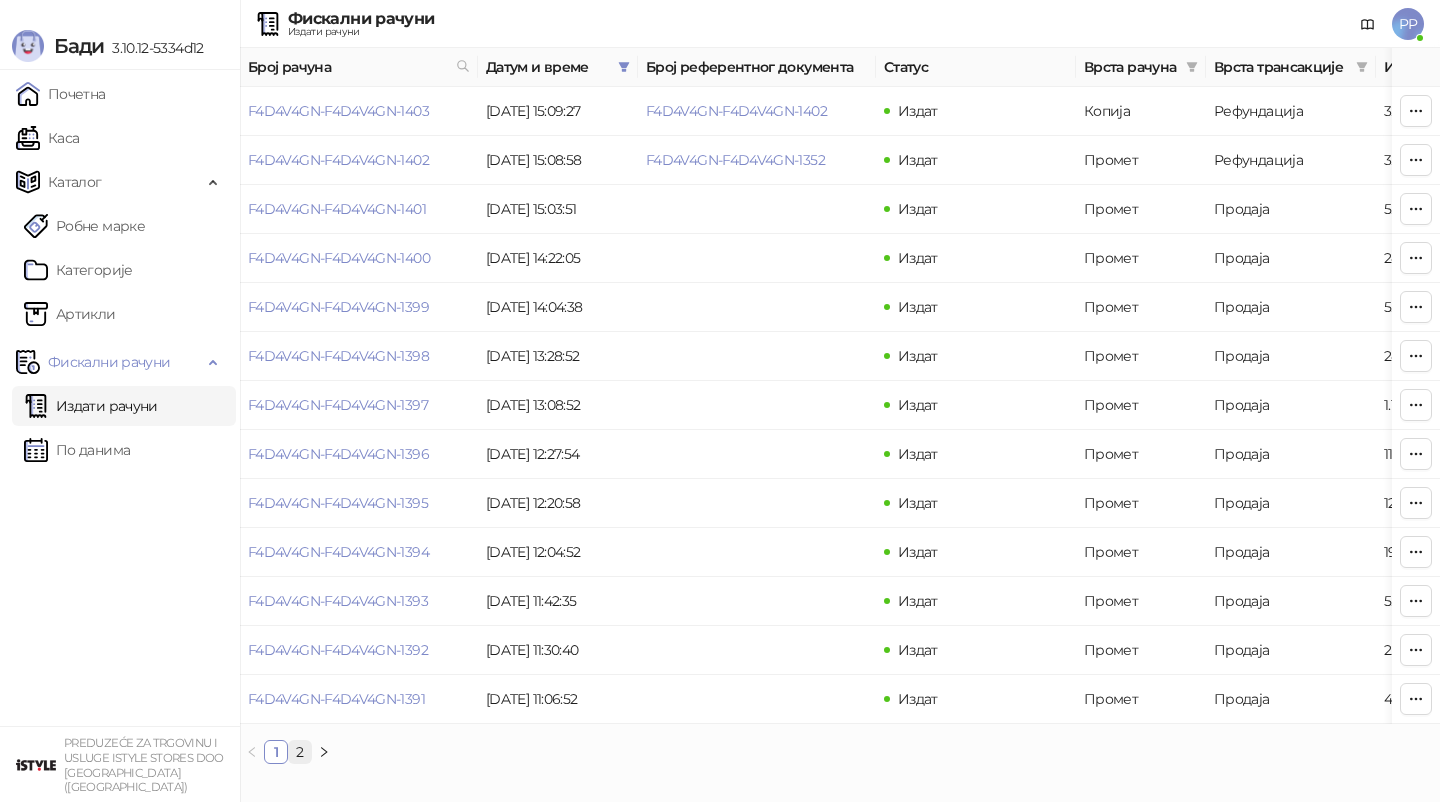 click on "2" at bounding box center [300, 752] 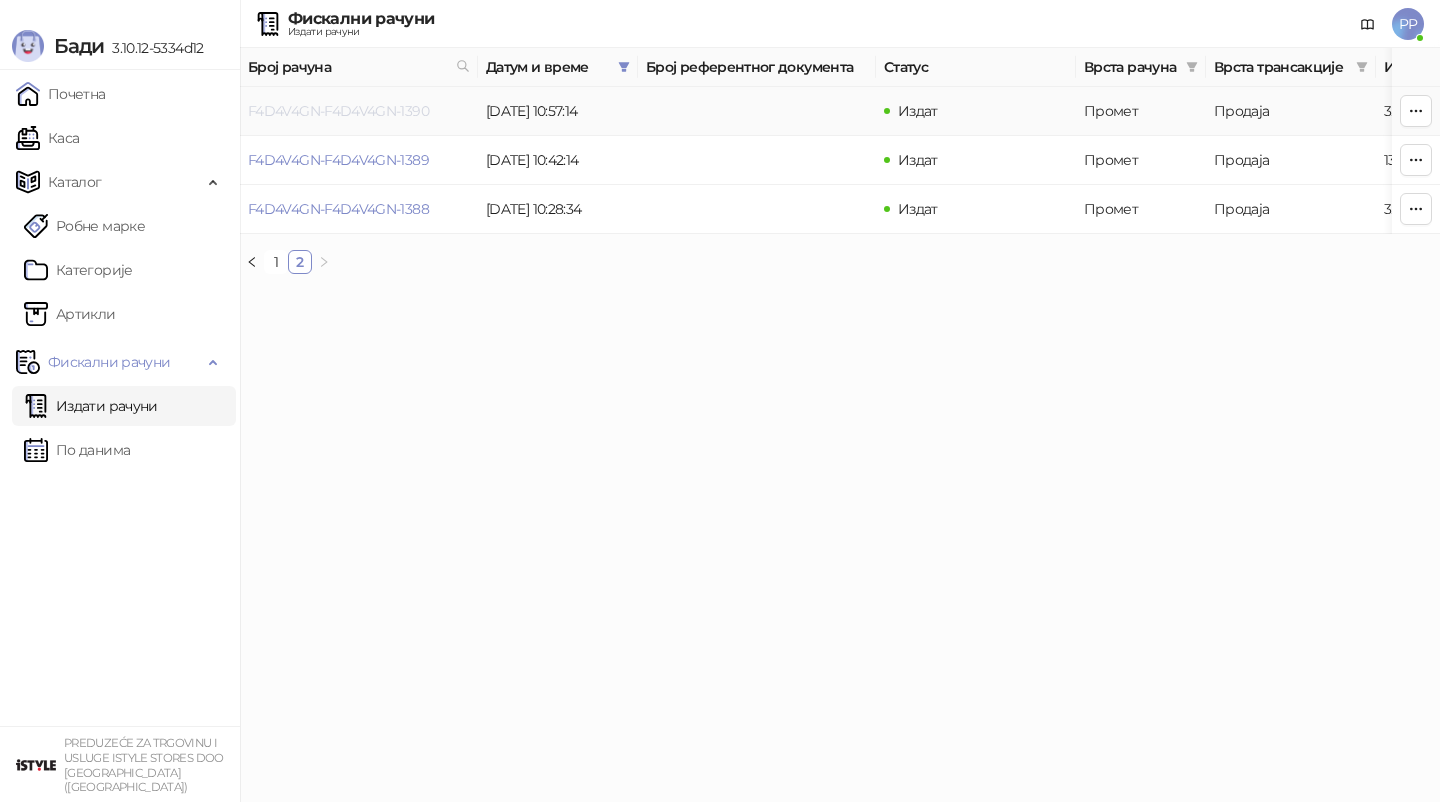 click on "F4D4V4GN-F4D4V4GN-1390" at bounding box center [338, 111] 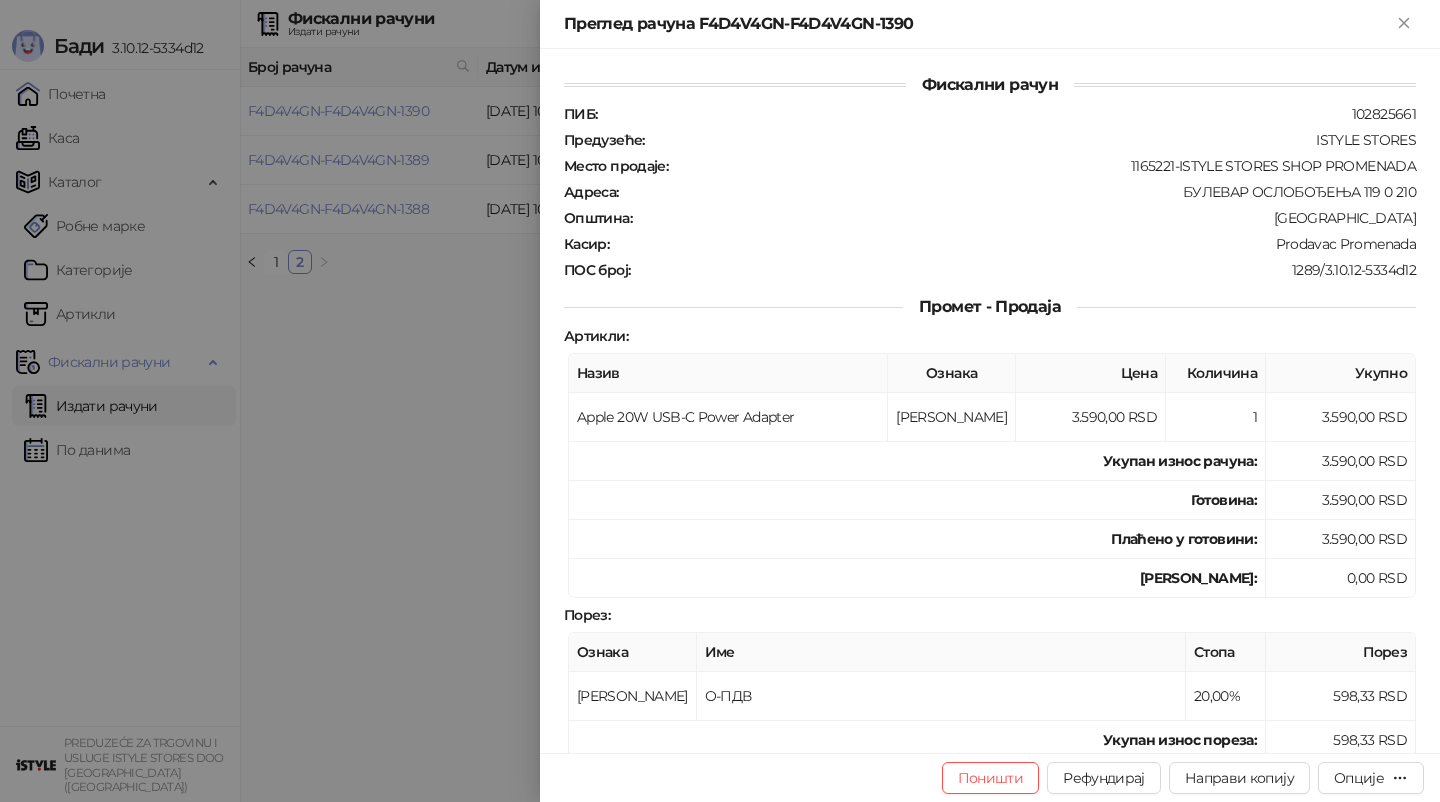 click at bounding box center [720, 401] 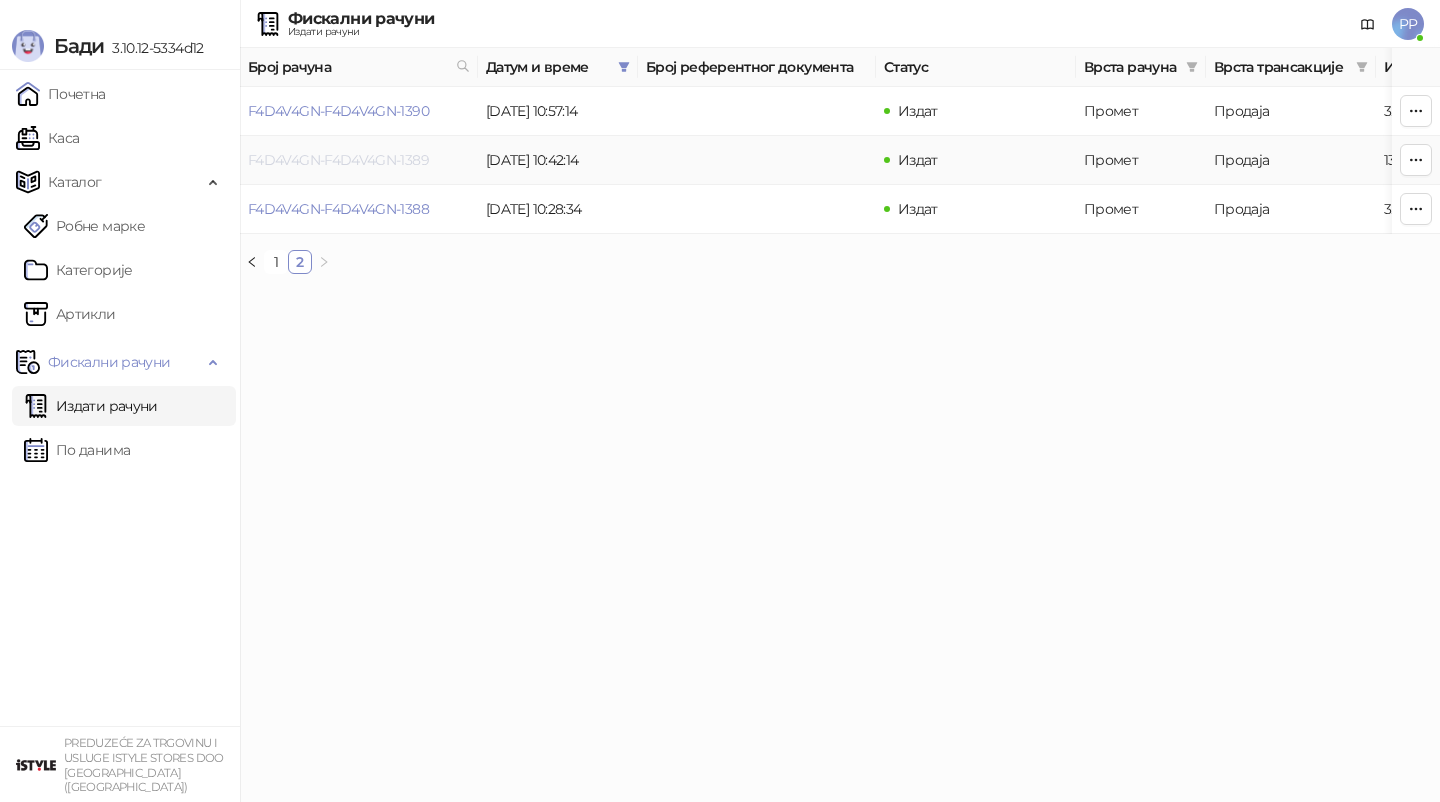 click on "F4D4V4GN-F4D4V4GN-1389" at bounding box center (338, 160) 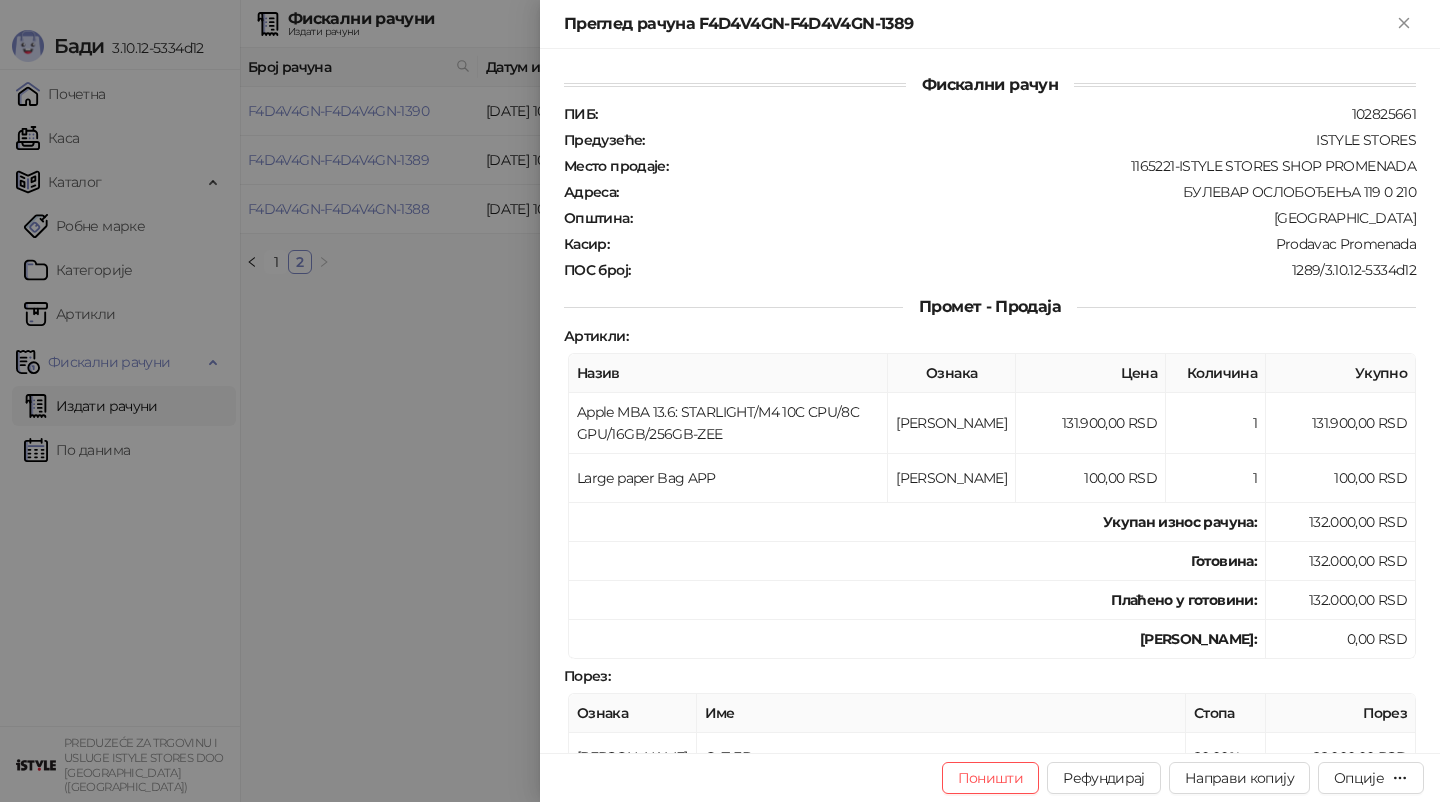 click at bounding box center (720, 401) 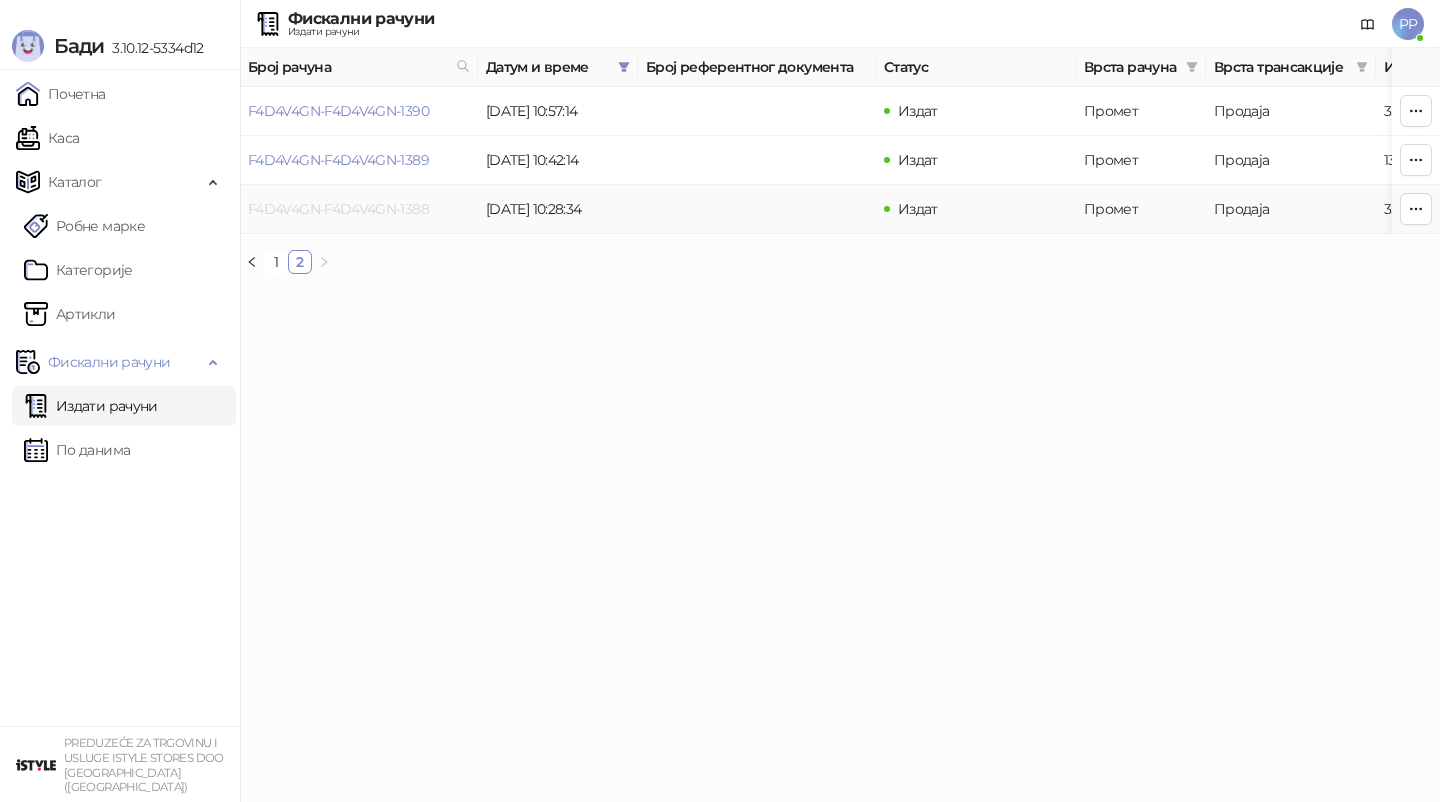 click on "F4D4V4GN-F4D4V4GN-1388" at bounding box center [338, 209] 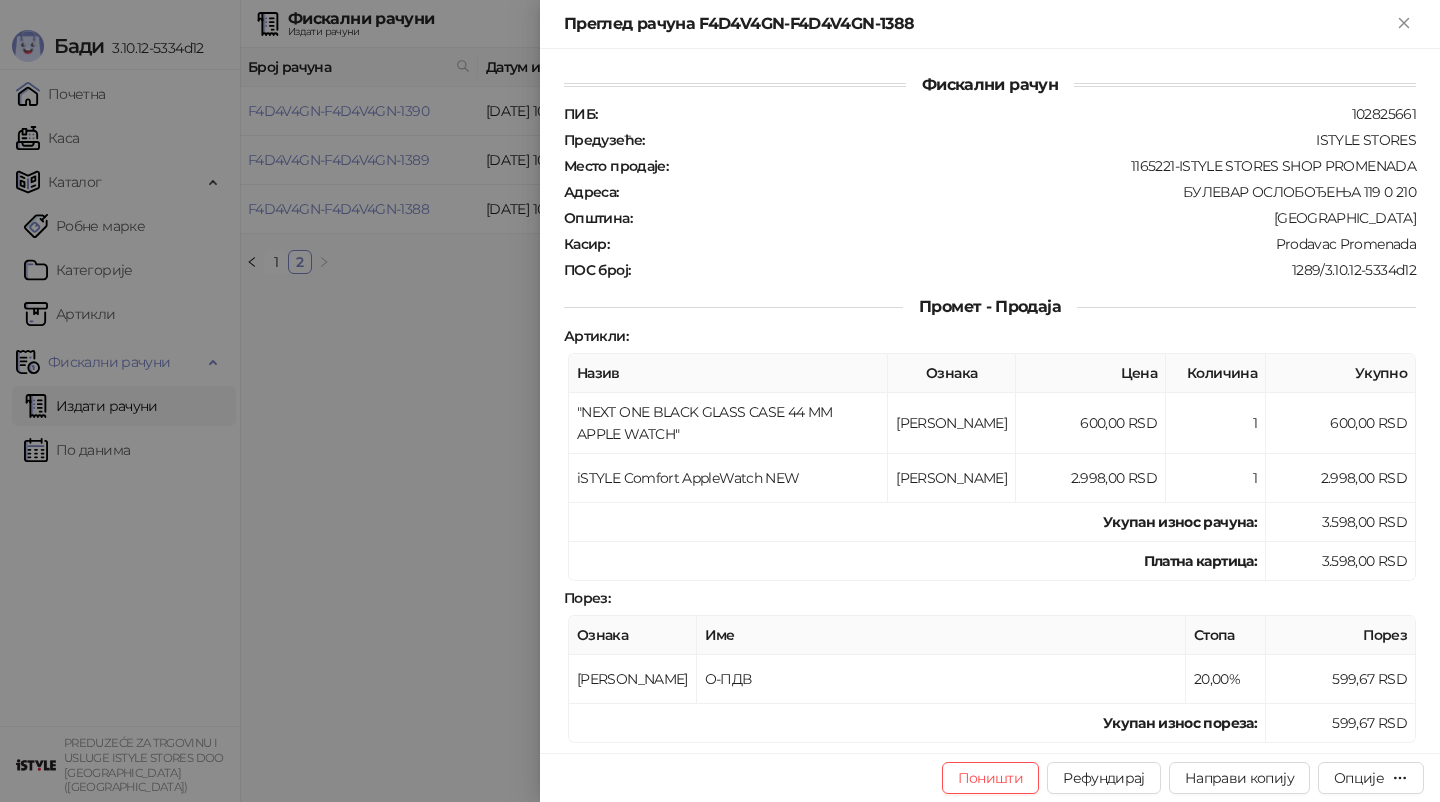 click at bounding box center [720, 401] 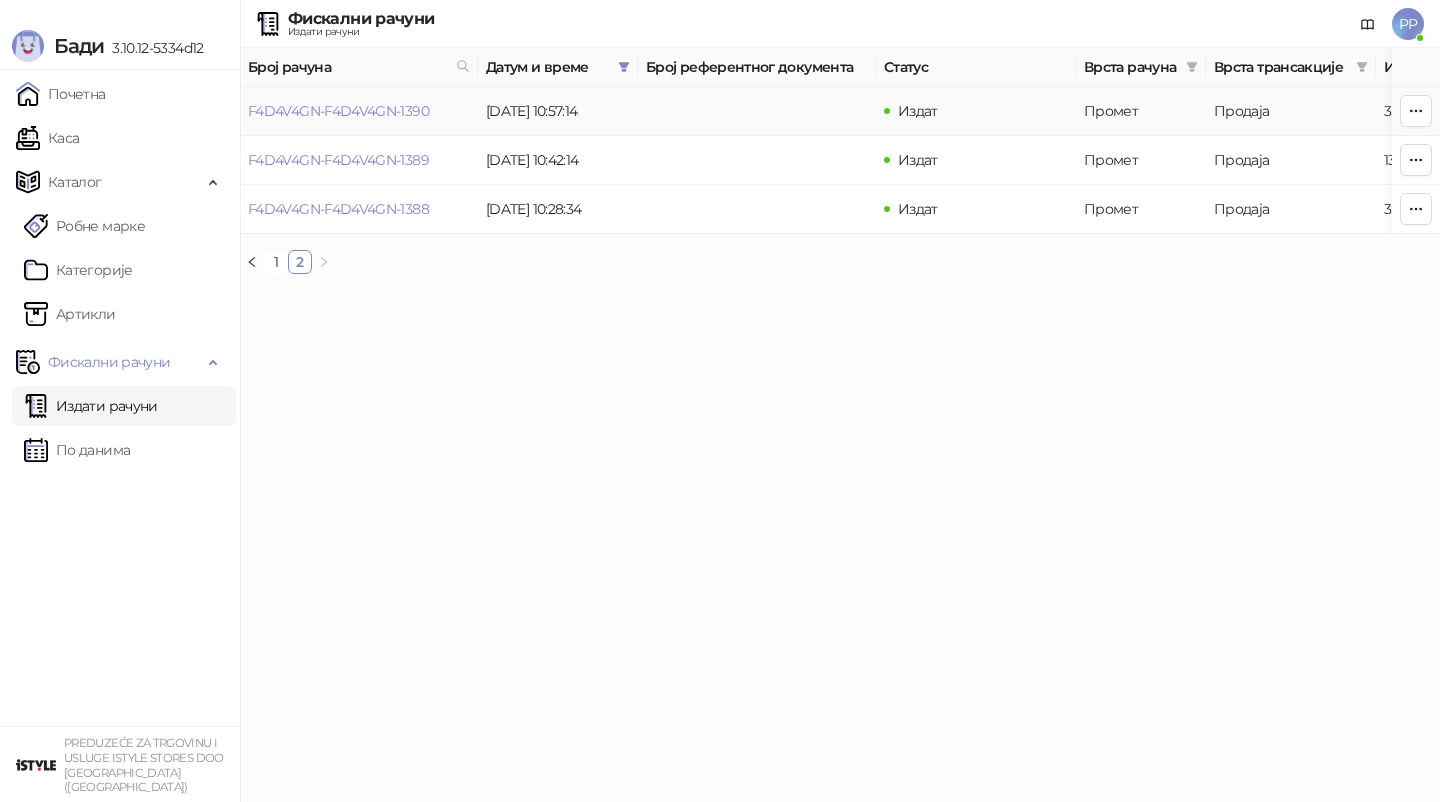 click on "F4D4V4GN-F4D4V4GN-1390" at bounding box center (359, 111) 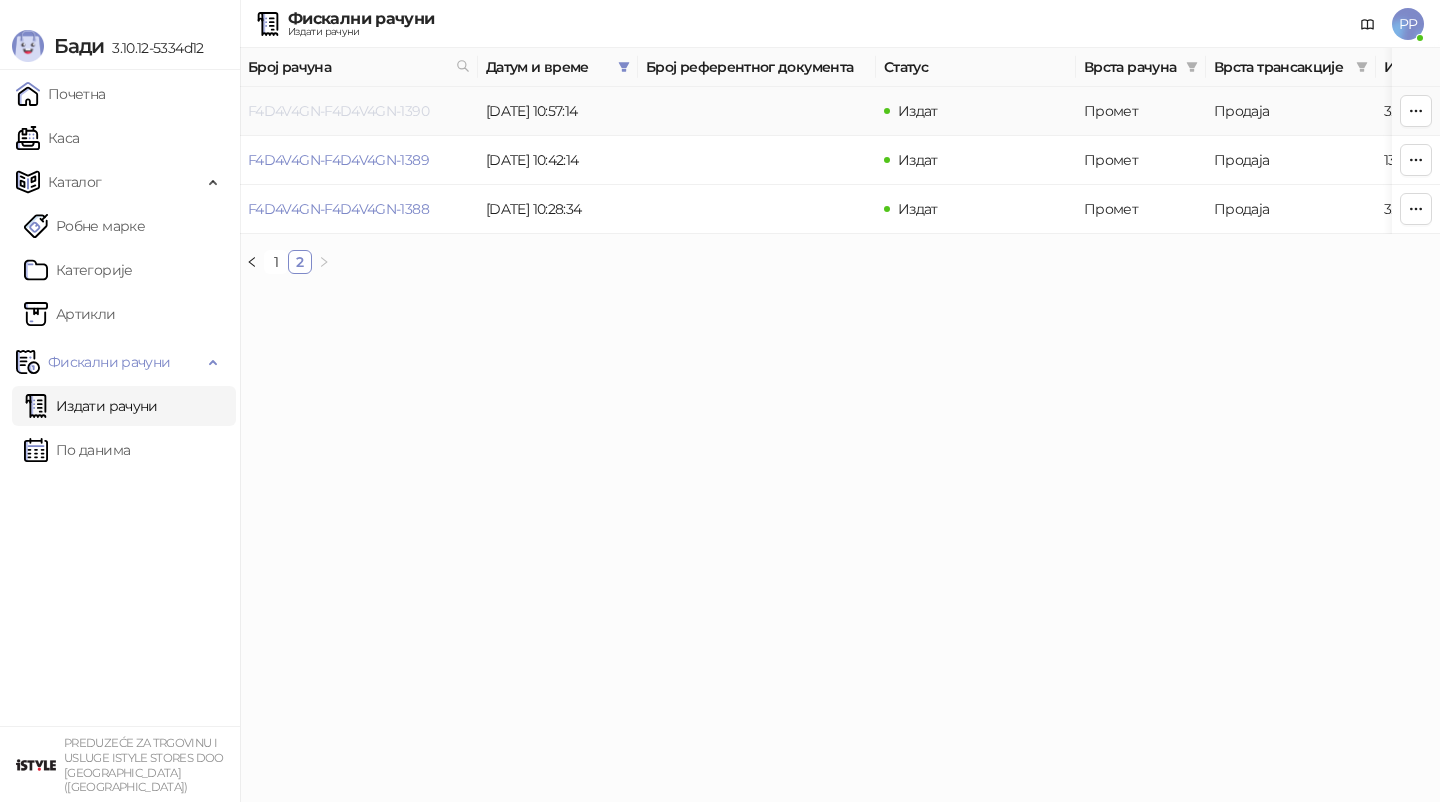 click on "F4D4V4GN-F4D4V4GN-1390" at bounding box center [338, 111] 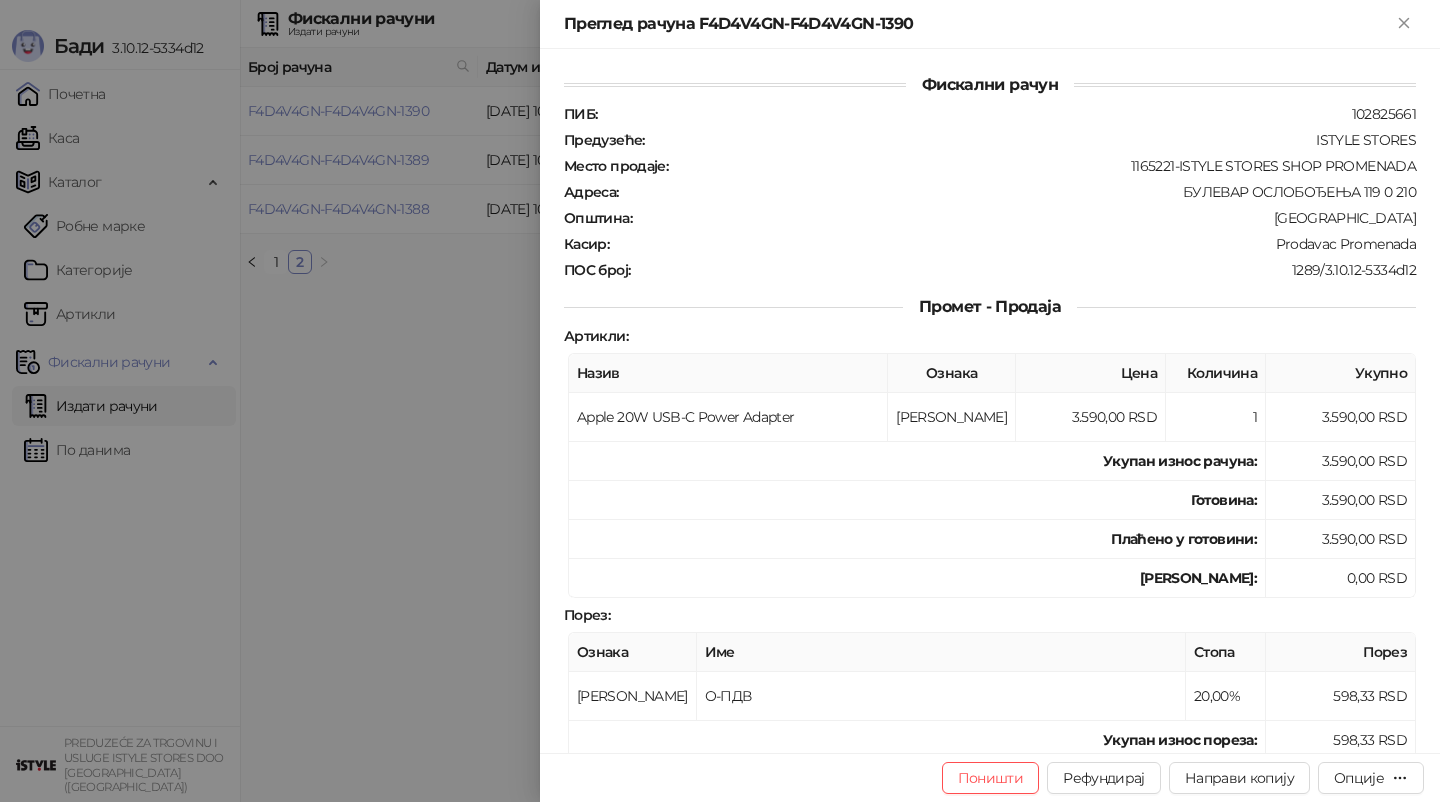 click at bounding box center (720, 401) 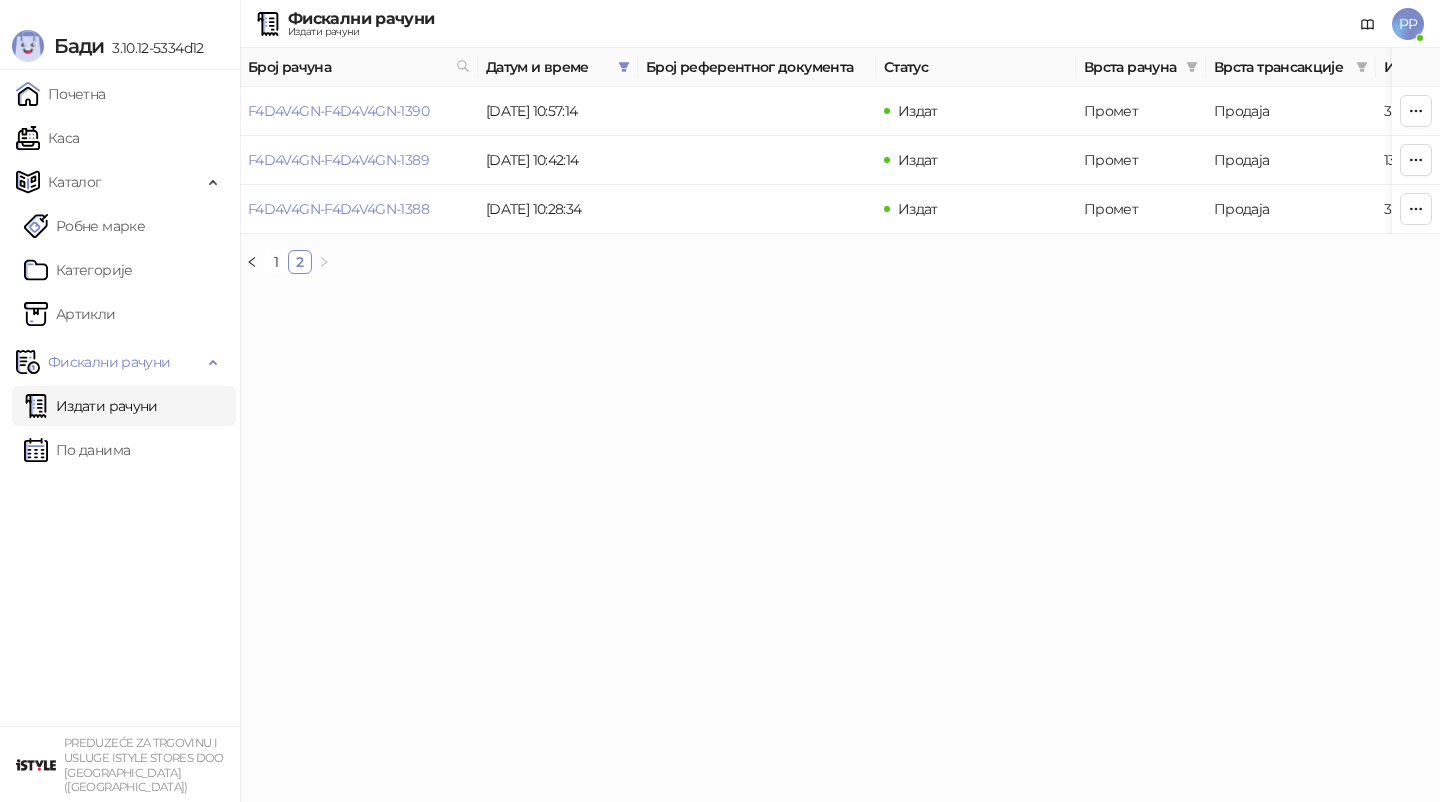 click on "Бади 3.10.12-5334d12" at bounding box center [120, 35] 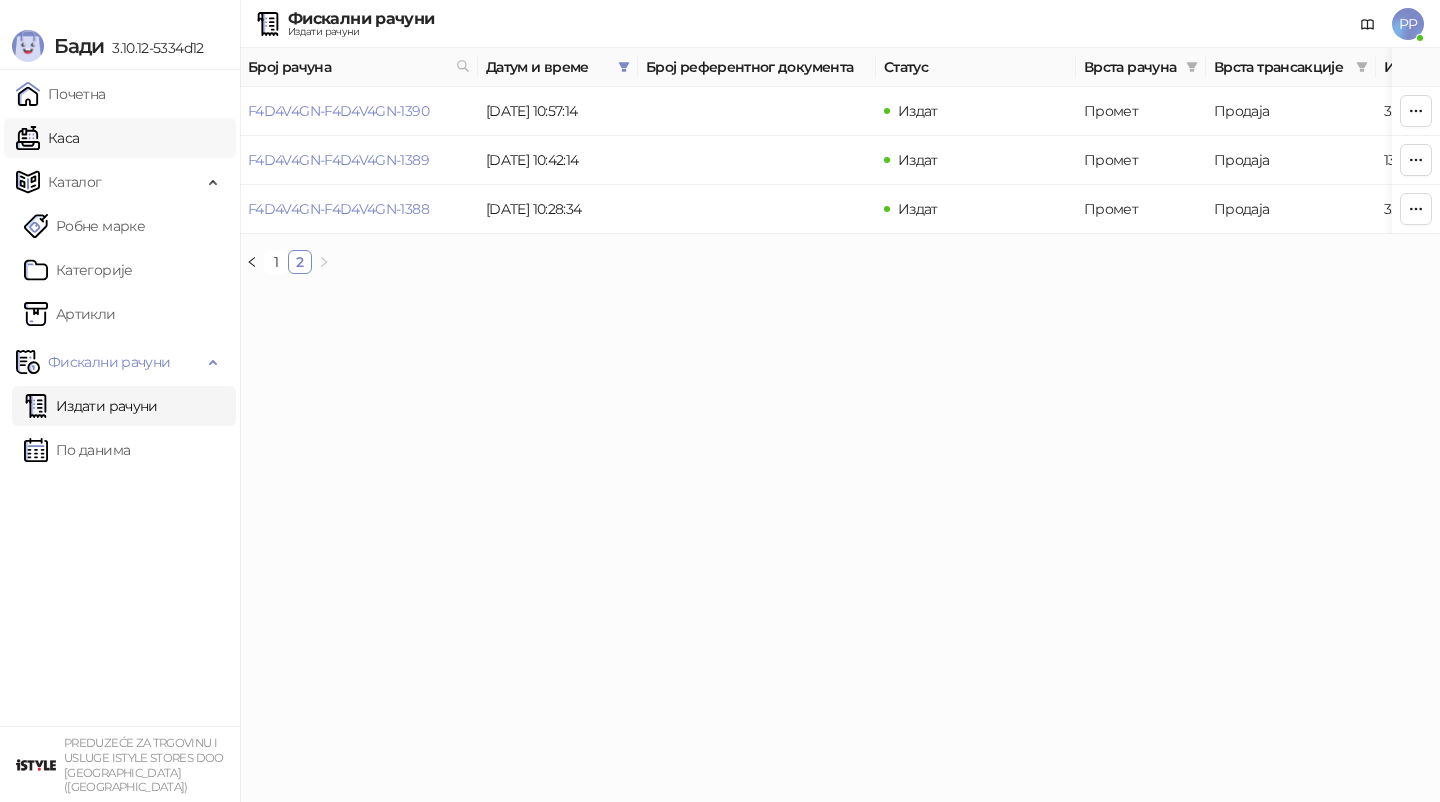 click on "Каса" at bounding box center [47, 138] 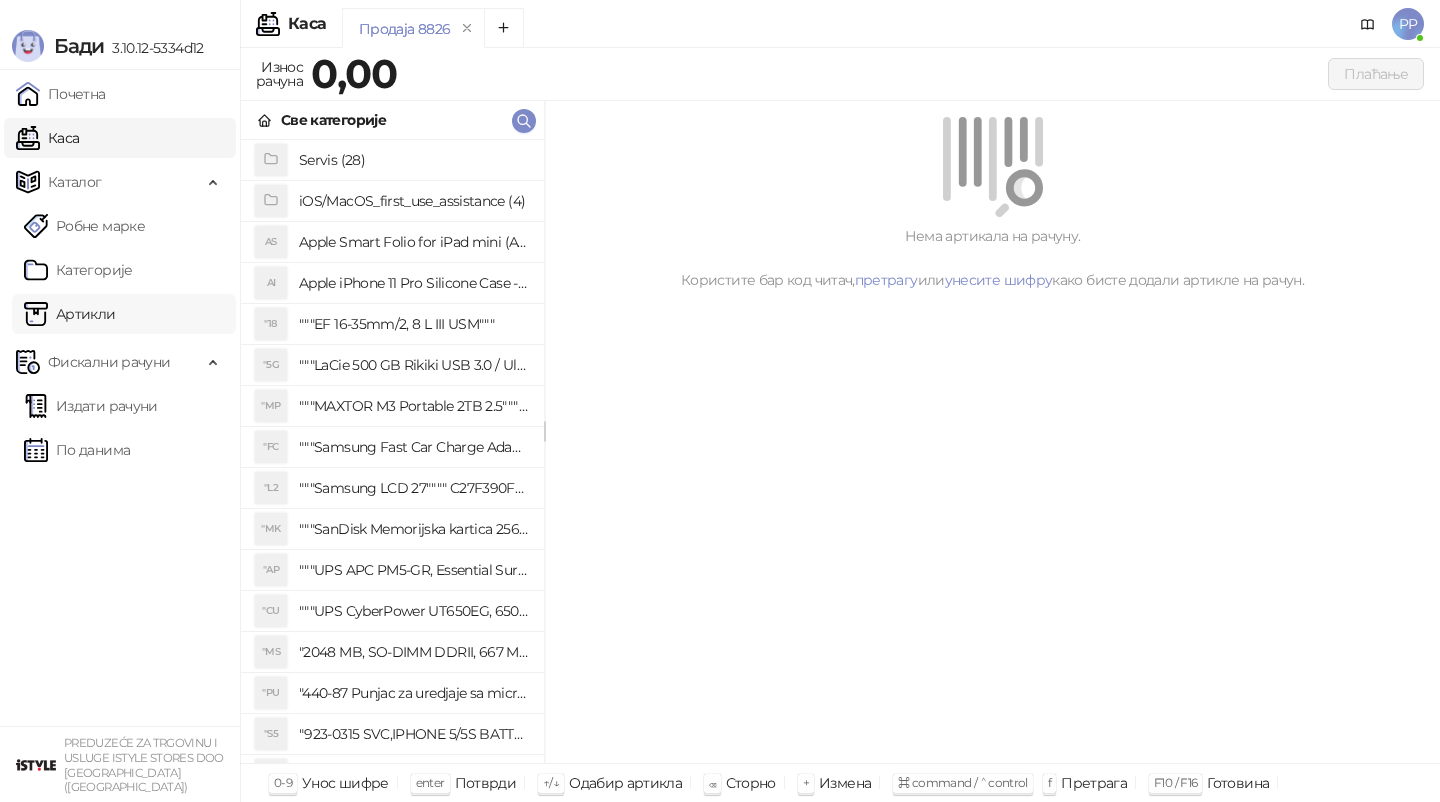 click on "Артикли" at bounding box center (70, 314) 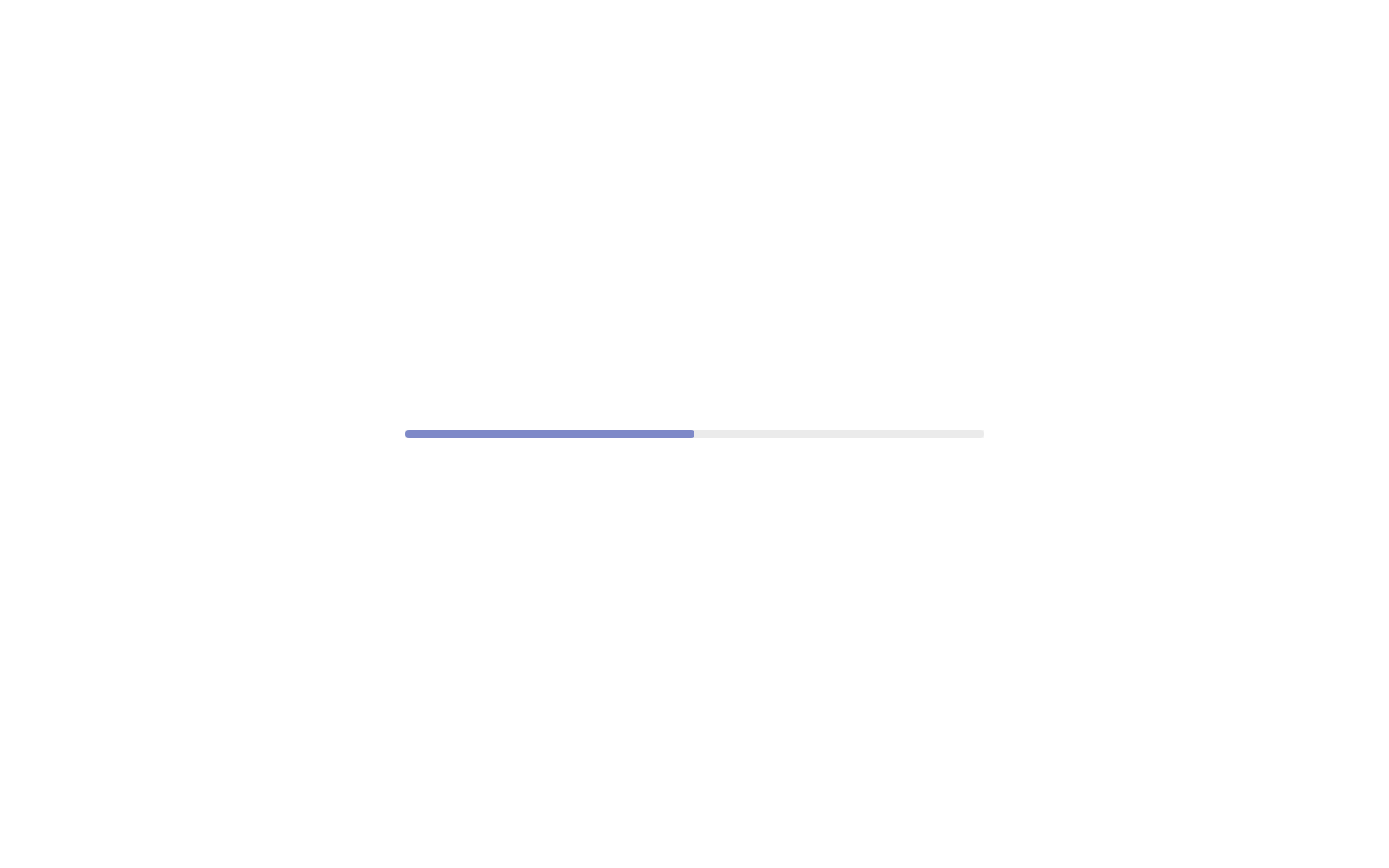 scroll, scrollTop: 0, scrollLeft: 0, axis: both 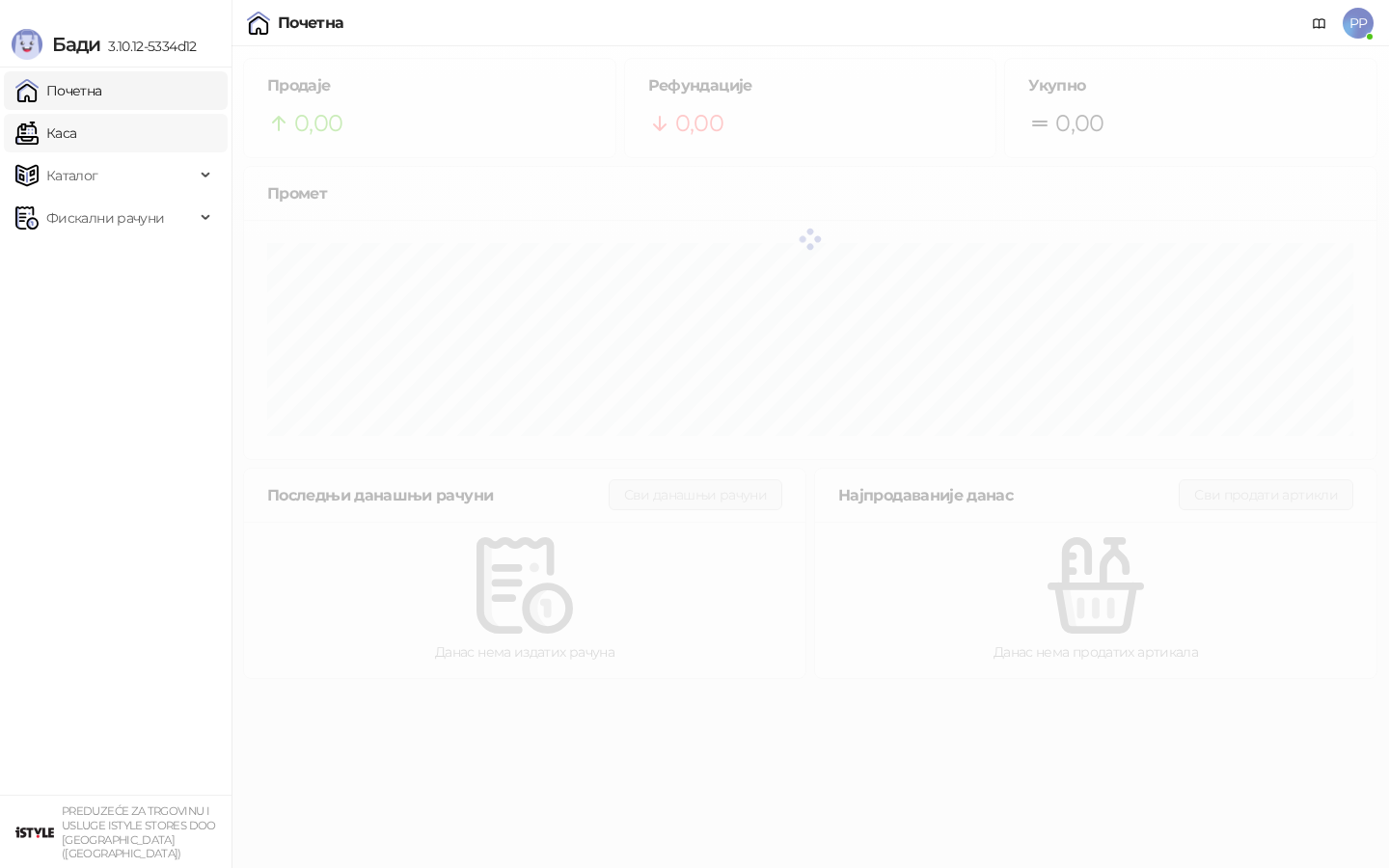 click on "Каса" at bounding box center [45, 133] 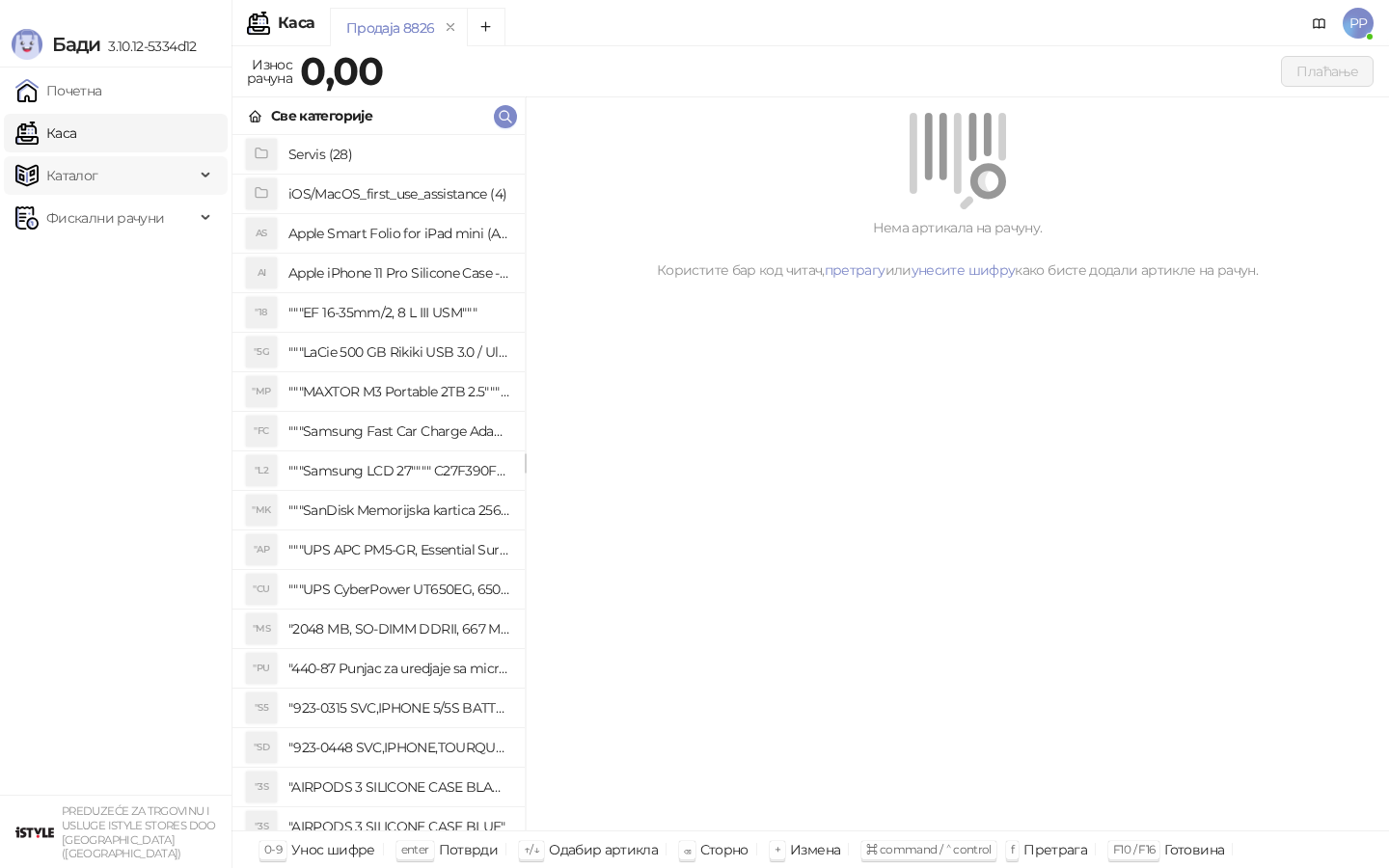 click on "Каталог" at bounding box center (105, 176) 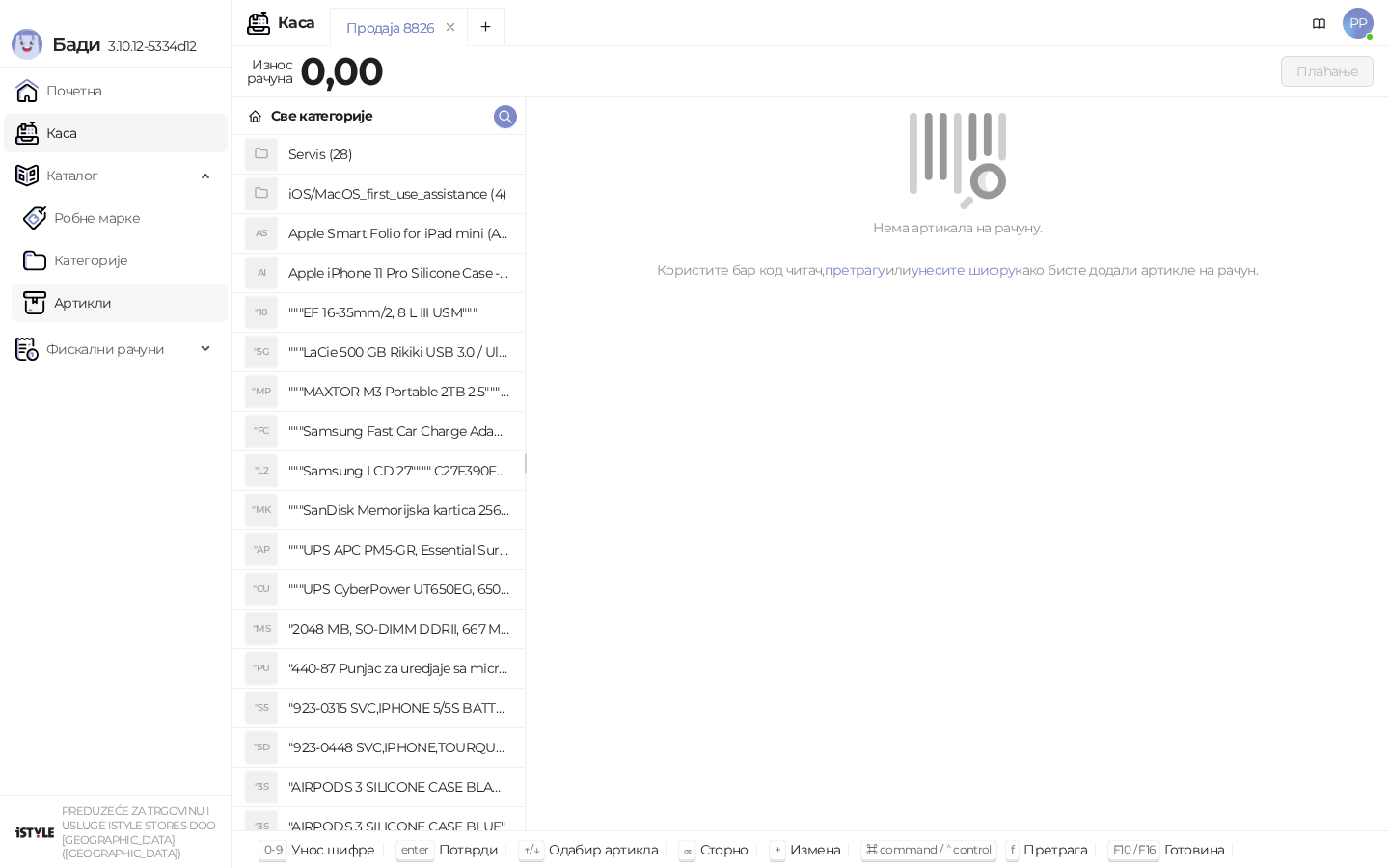 click on "Артикли" at bounding box center (68, 303) 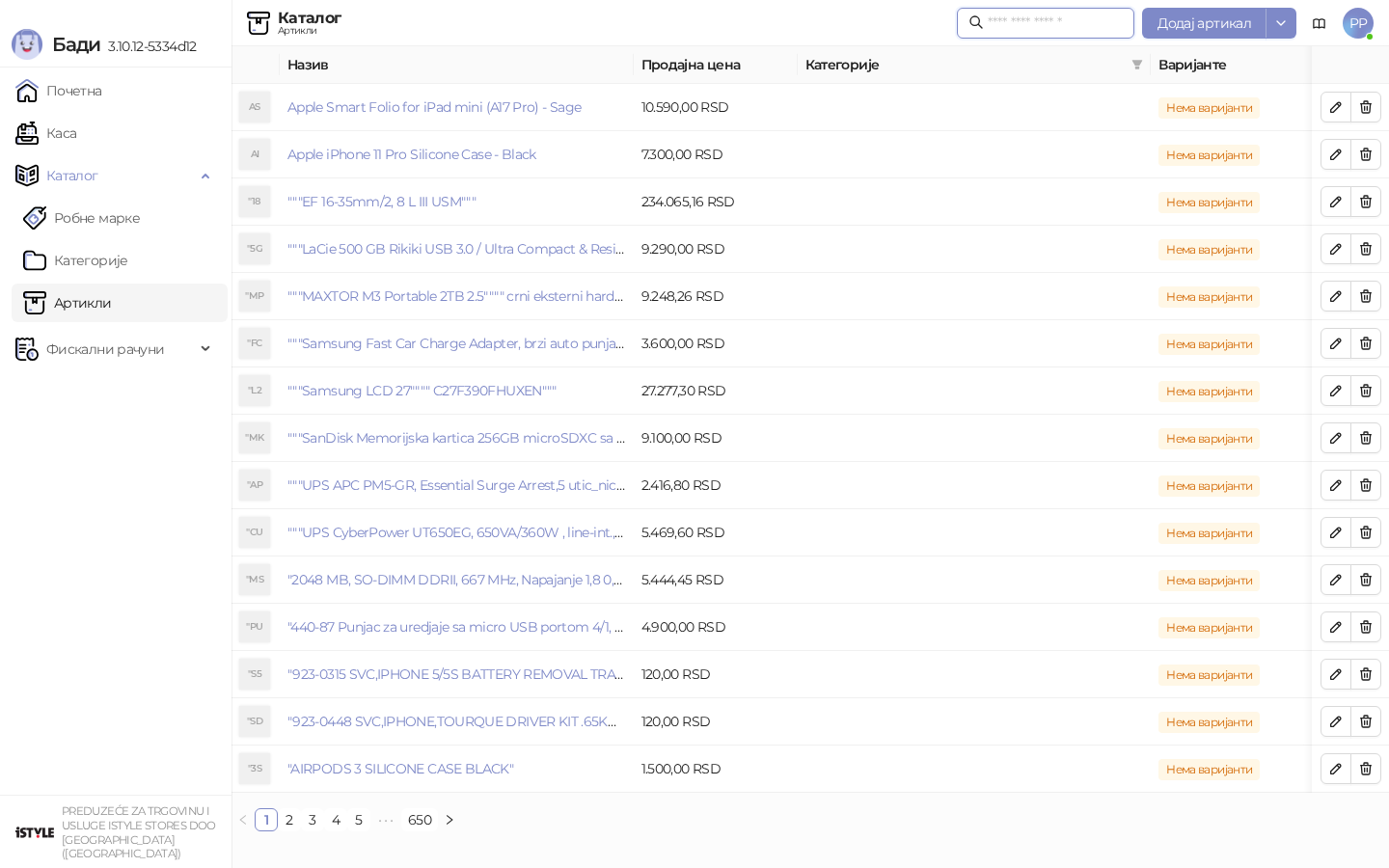 click at bounding box center (1055, 23) 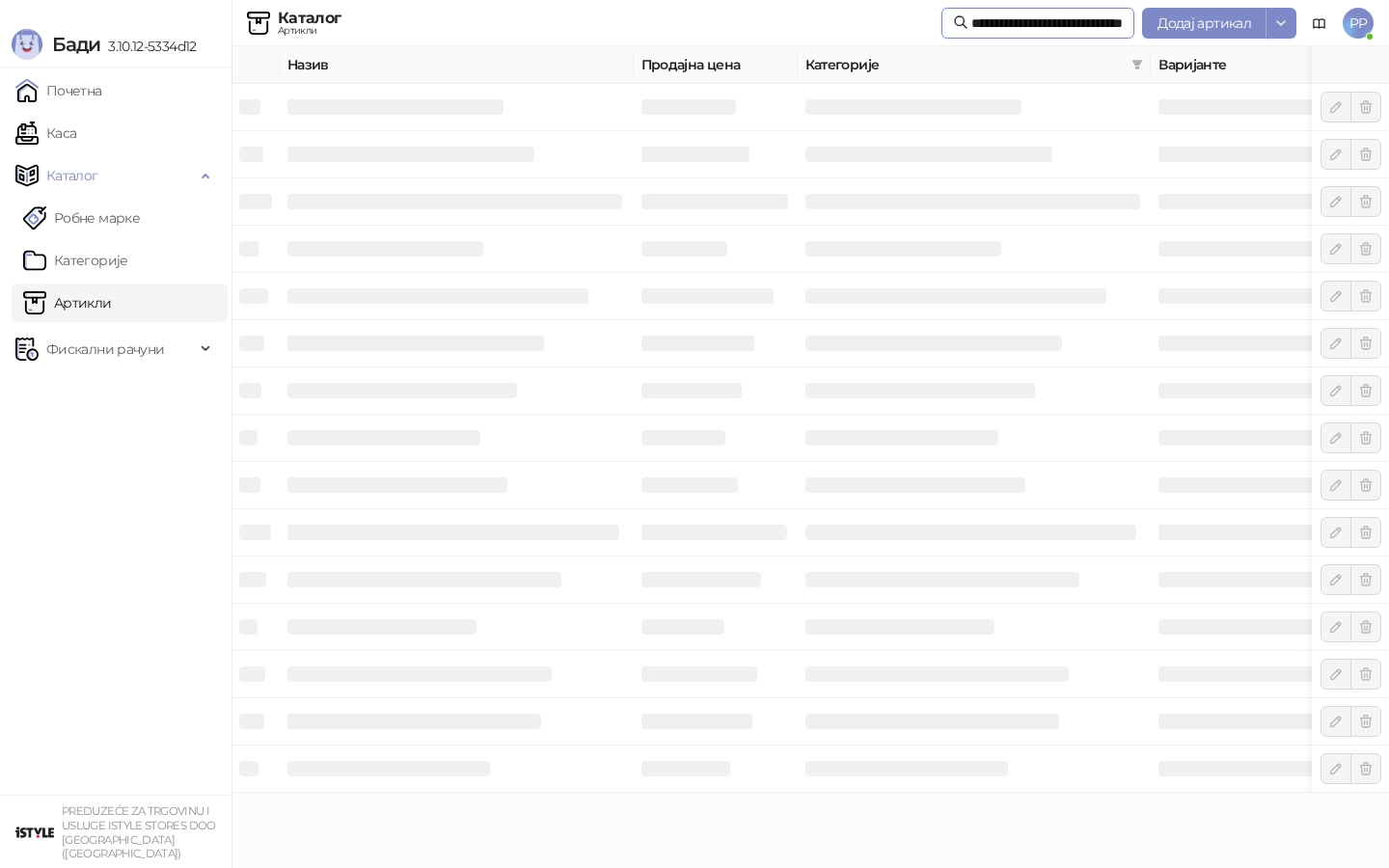 scroll, scrollTop: 0, scrollLeft: 49, axis: horizontal 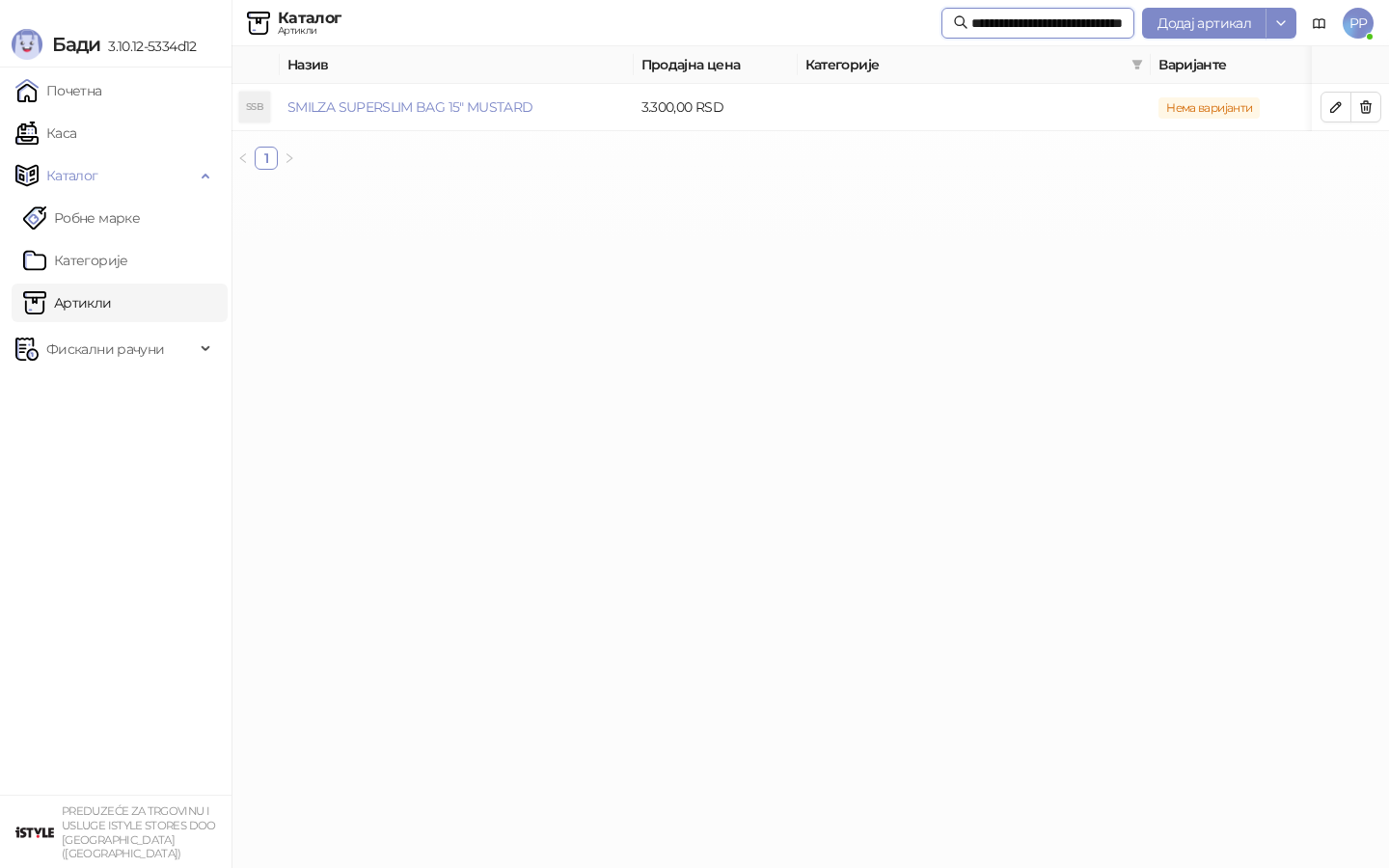 click on "**********" at bounding box center (1048, 23) 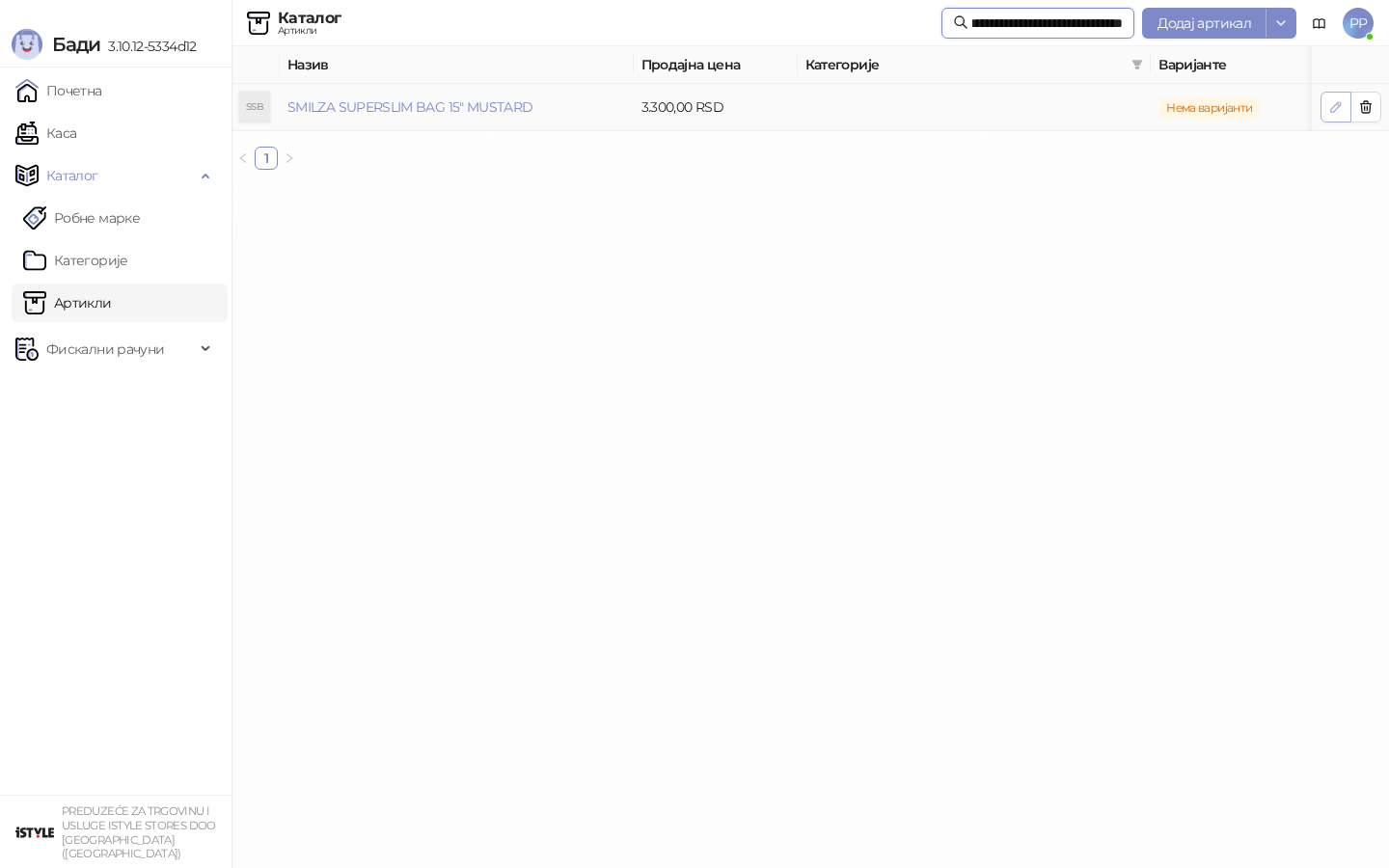 type on "**********" 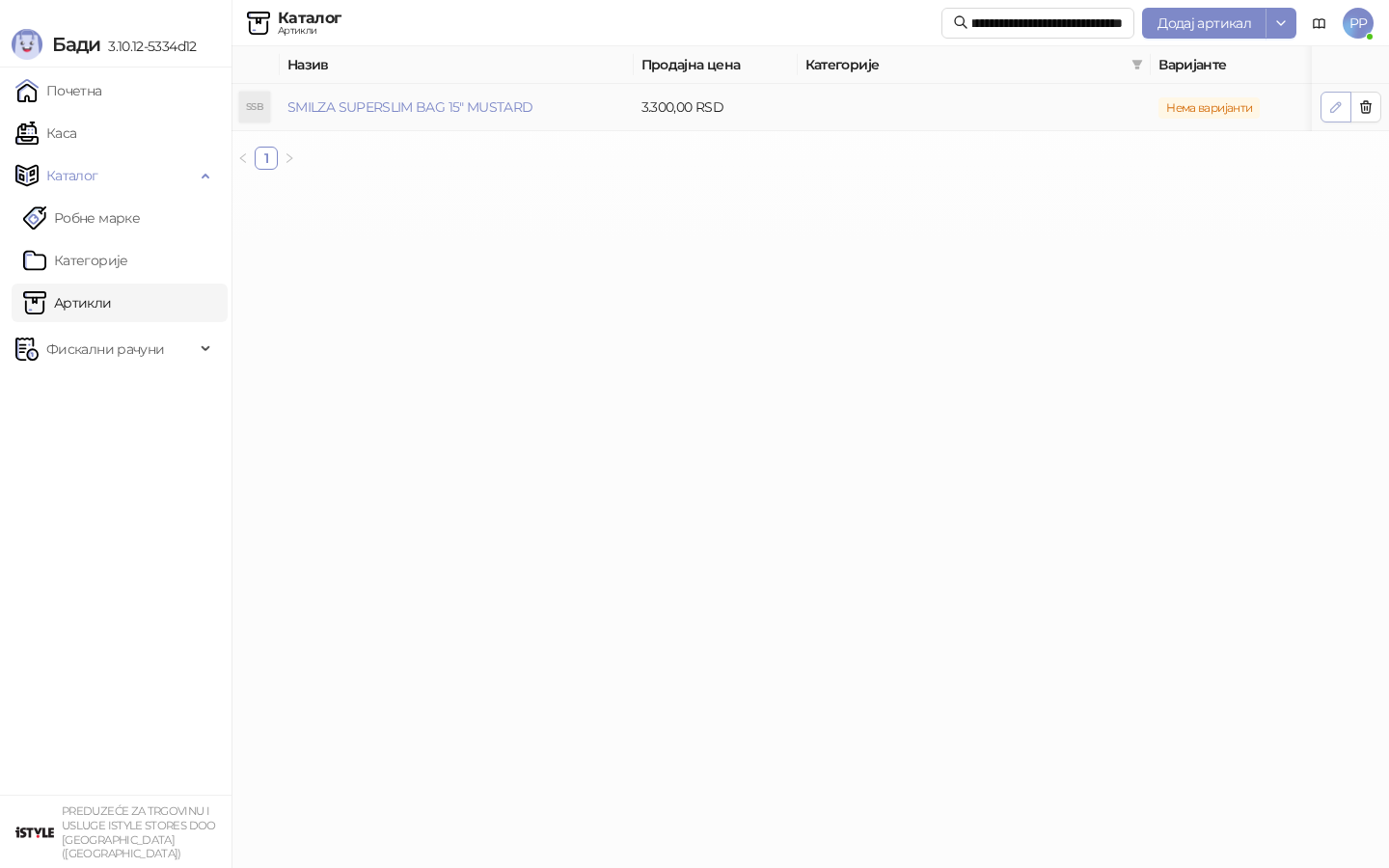 click 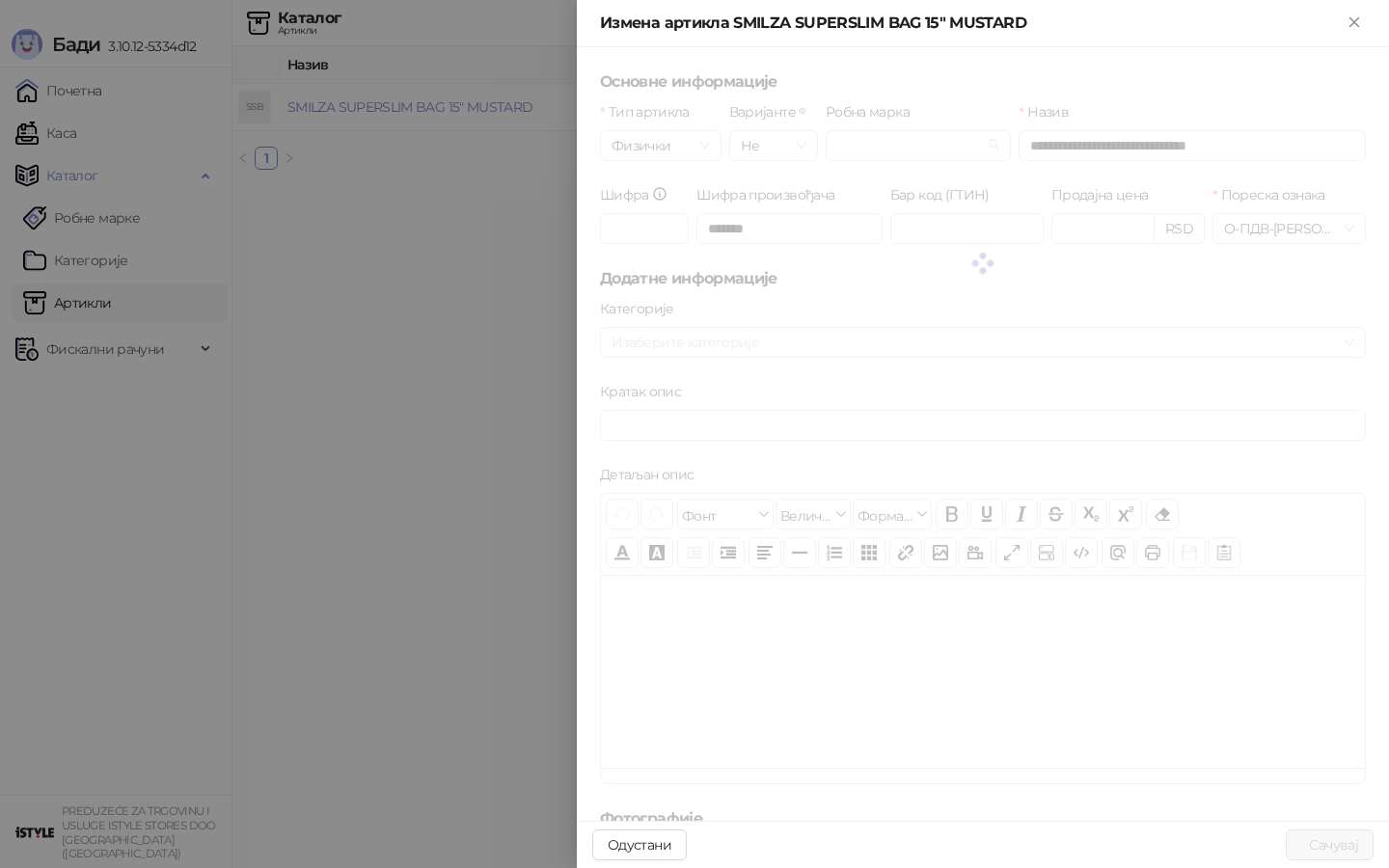 scroll, scrollTop: 0, scrollLeft: 0, axis: both 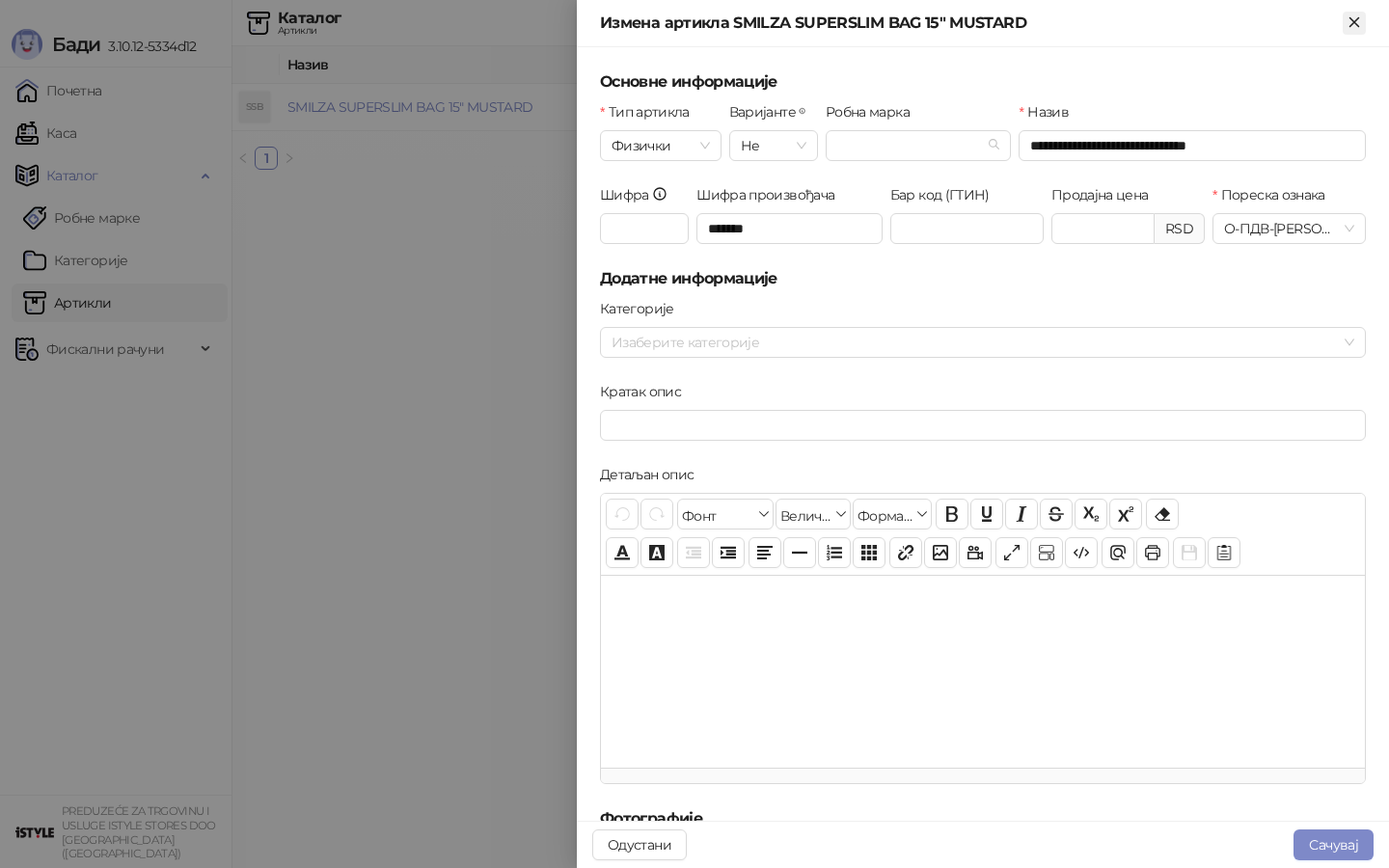 click 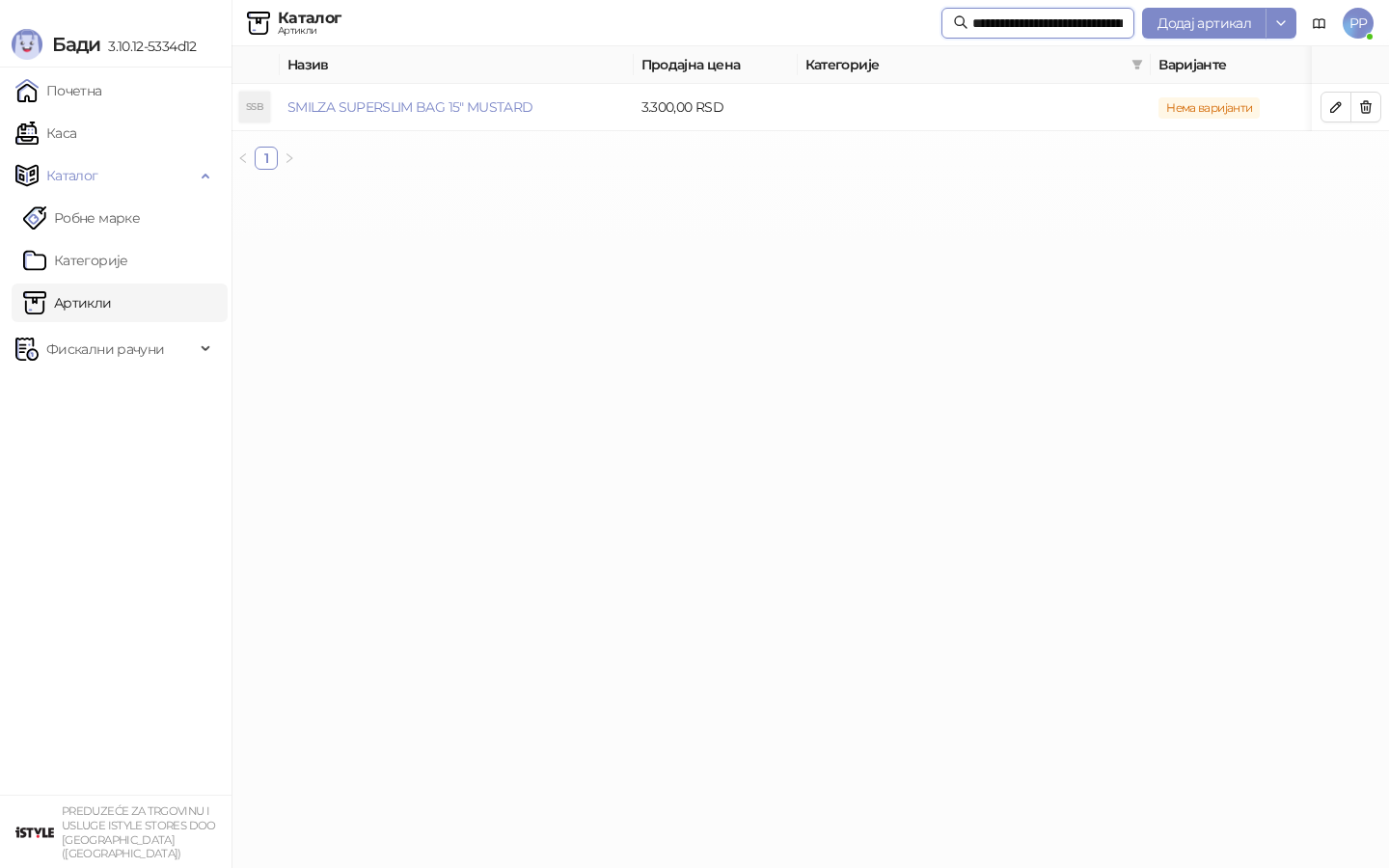 click on "**********" at bounding box center (1048, 23) 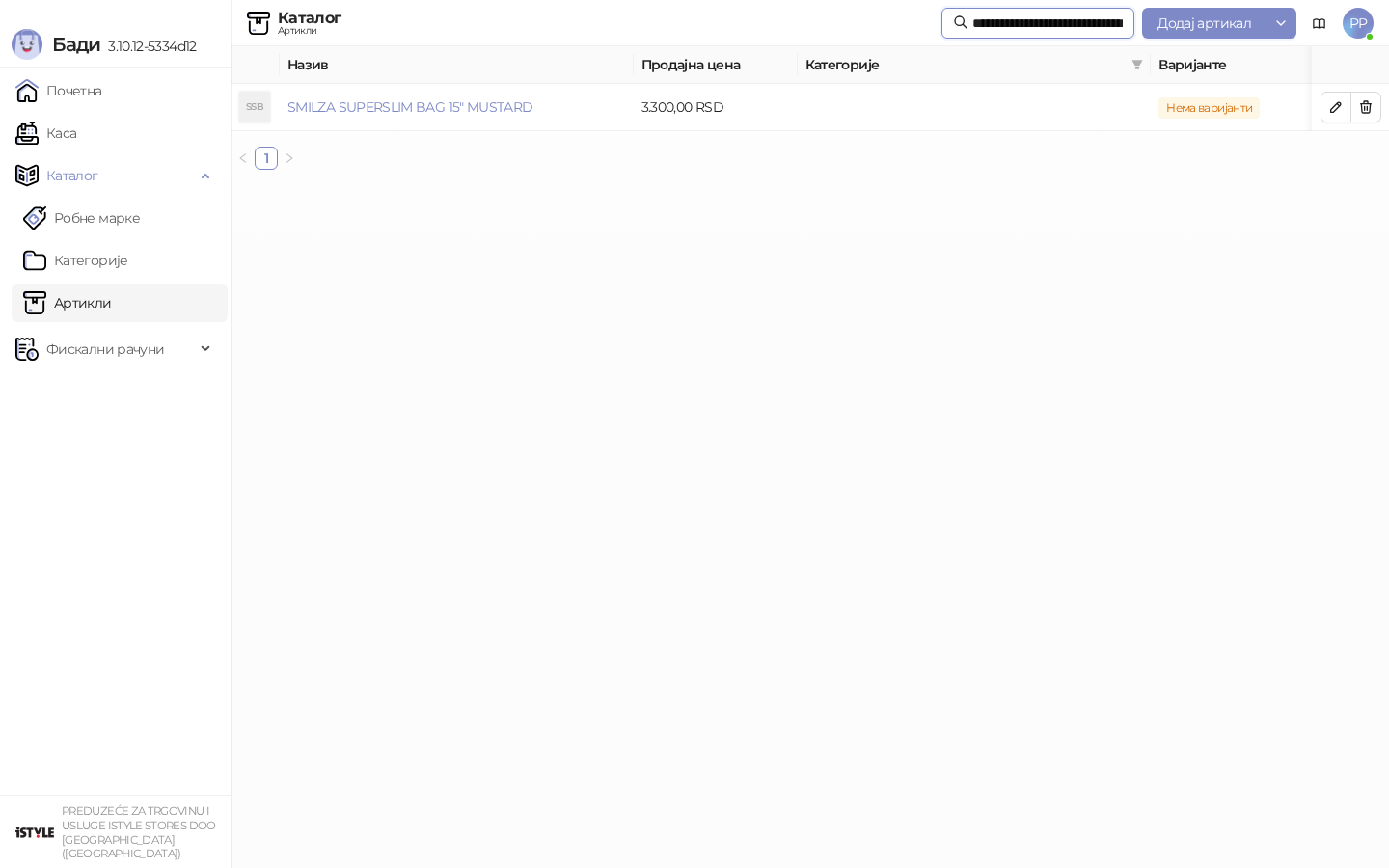 click on "**********" at bounding box center (1048, 23) 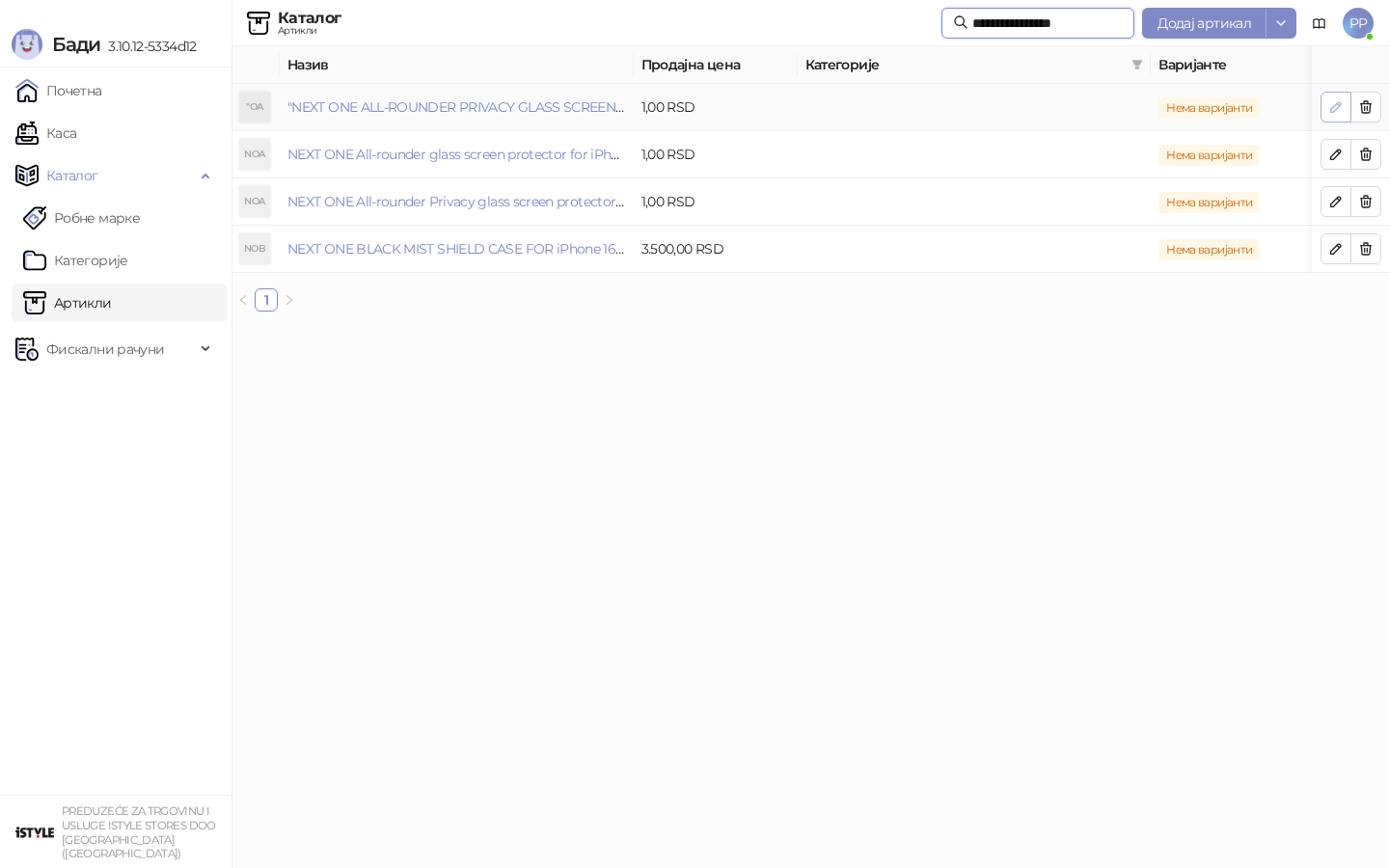 type on "**********" 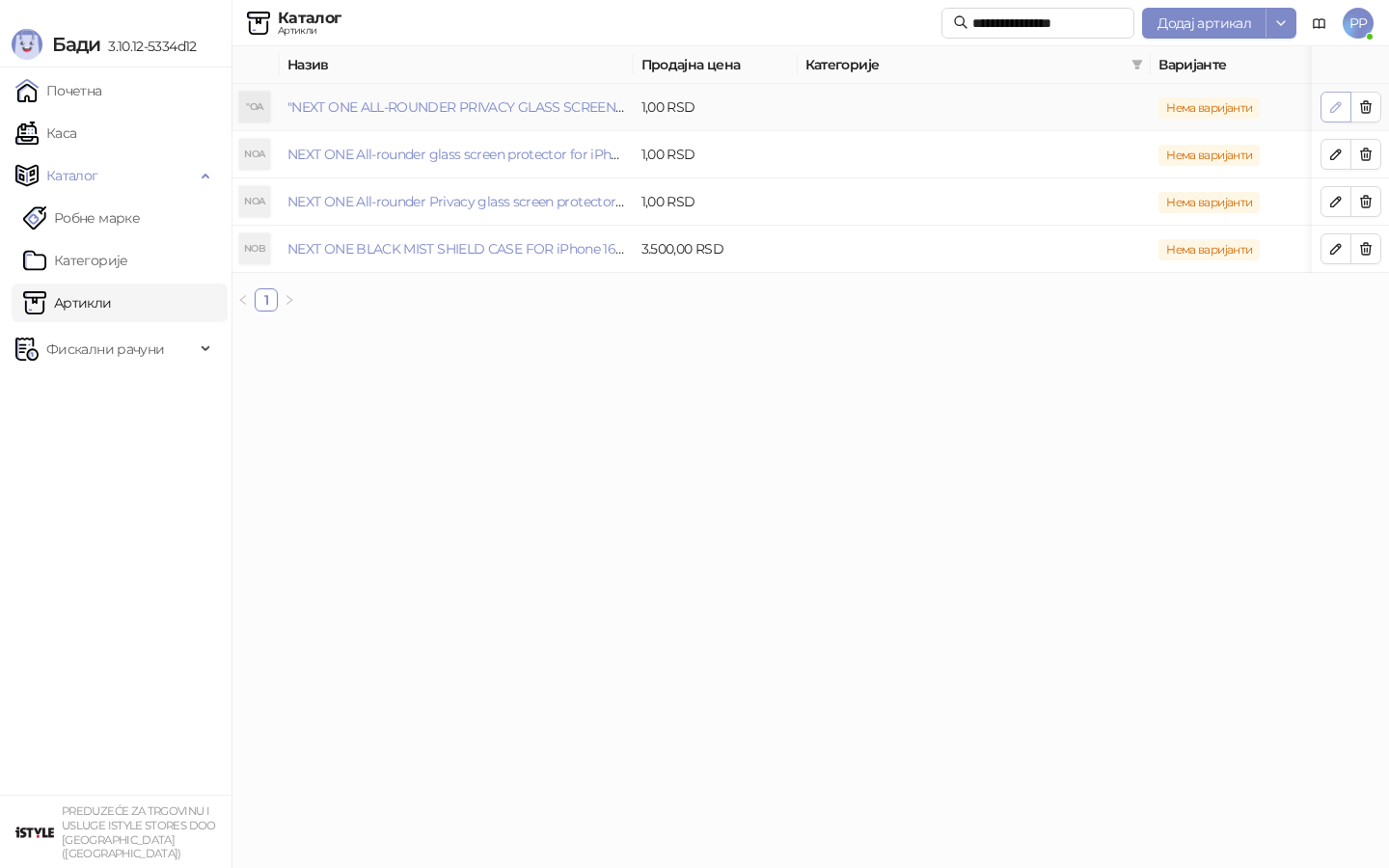 click at bounding box center (1336, 107) 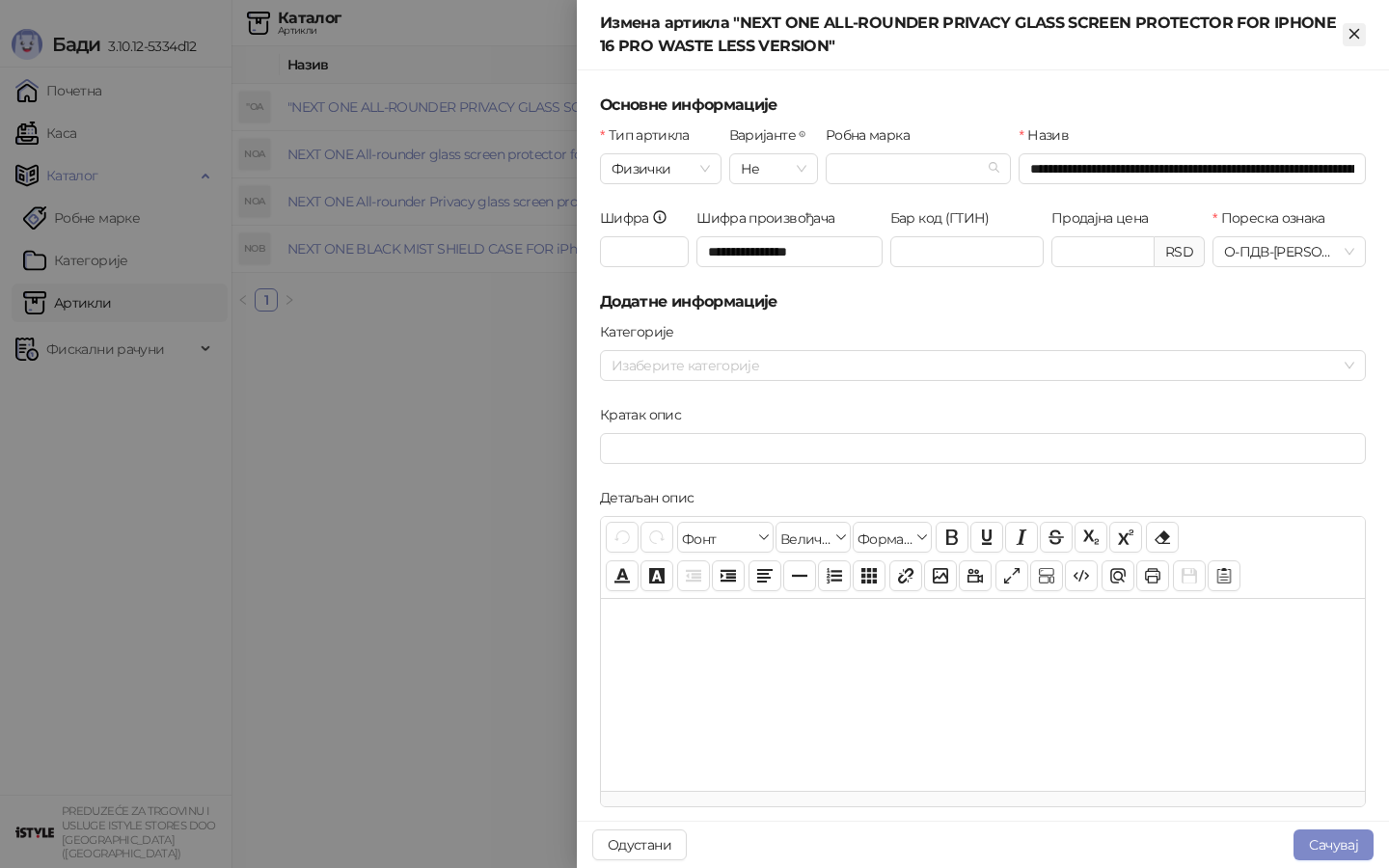 click 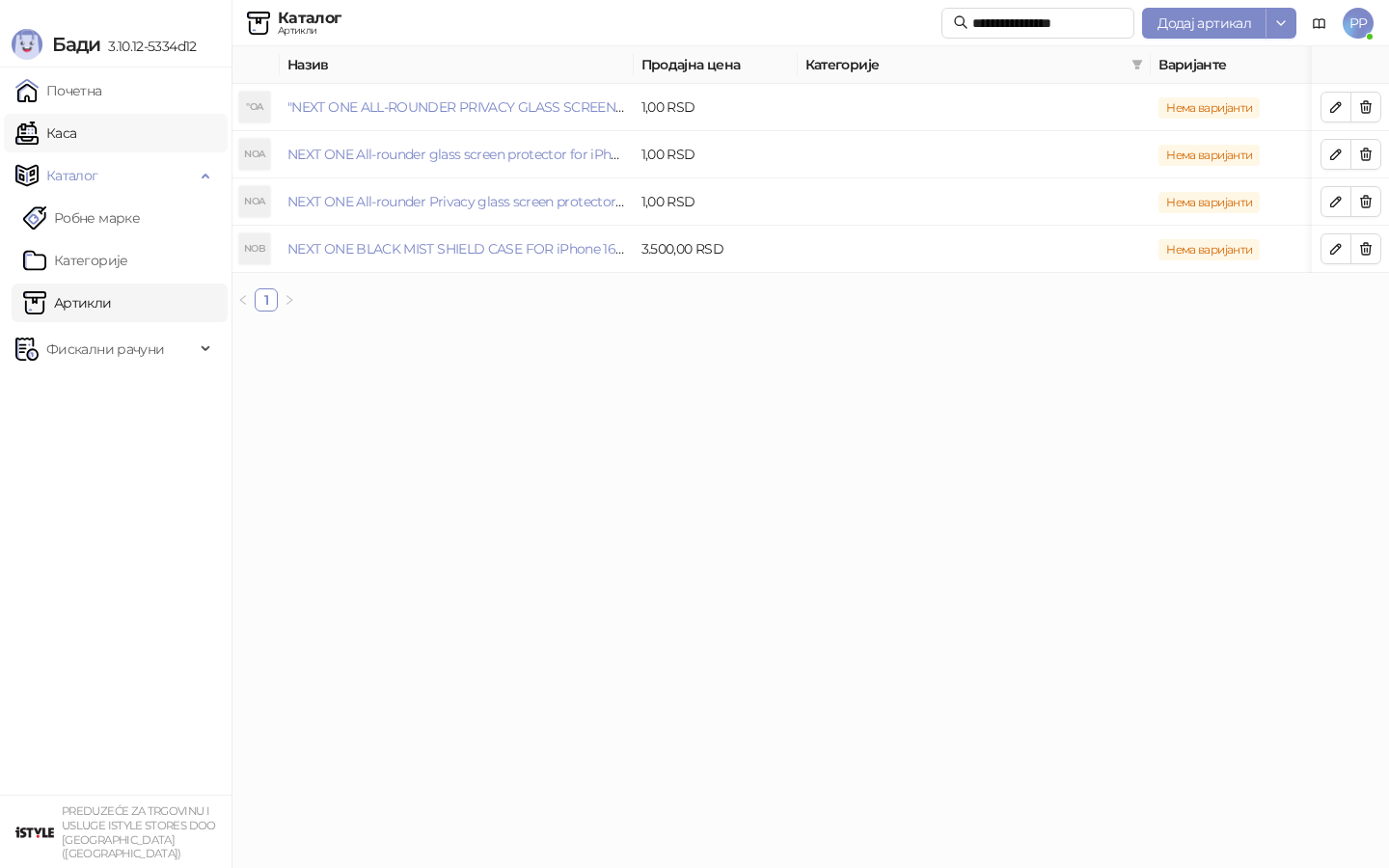 click on "Каса" at bounding box center (45, 133) 